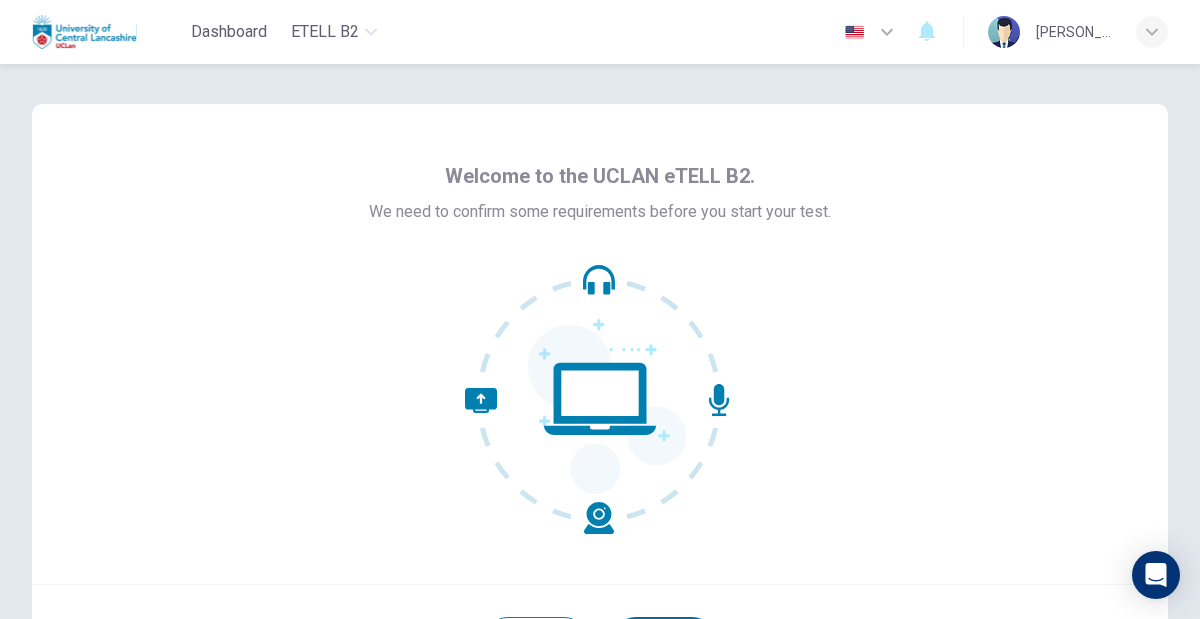 scroll, scrollTop: 0, scrollLeft: 0, axis: both 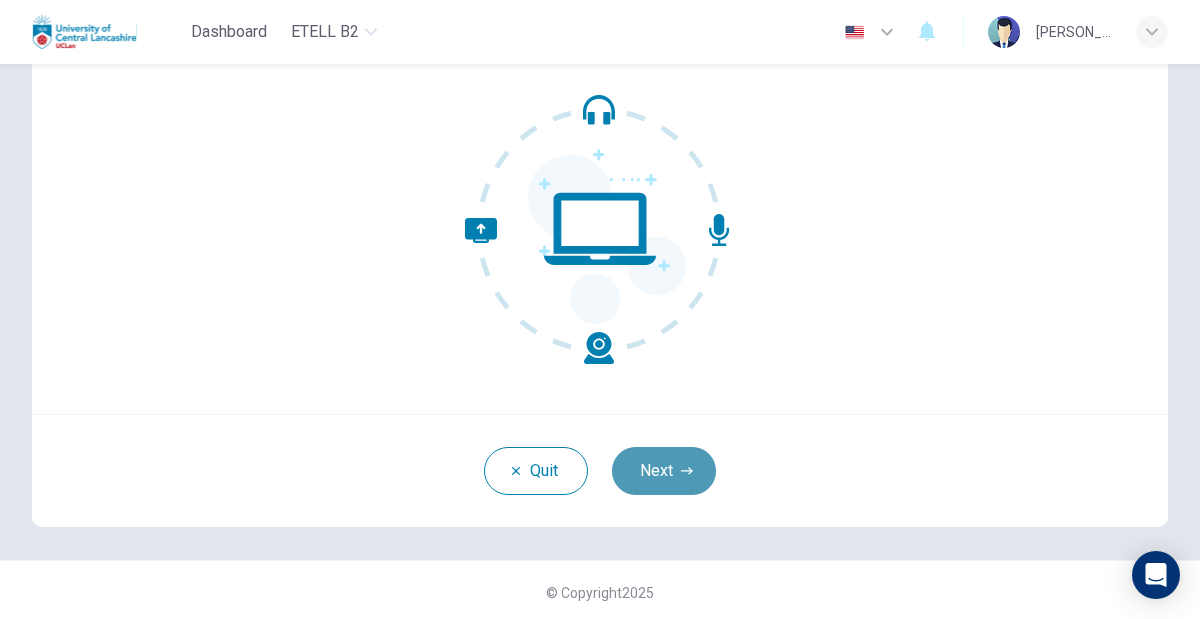 click on "Next" at bounding box center (664, 471) 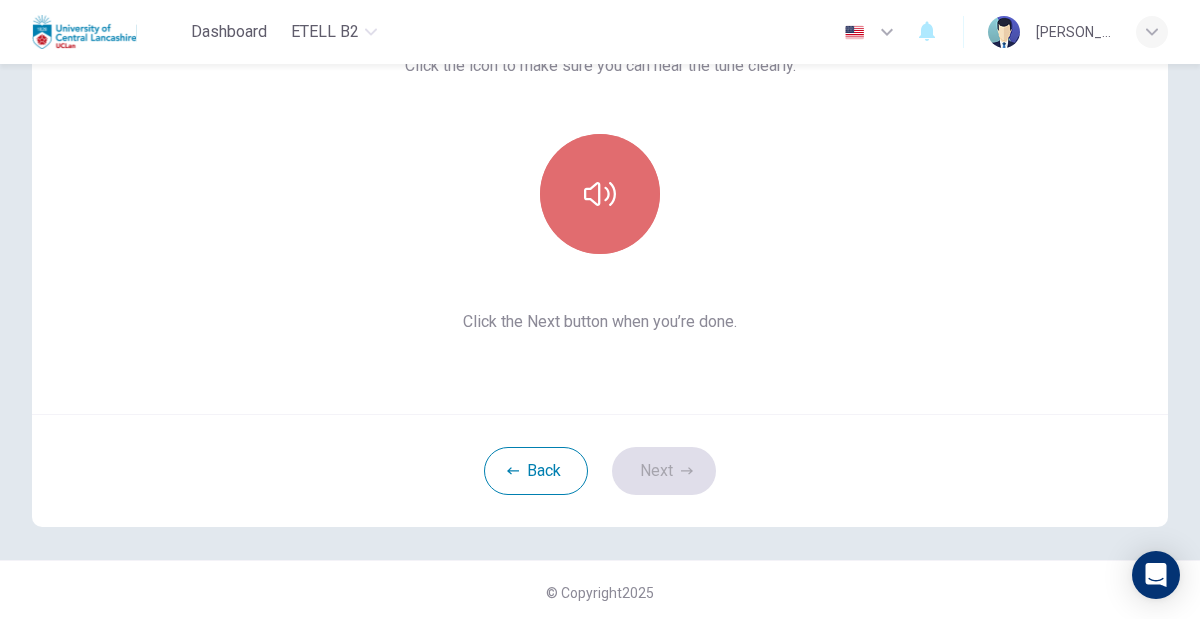 click at bounding box center (600, 194) 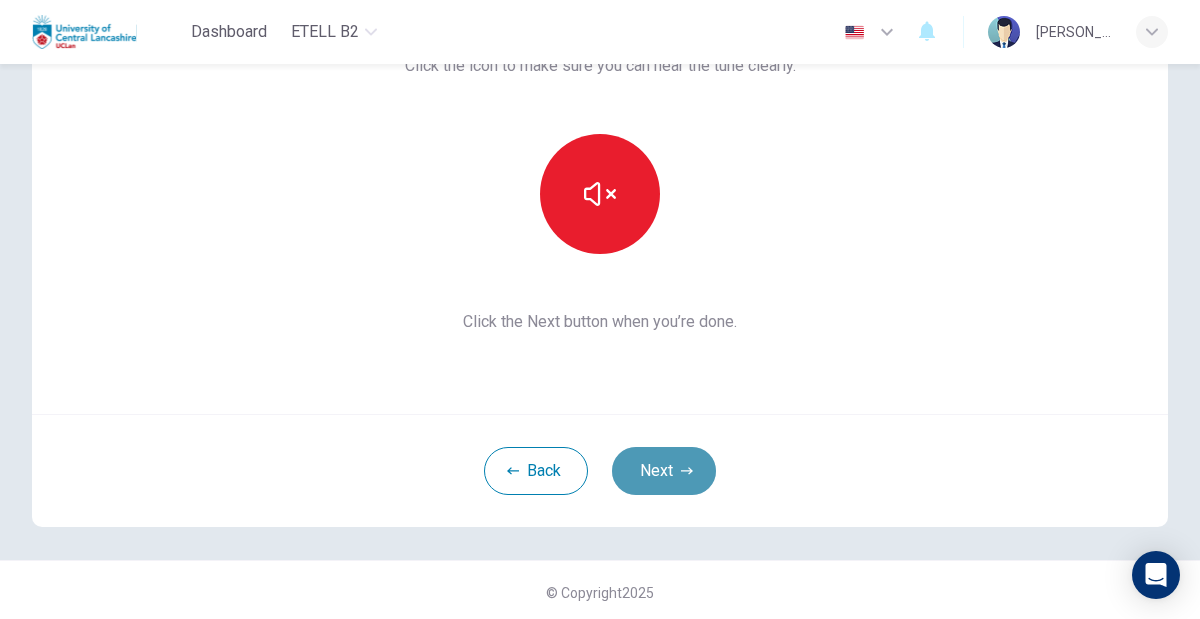click on "Next" at bounding box center (664, 471) 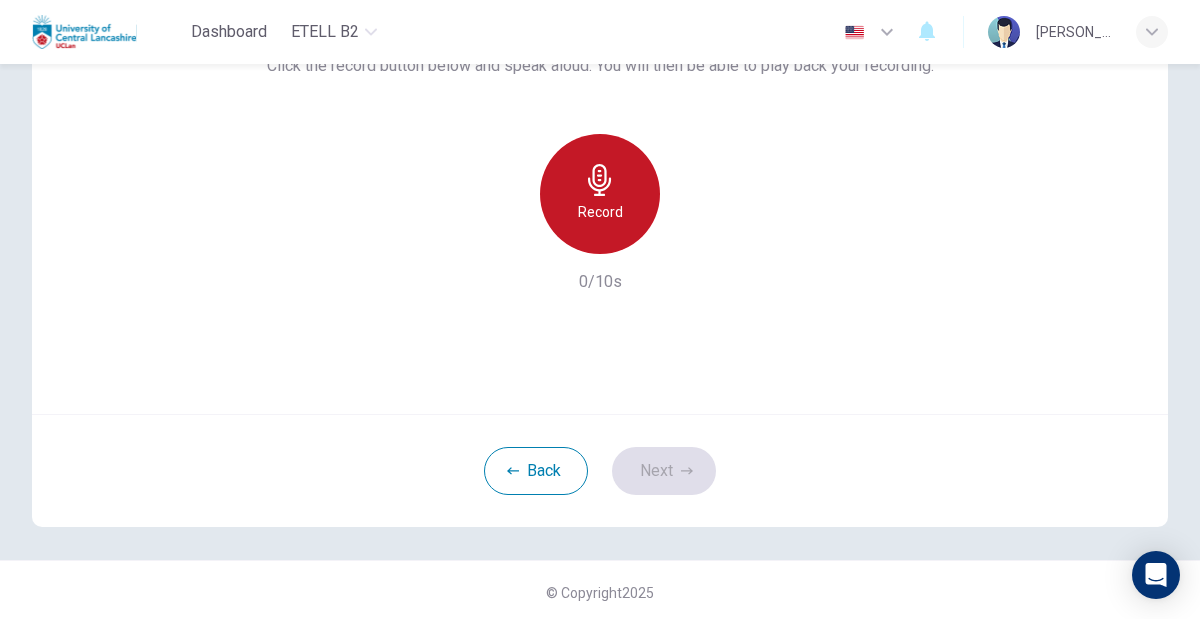 click 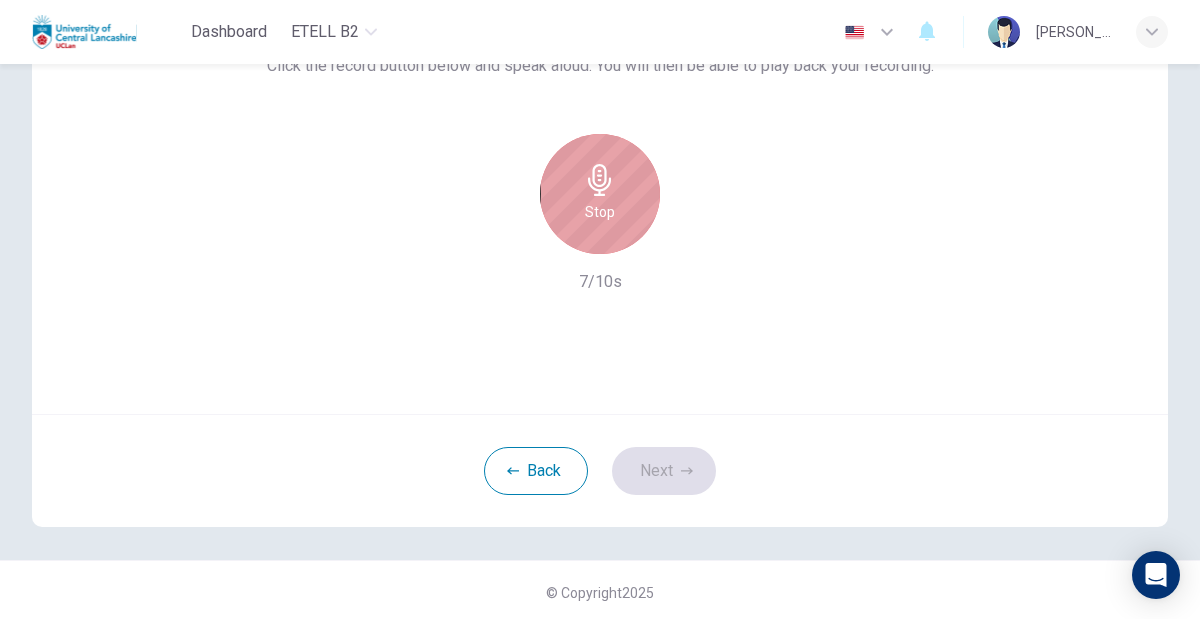 click on "Stop" at bounding box center (600, 212) 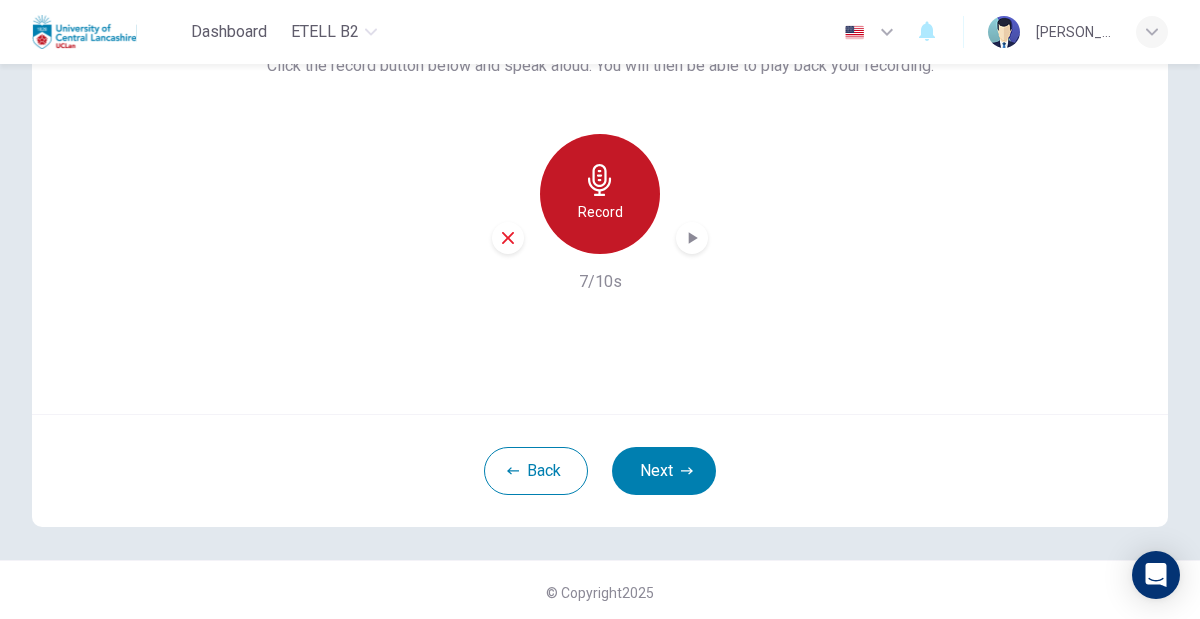 click on "Record" at bounding box center (600, 212) 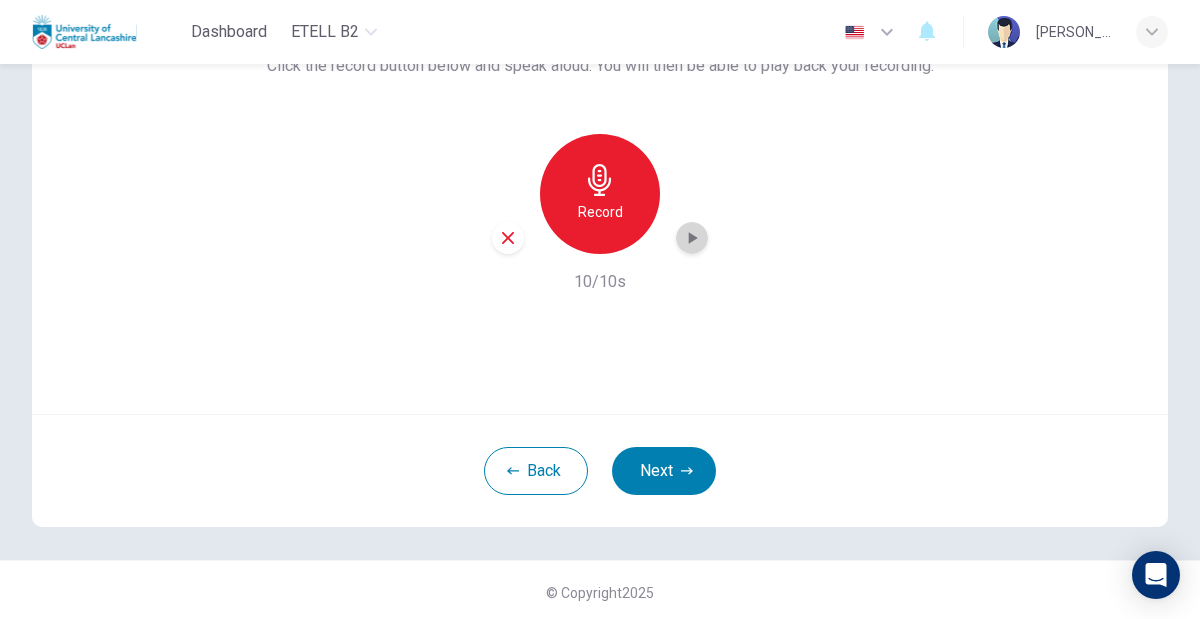 click 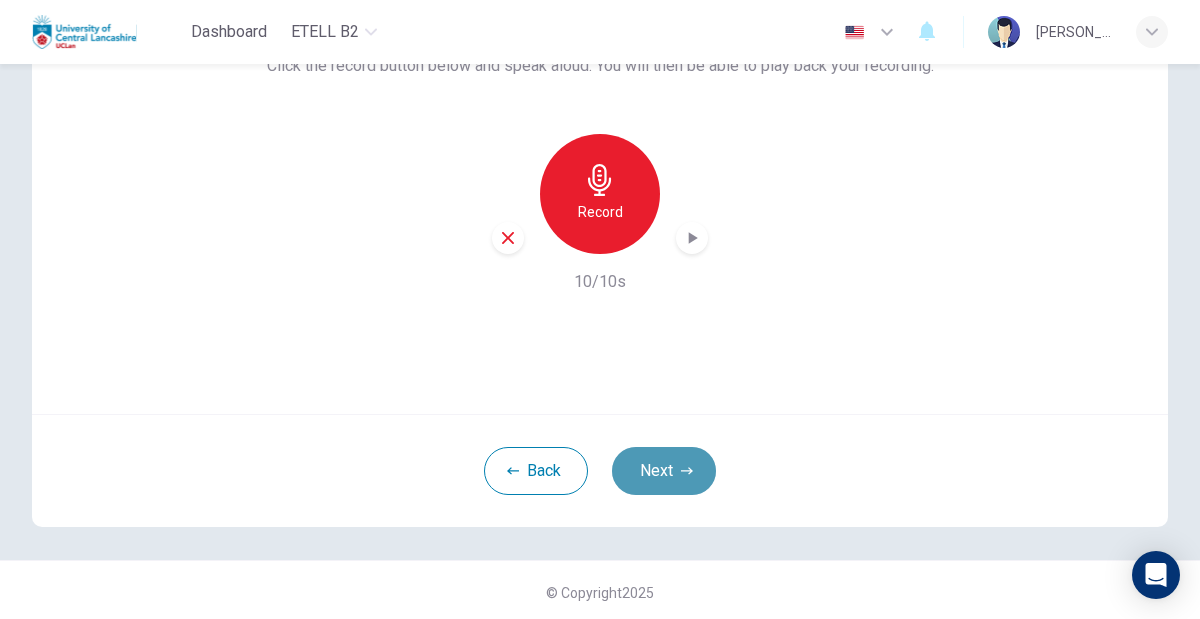 click on "Next" at bounding box center [664, 471] 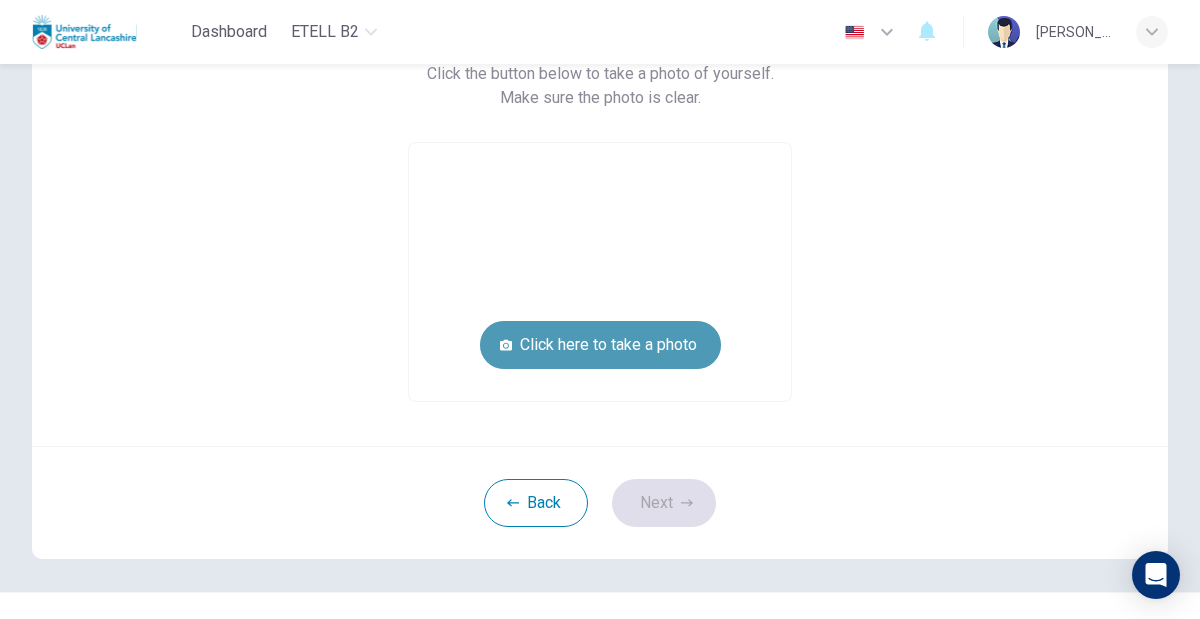 click on "Click here to take a photo" at bounding box center [600, 345] 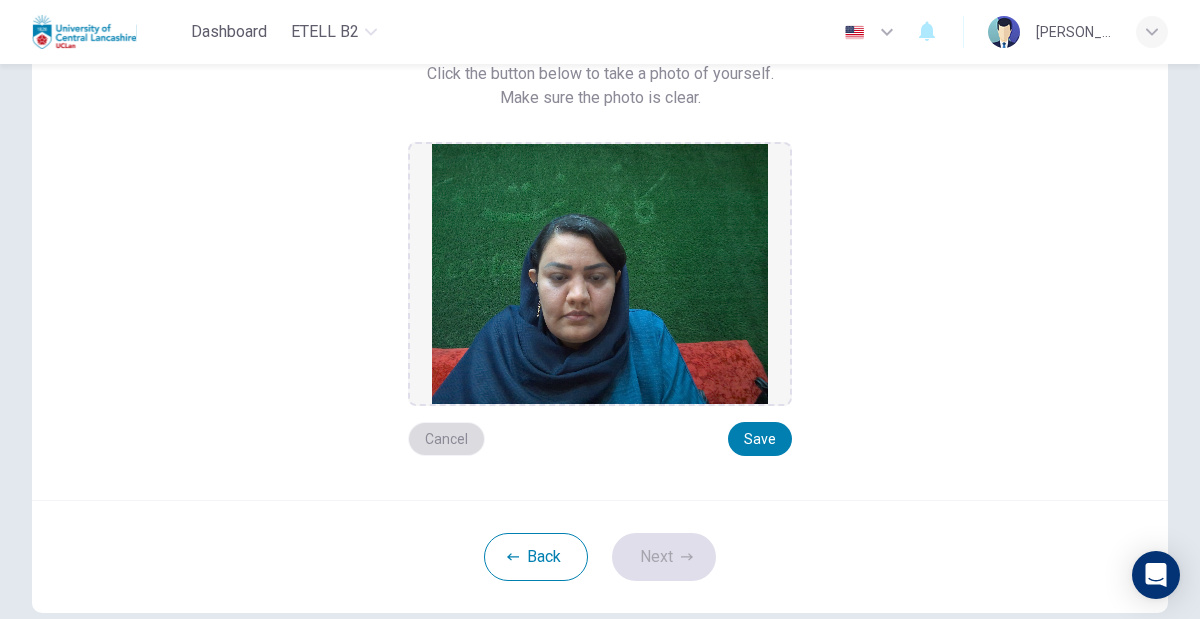 click on "Cancel" at bounding box center (446, 439) 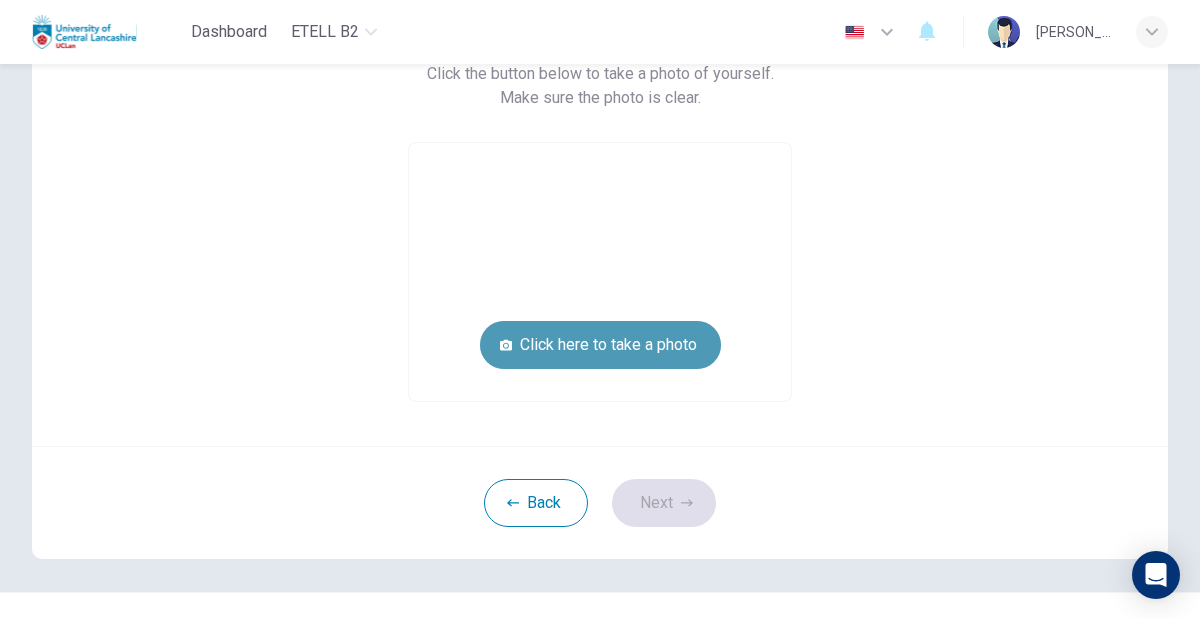 click on "Click here to take a photo" at bounding box center (600, 345) 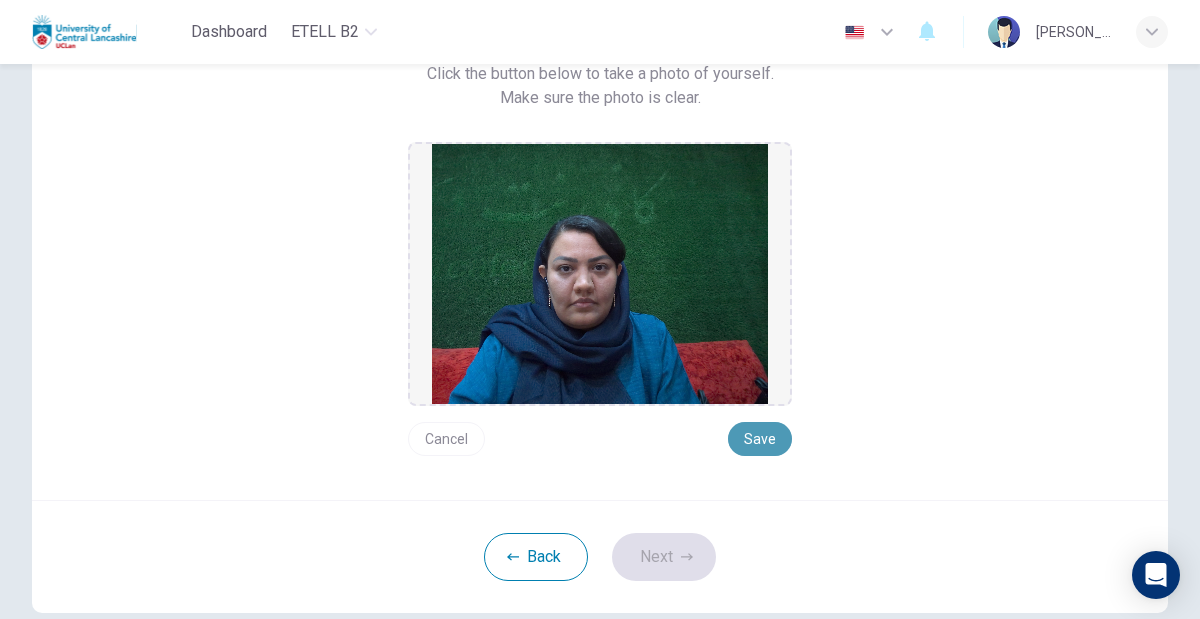 click on "Save" at bounding box center (760, 439) 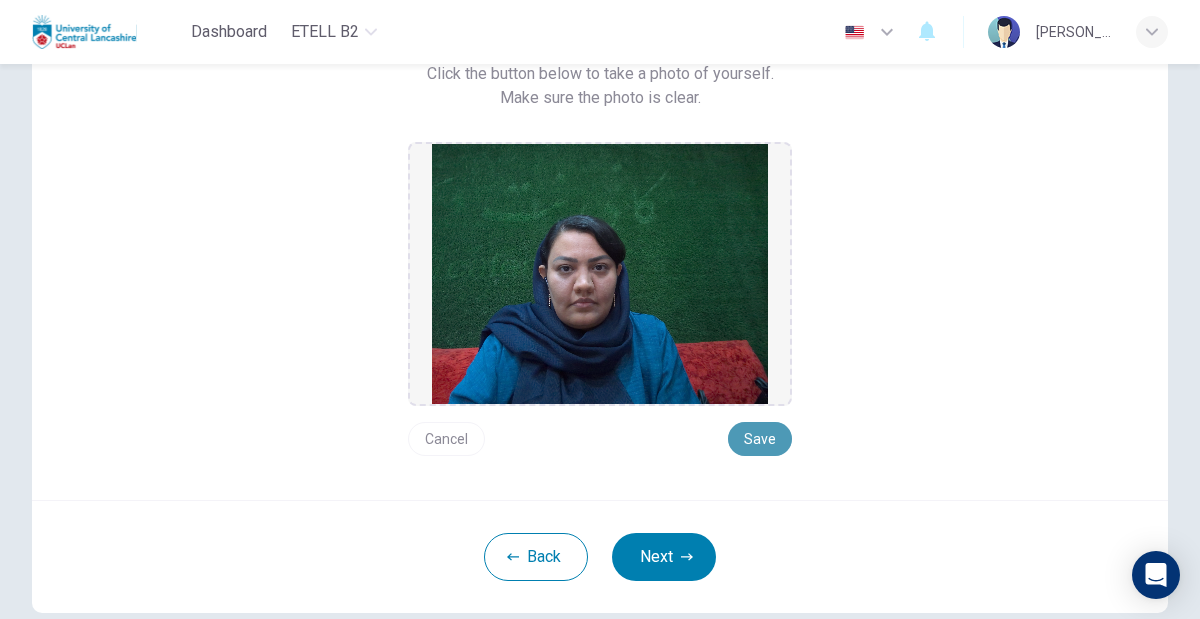 click on "Save" at bounding box center (760, 439) 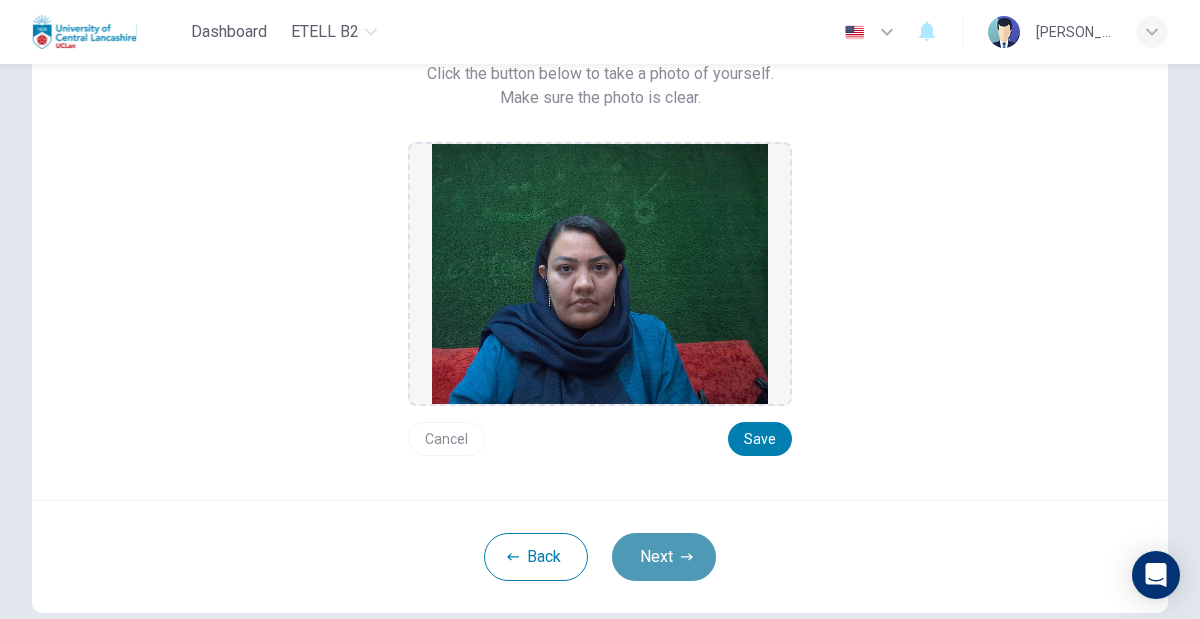 click on "Next" at bounding box center [664, 557] 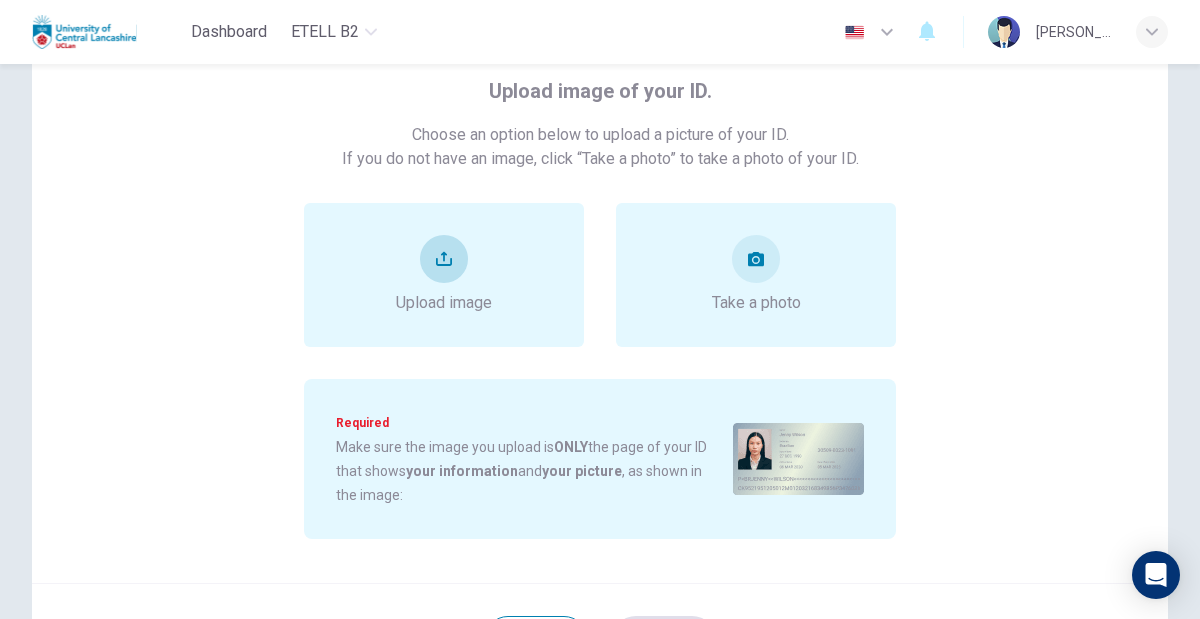 scroll, scrollTop: 113, scrollLeft: 0, axis: vertical 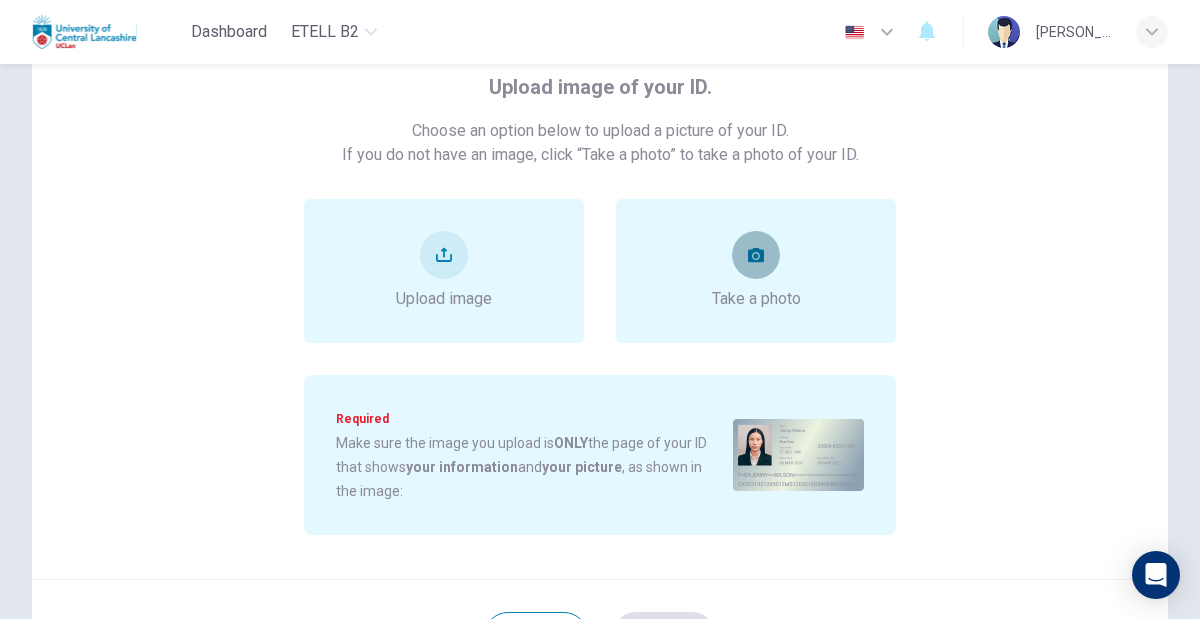 click at bounding box center (756, 255) 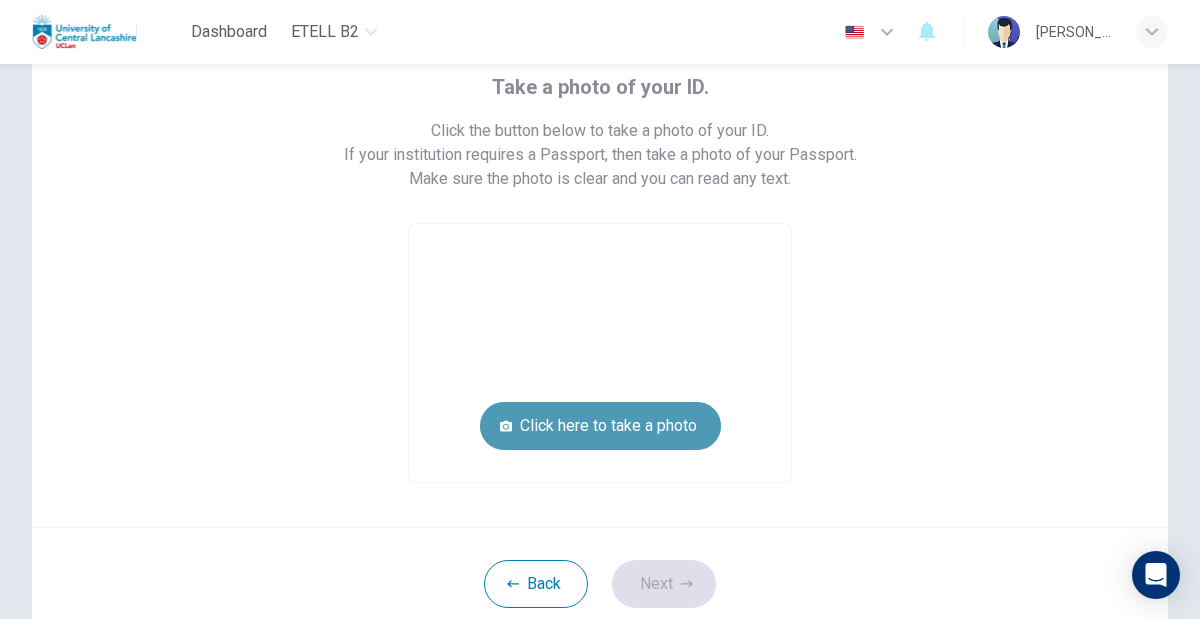 click on "Click here to take a photo" at bounding box center [600, 426] 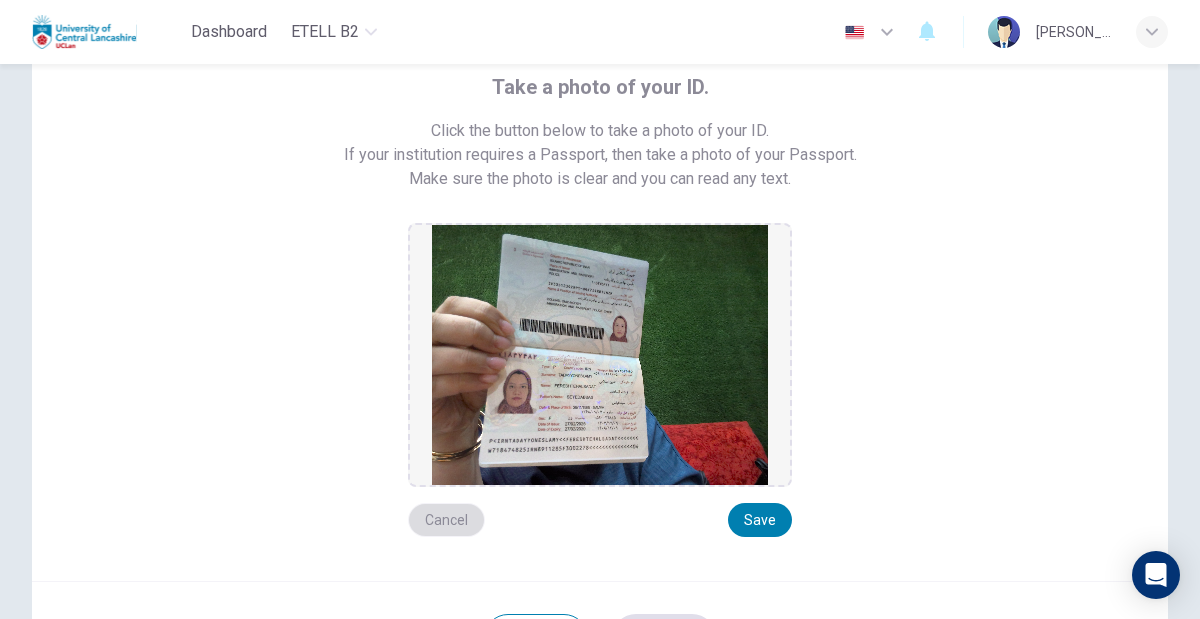 click on "Cancel" at bounding box center (446, 520) 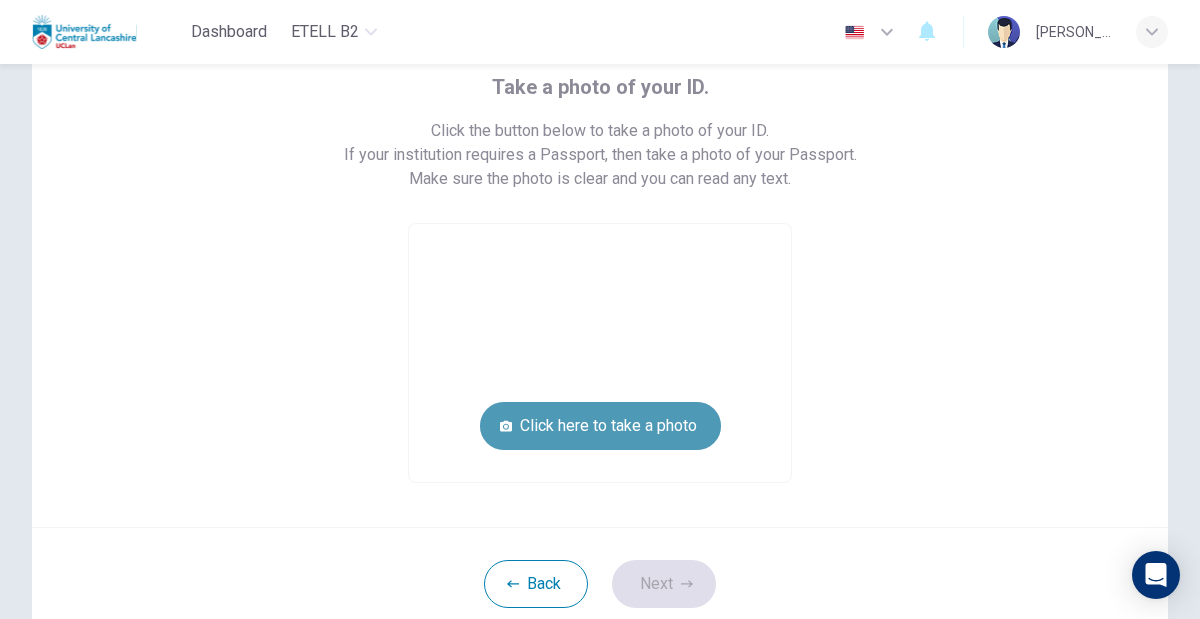 click on "Click here to take a photo" at bounding box center (600, 426) 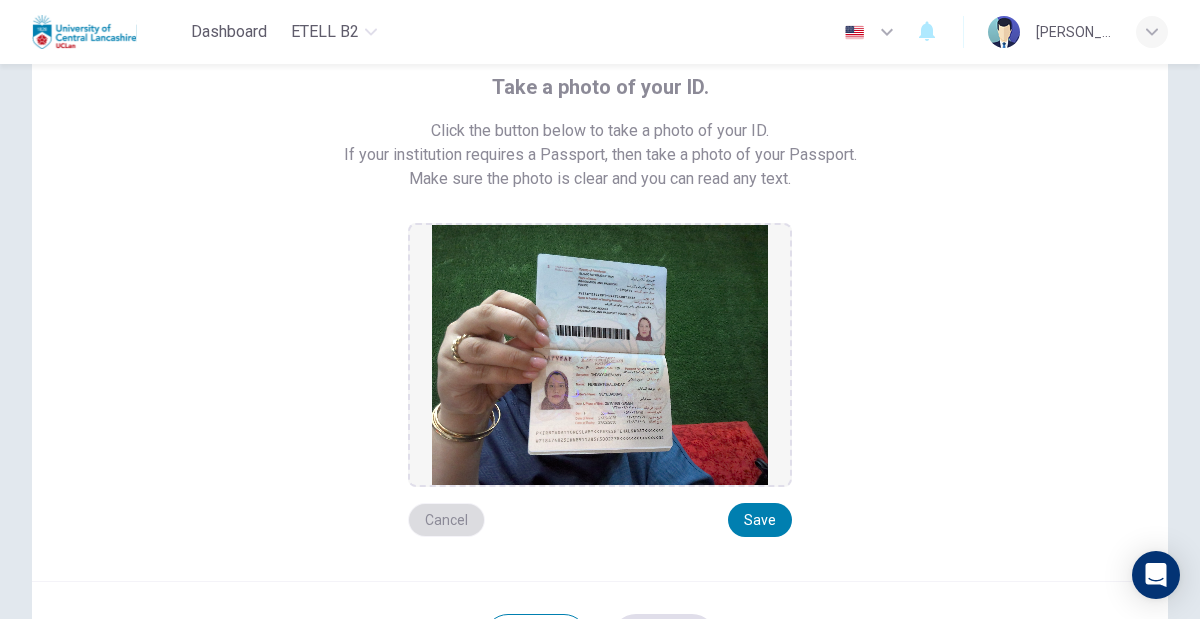 click on "Cancel" at bounding box center (446, 520) 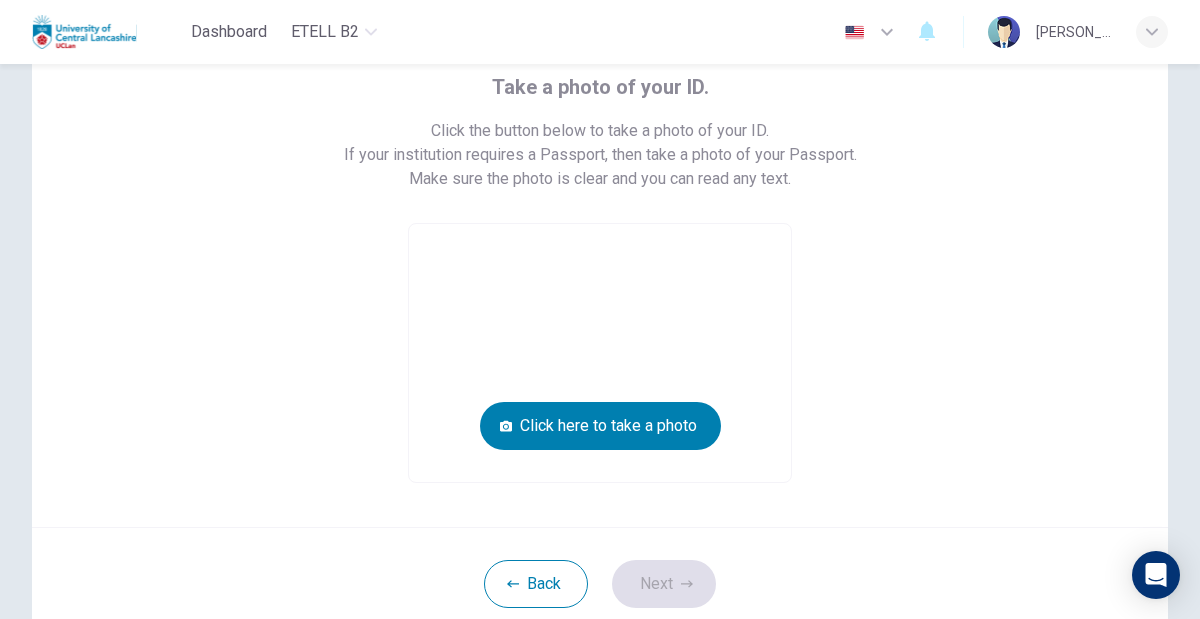 click on "Take a photo of your ID. Click the button below to take a photo of your ID.   If your institution requires a Passport, then take a photo of your Passport. Make sure the photo is clear and you can read any text. Click here to take a photo" at bounding box center (600, 259) 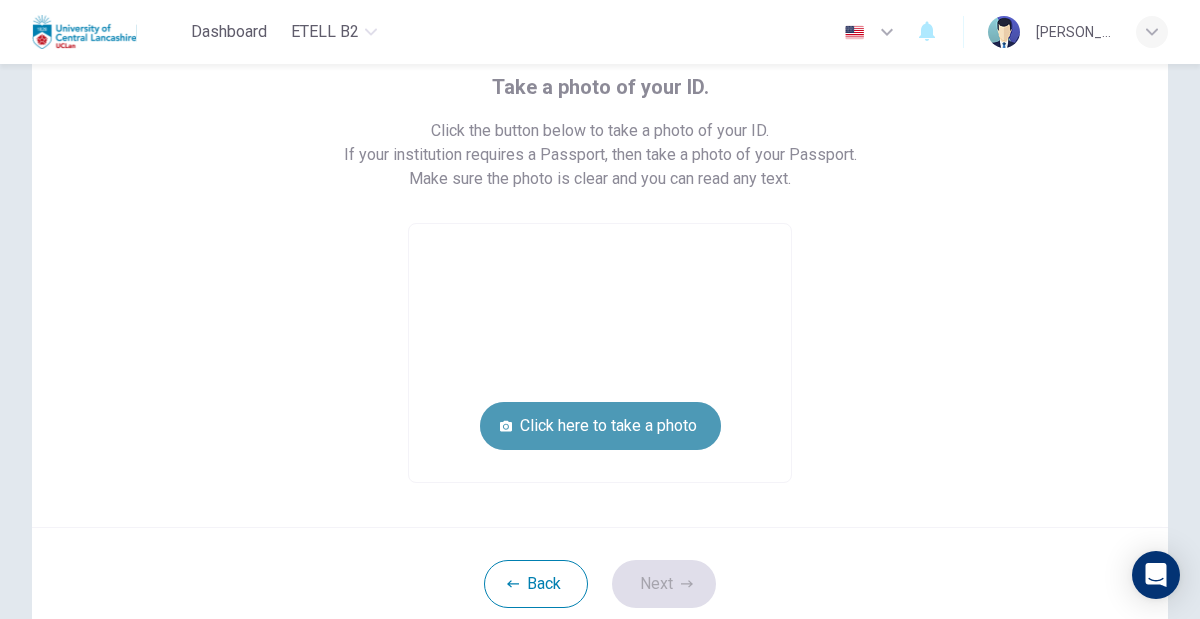 click on "Click here to take a photo" at bounding box center (600, 426) 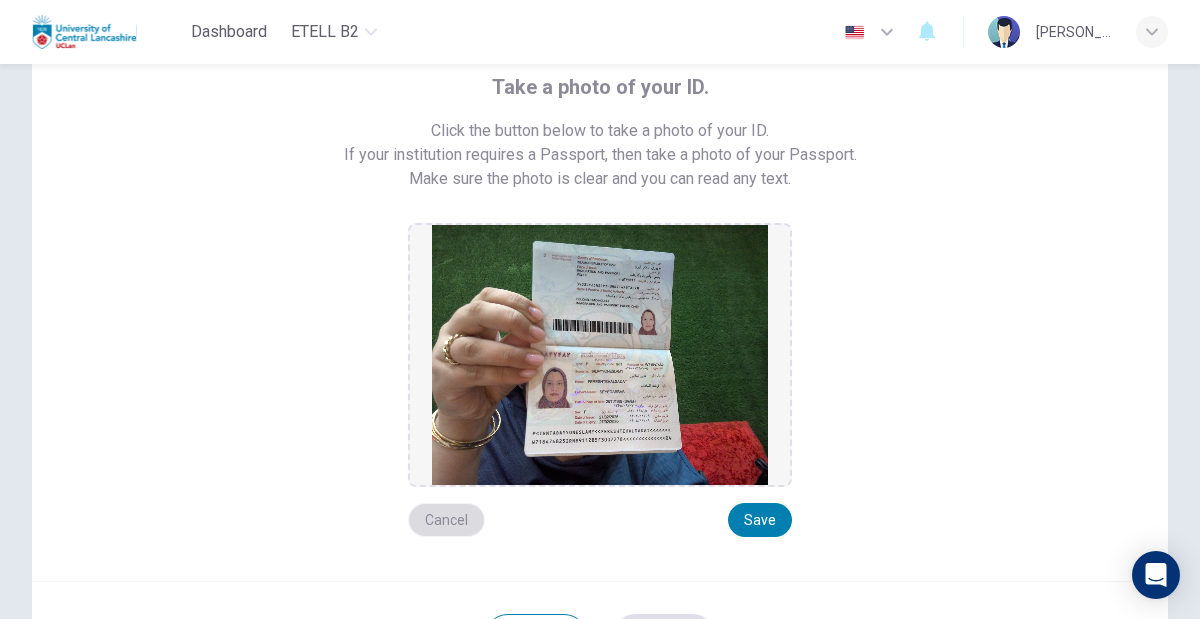 click on "Cancel" at bounding box center [446, 520] 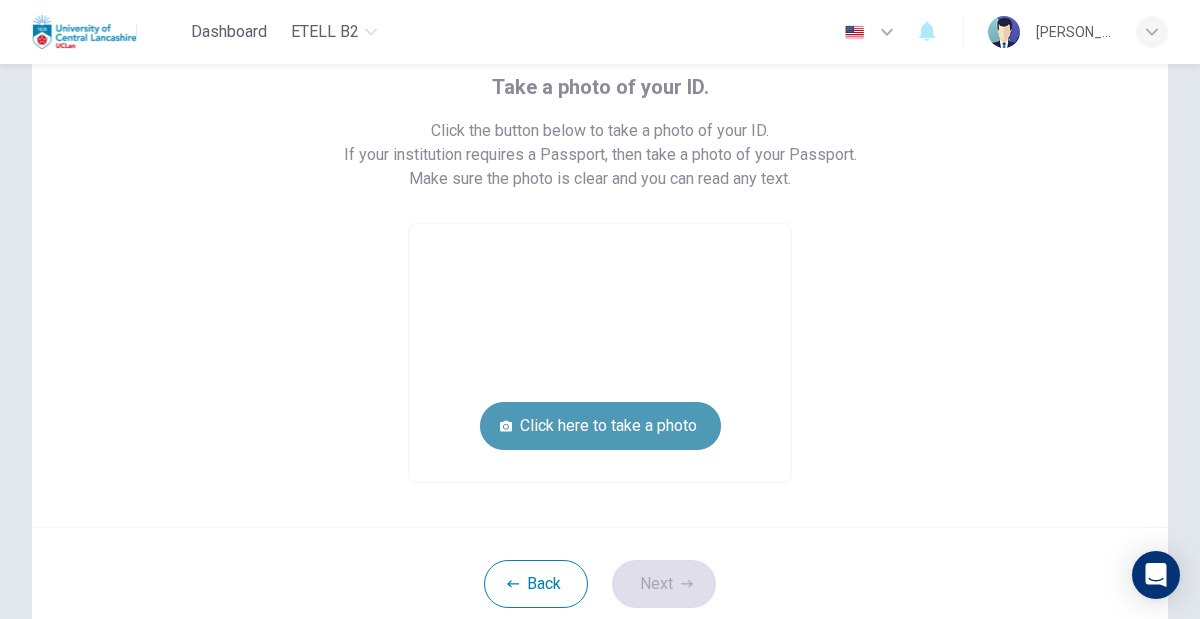 click on "Click here to take a photo" at bounding box center [600, 426] 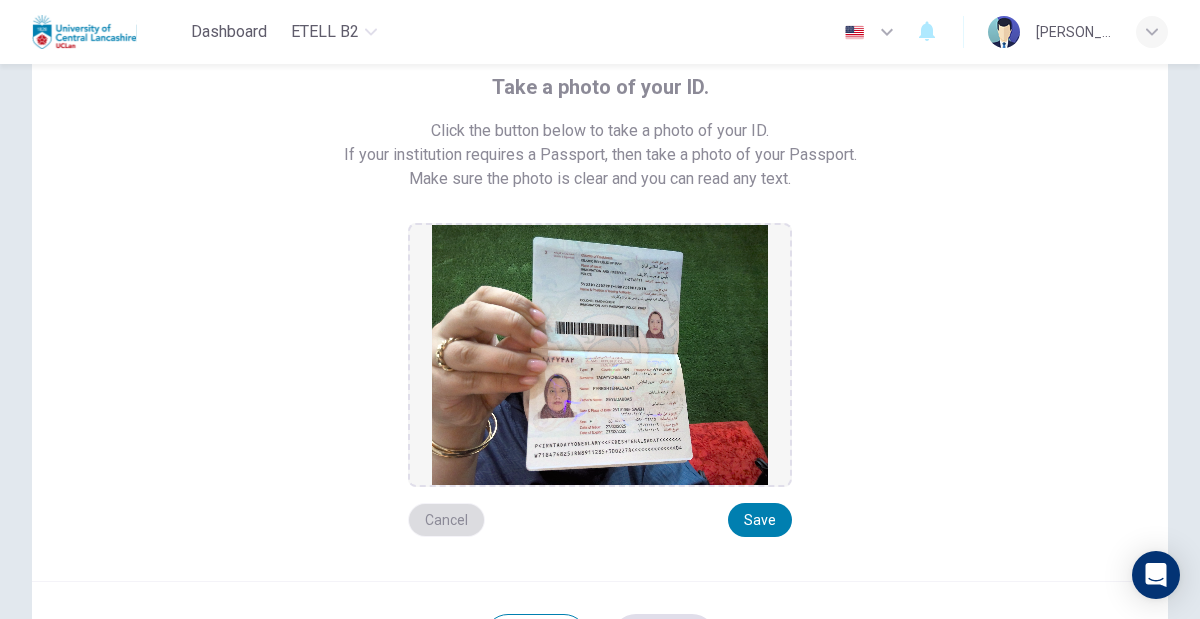 click on "Cancel" at bounding box center (446, 520) 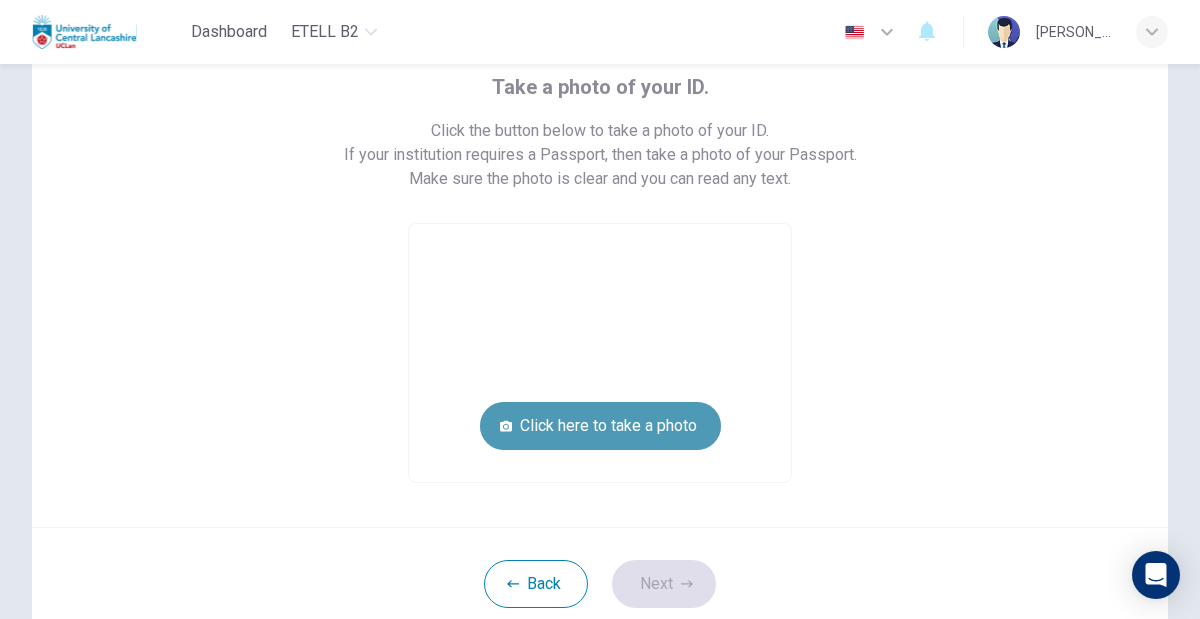 click on "Click here to take a photo" at bounding box center (600, 426) 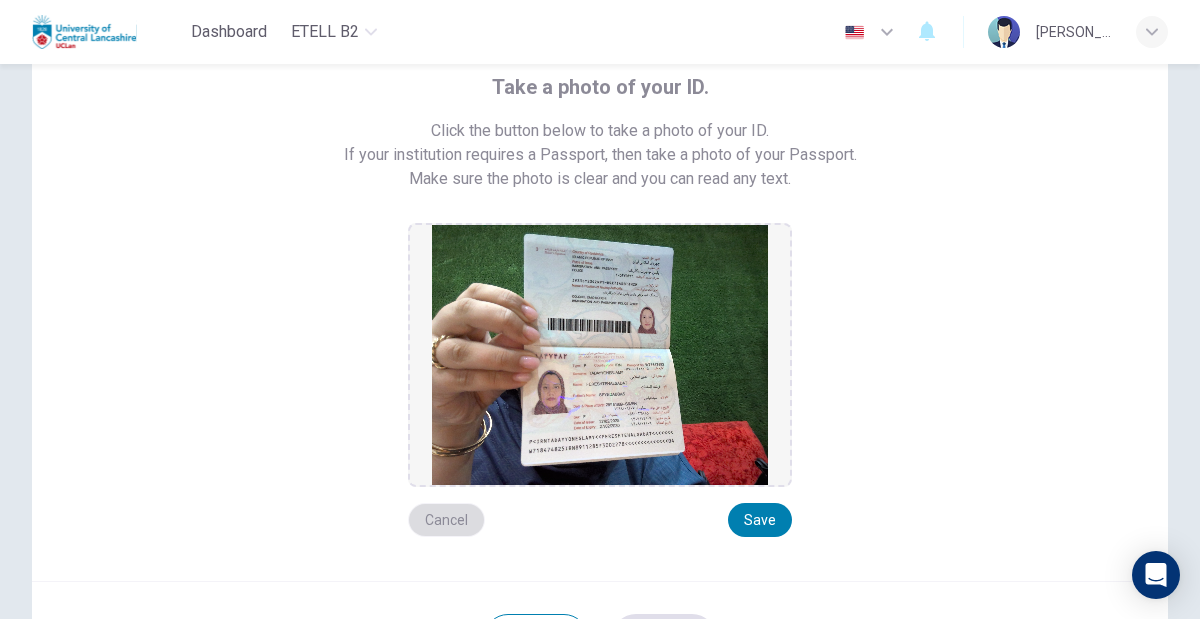 click on "Cancel" at bounding box center [446, 520] 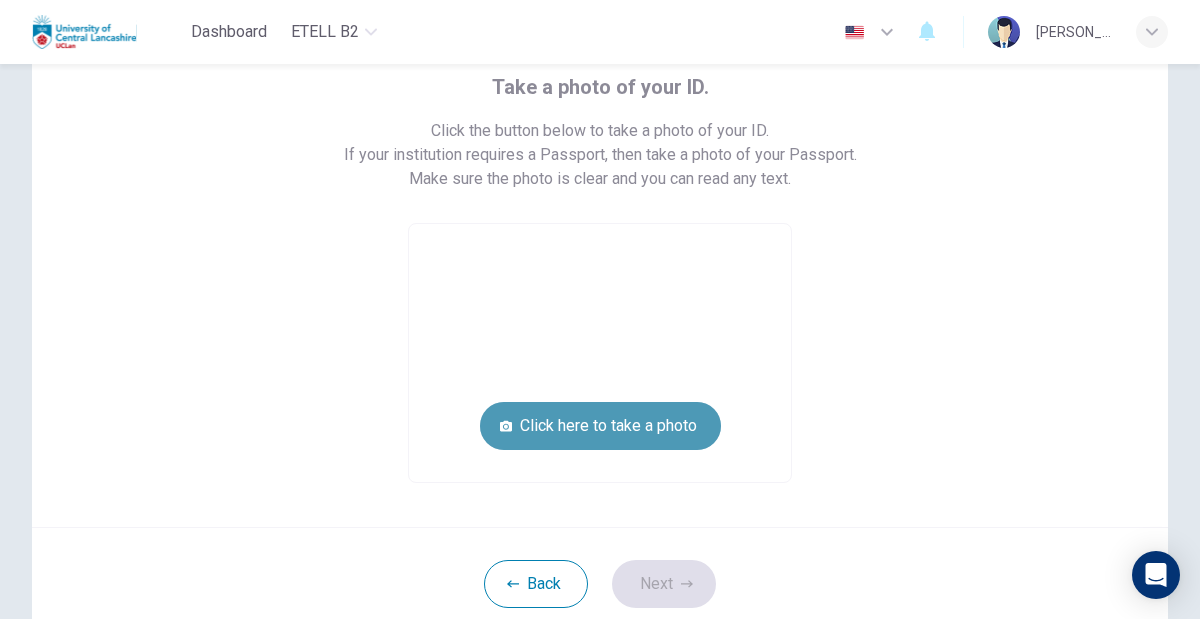 click on "Click here to take a photo" at bounding box center [600, 426] 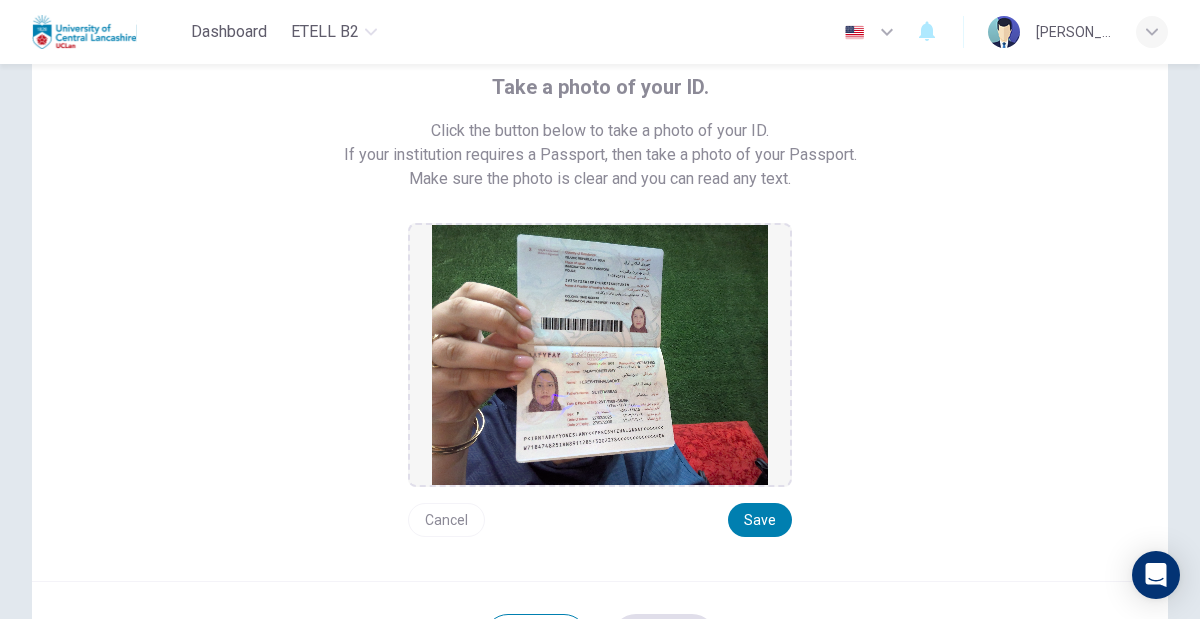 click on "Cancel" at bounding box center (446, 520) 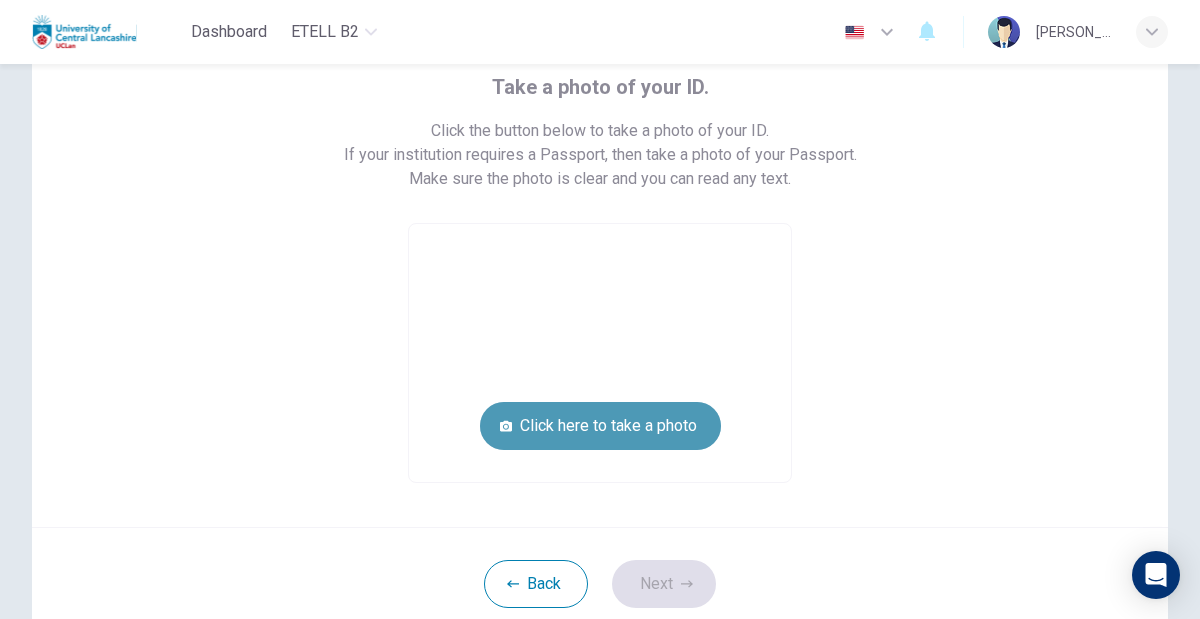 click on "Click here to take a photo" at bounding box center (600, 426) 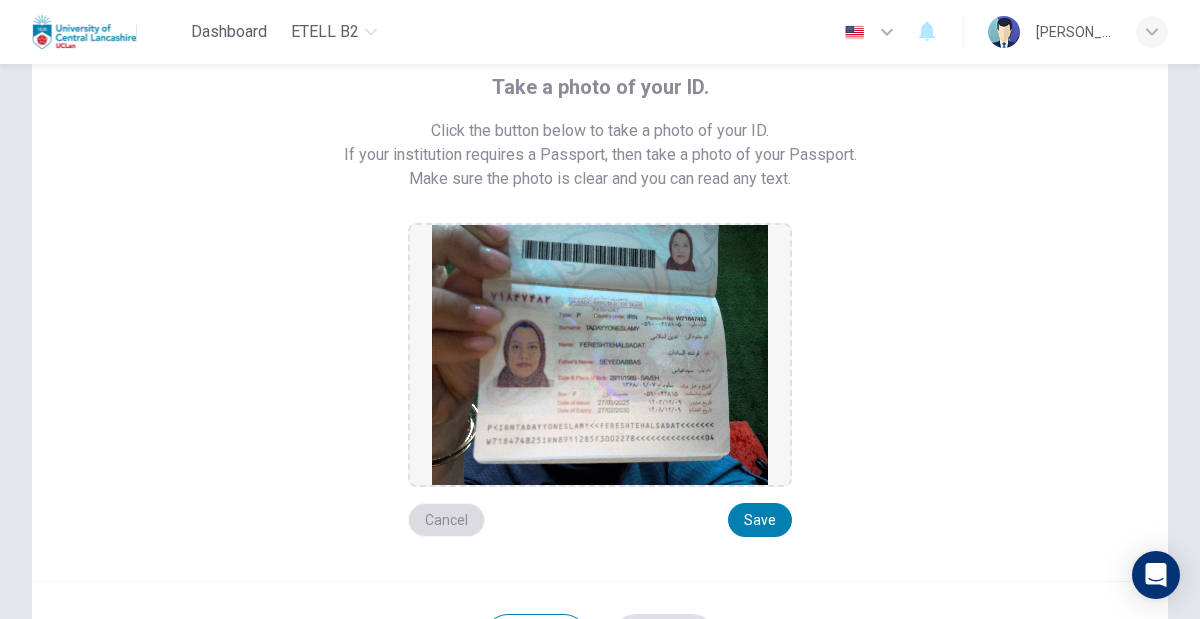 click on "Cancel" at bounding box center (446, 520) 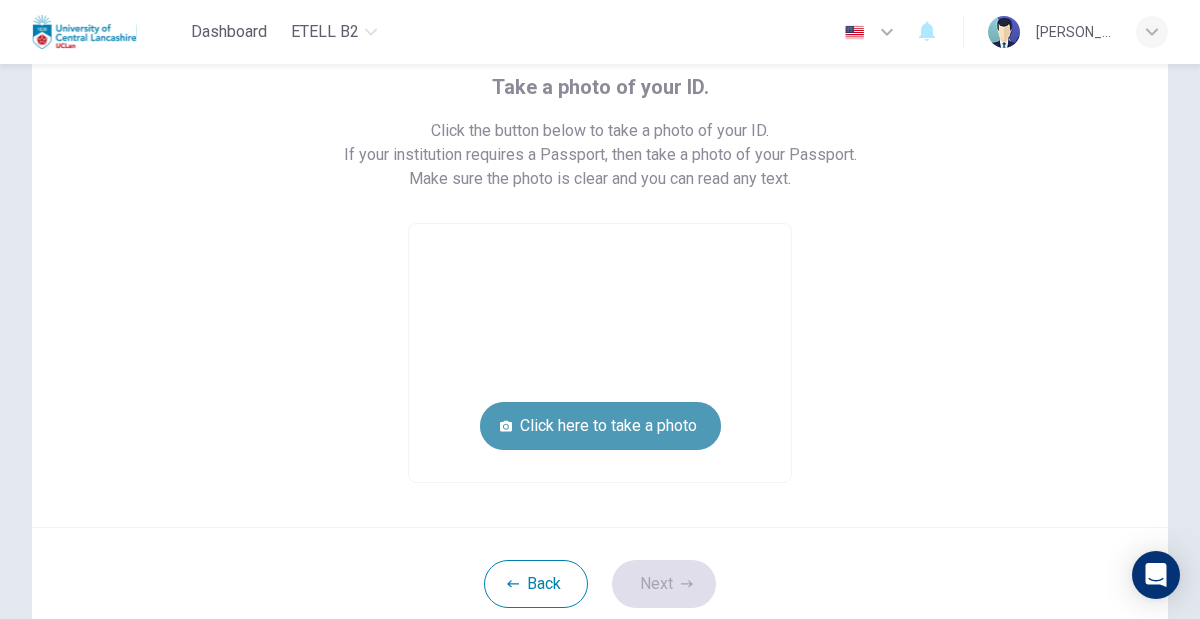 click on "Click here to take a photo" at bounding box center (600, 426) 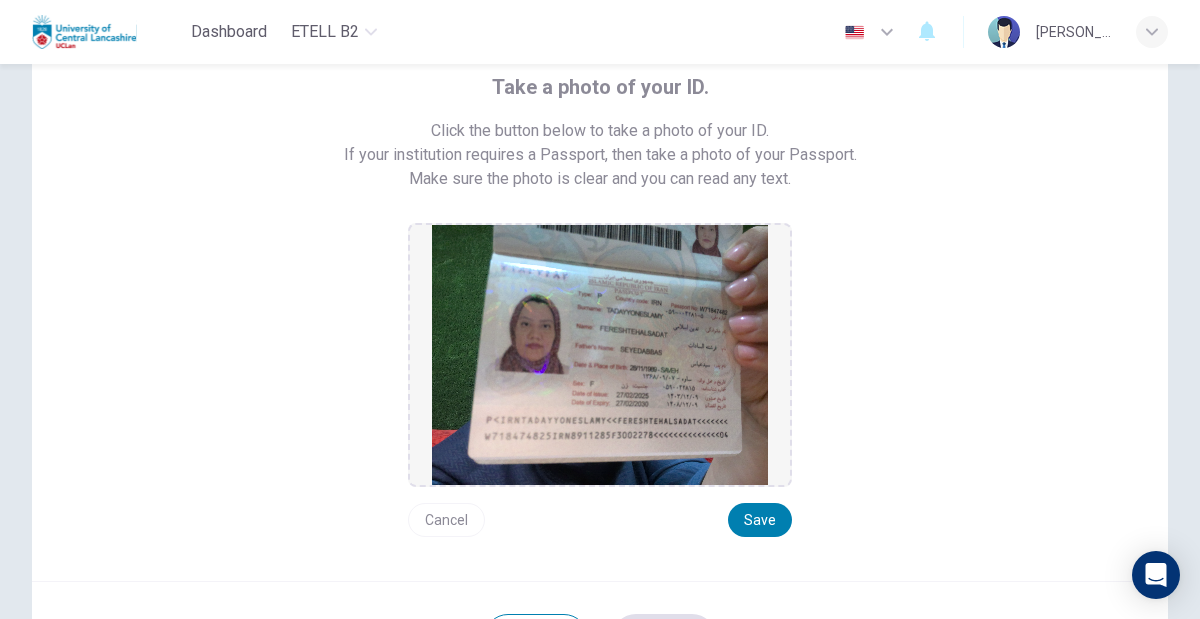 click on "Cancel" at bounding box center (446, 520) 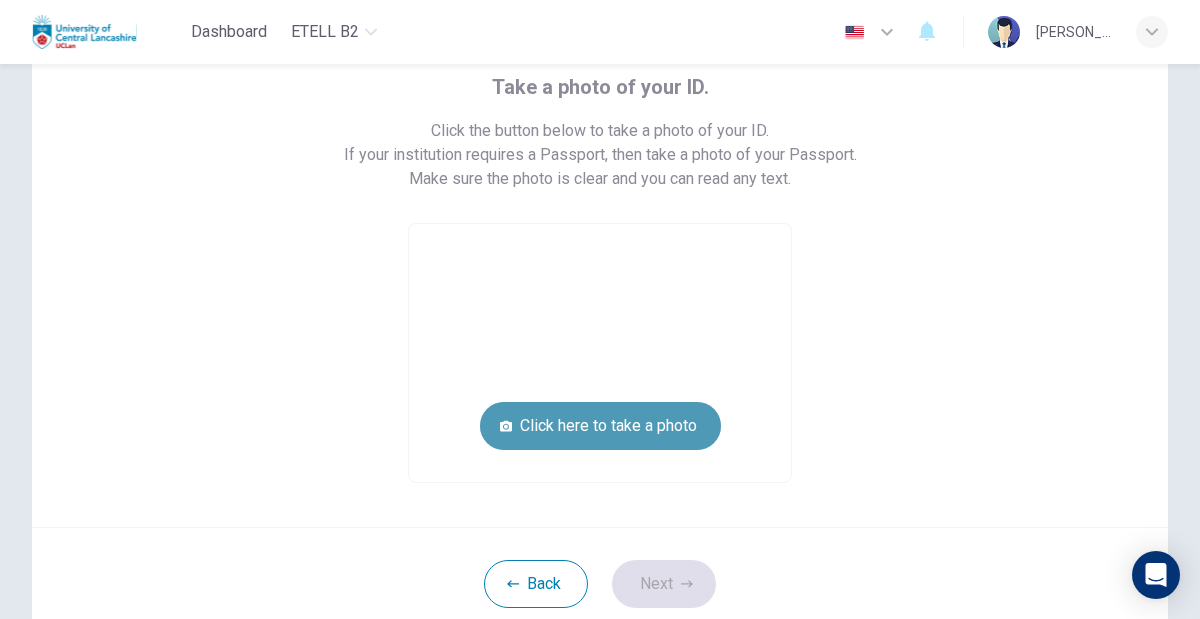 click on "Click here to take a photo" at bounding box center [600, 426] 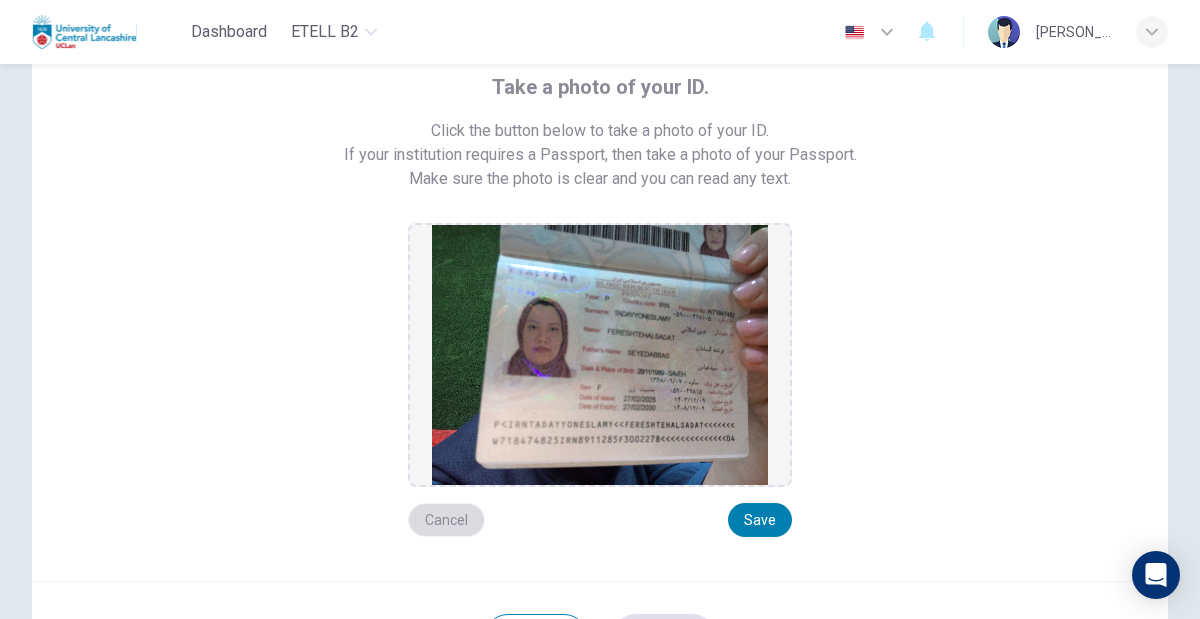 click on "Cancel" at bounding box center [446, 520] 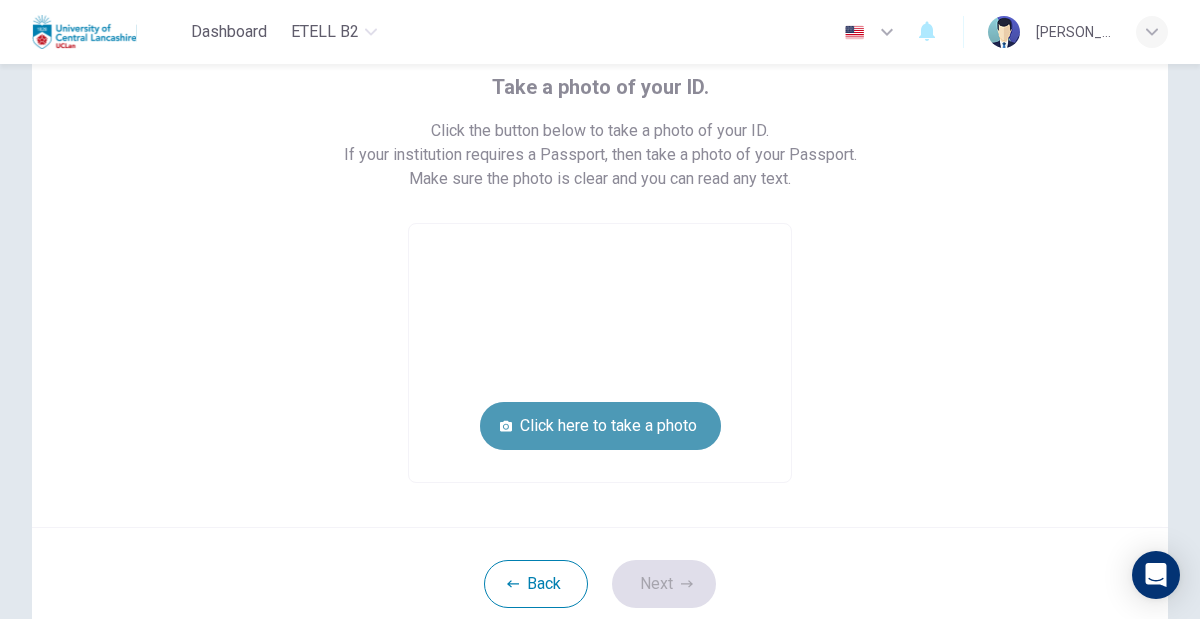click on "Click here to take a photo" at bounding box center [600, 426] 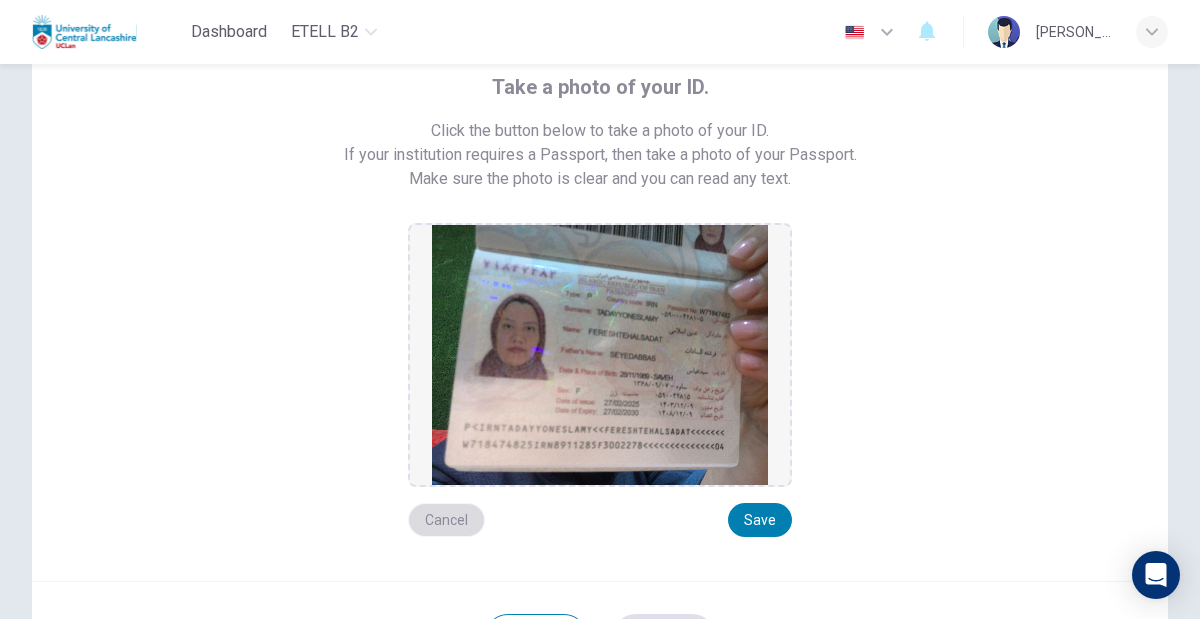 click on "Cancel" at bounding box center (446, 520) 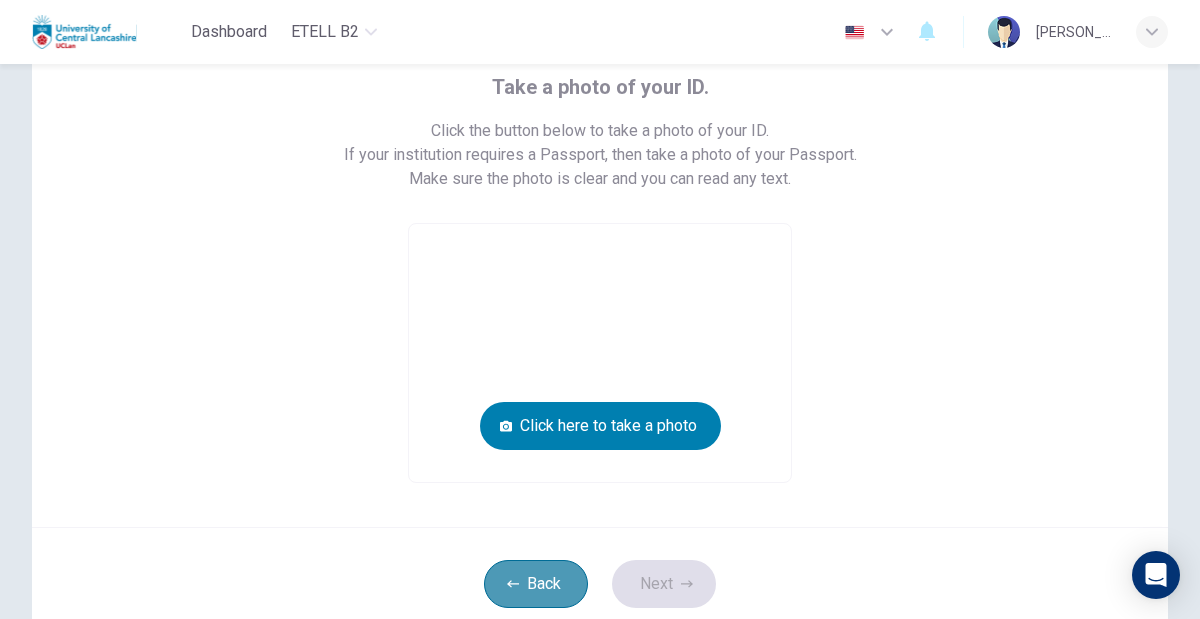 click on "Back" at bounding box center (536, 584) 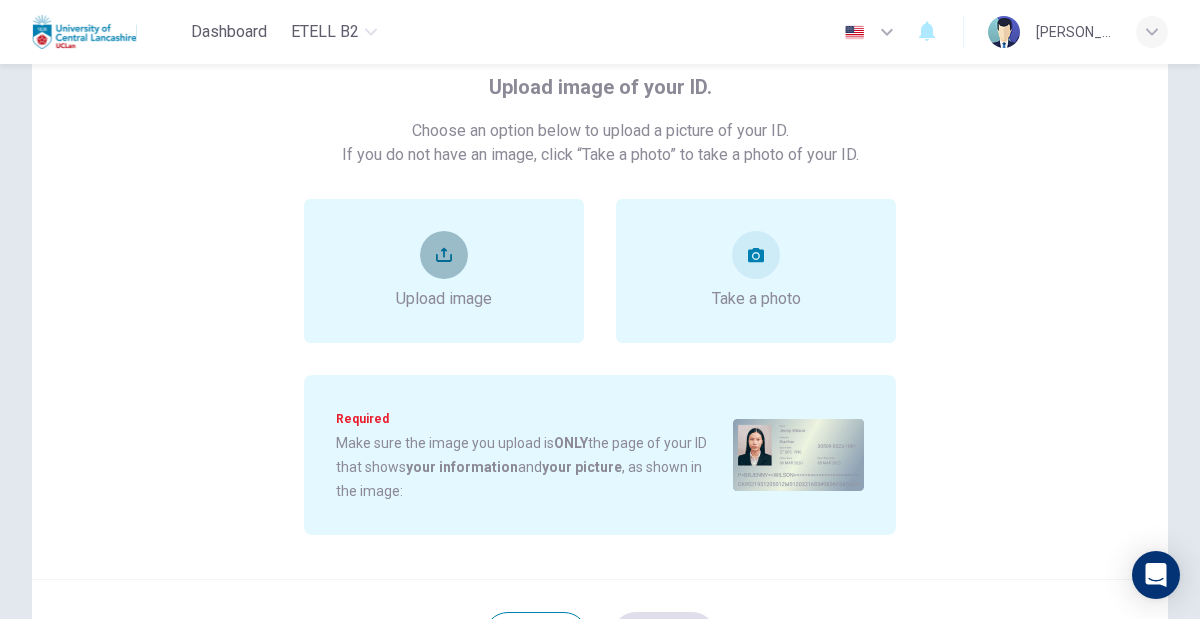 click 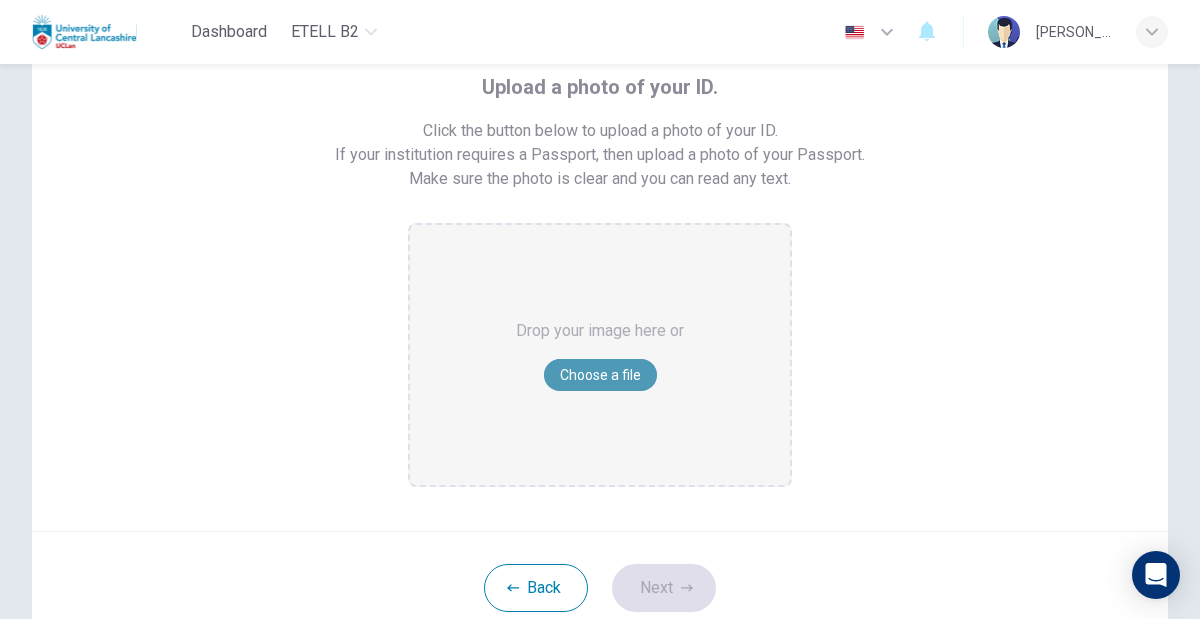 click on "Choose a file" at bounding box center [600, 375] 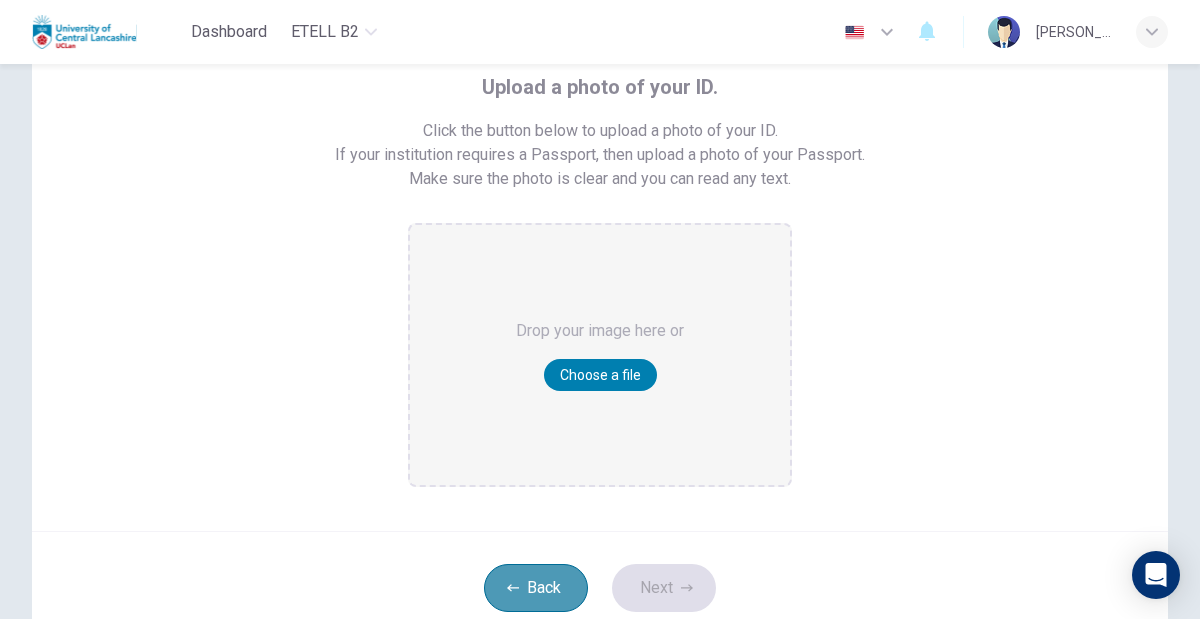 click on "Back" at bounding box center (536, 588) 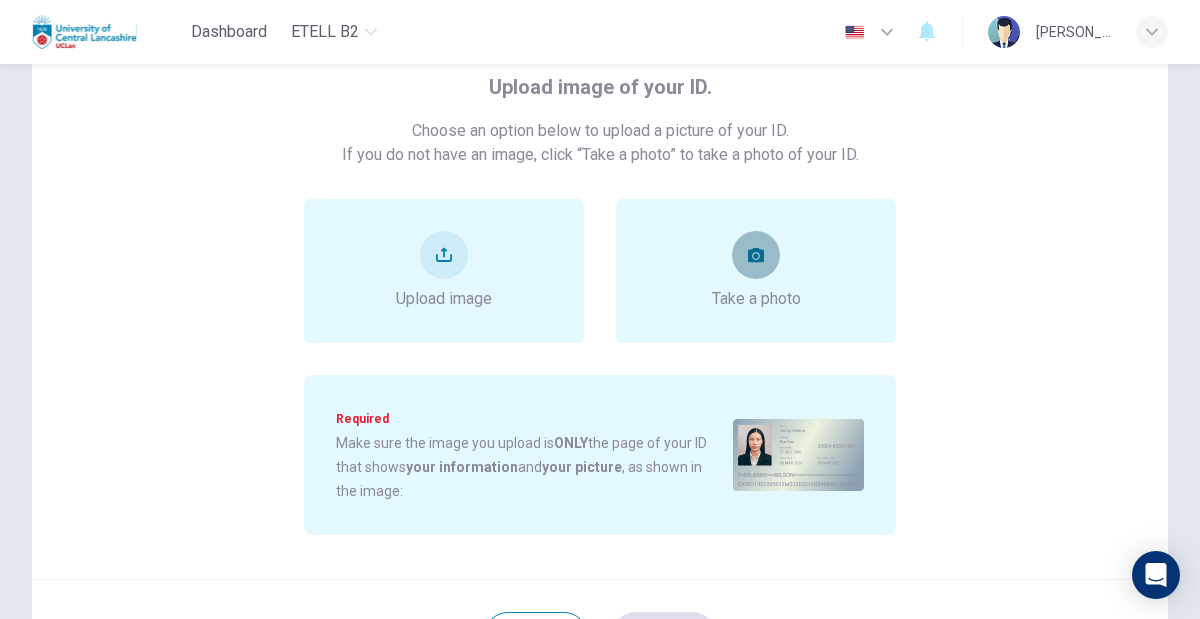 click 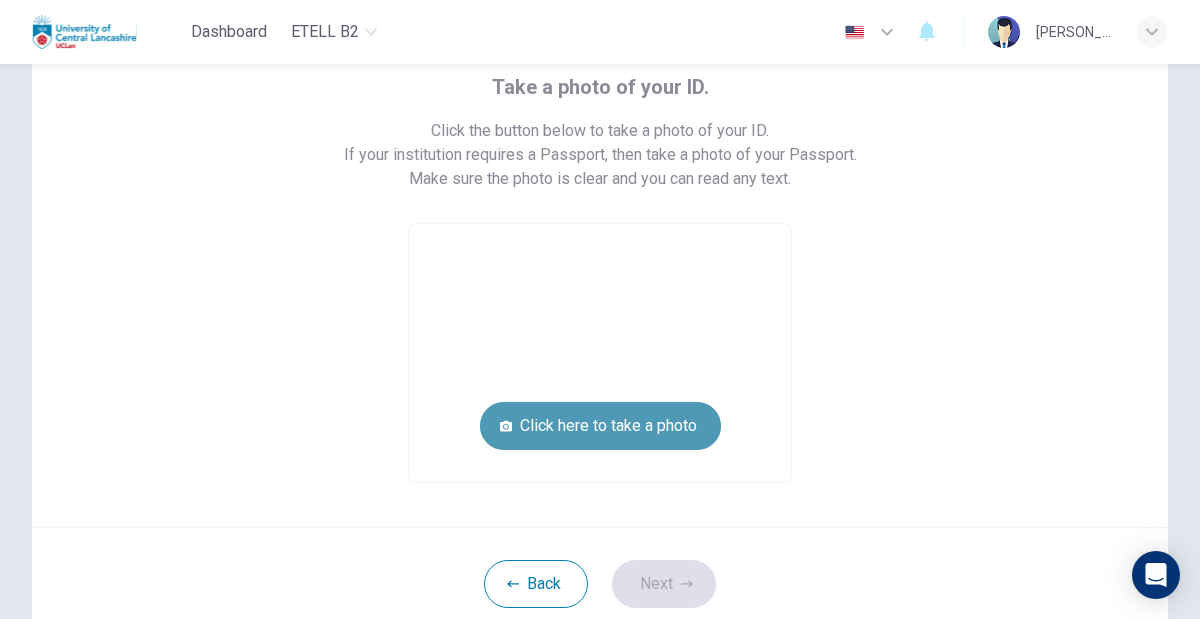 click on "Click here to take a photo" at bounding box center (600, 426) 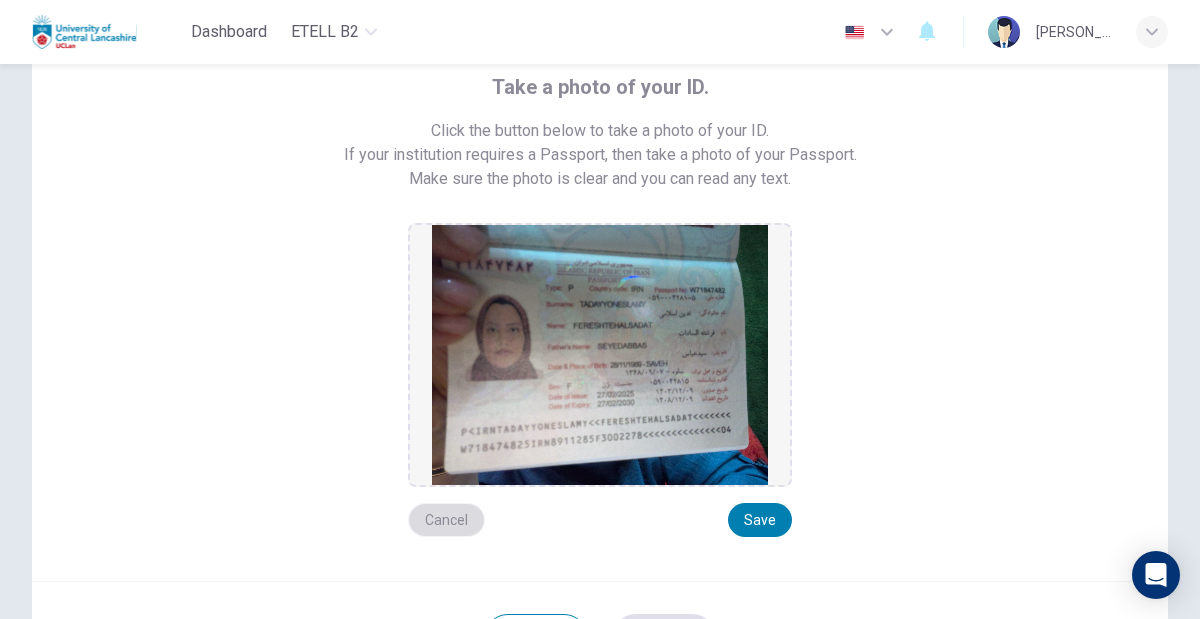 click on "Cancel" at bounding box center [446, 520] 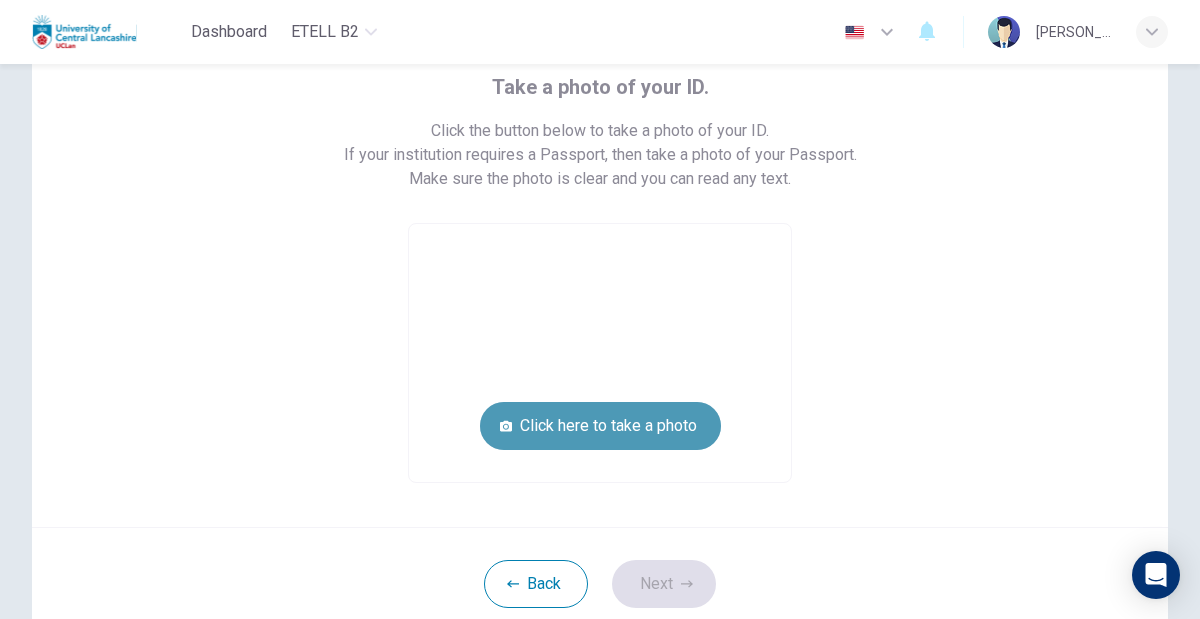 click on "Click here to take a photo" at bounding box center (600, 426) 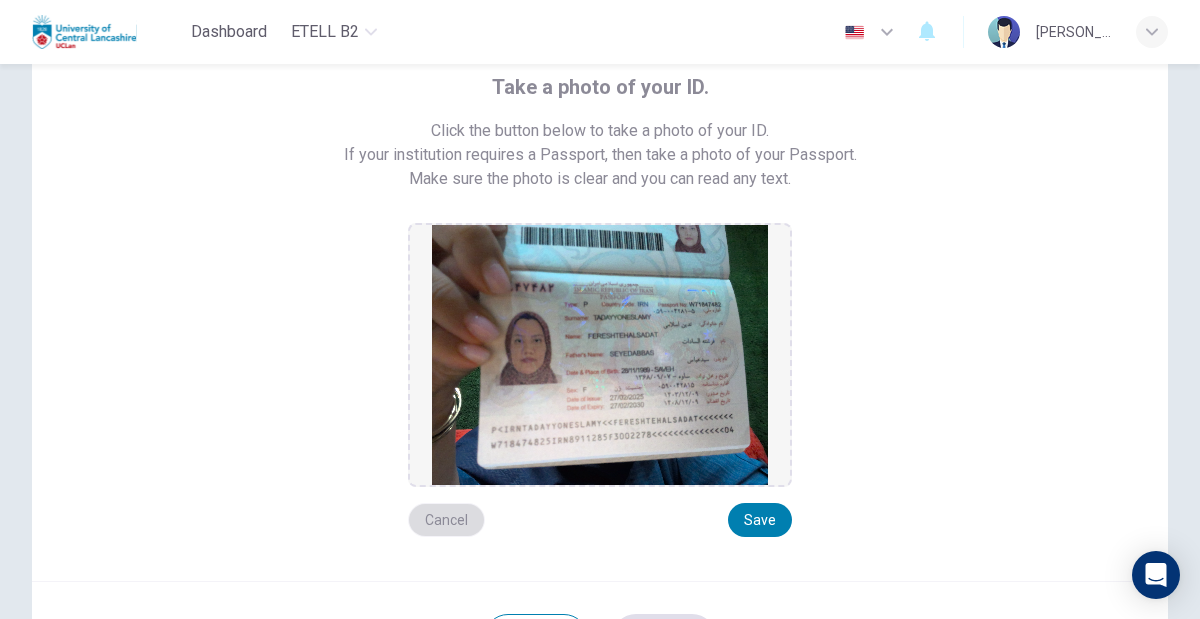 click on "Cancel" at bounding box center (446, 520) 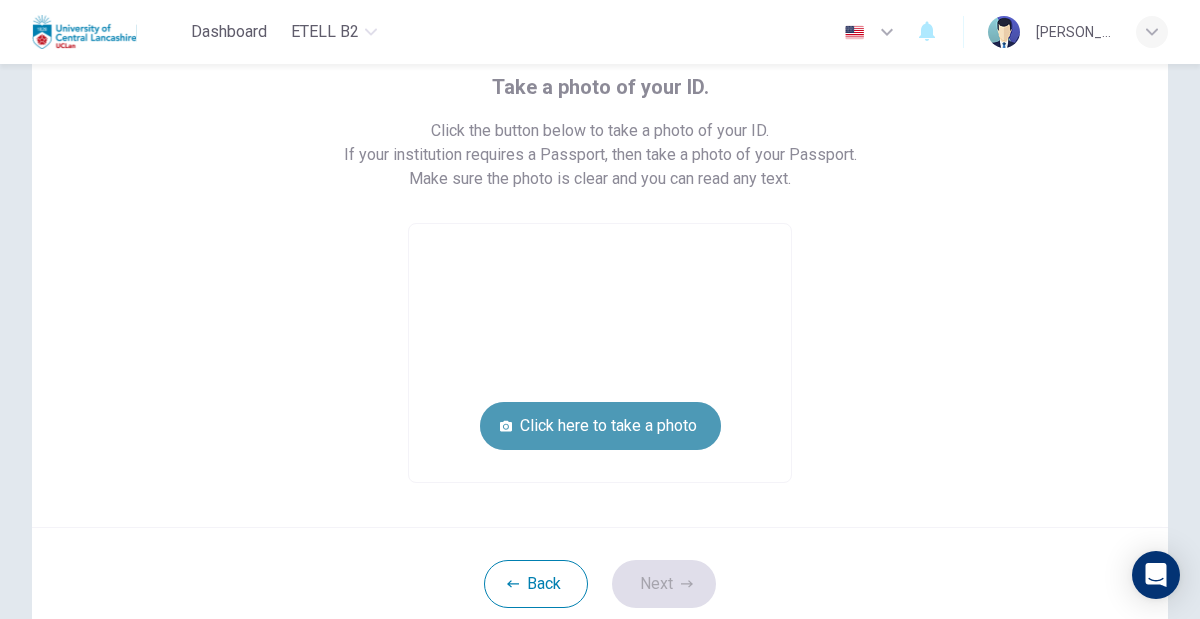 click on "Click here to take a photo" at bounding box center (600, 426) 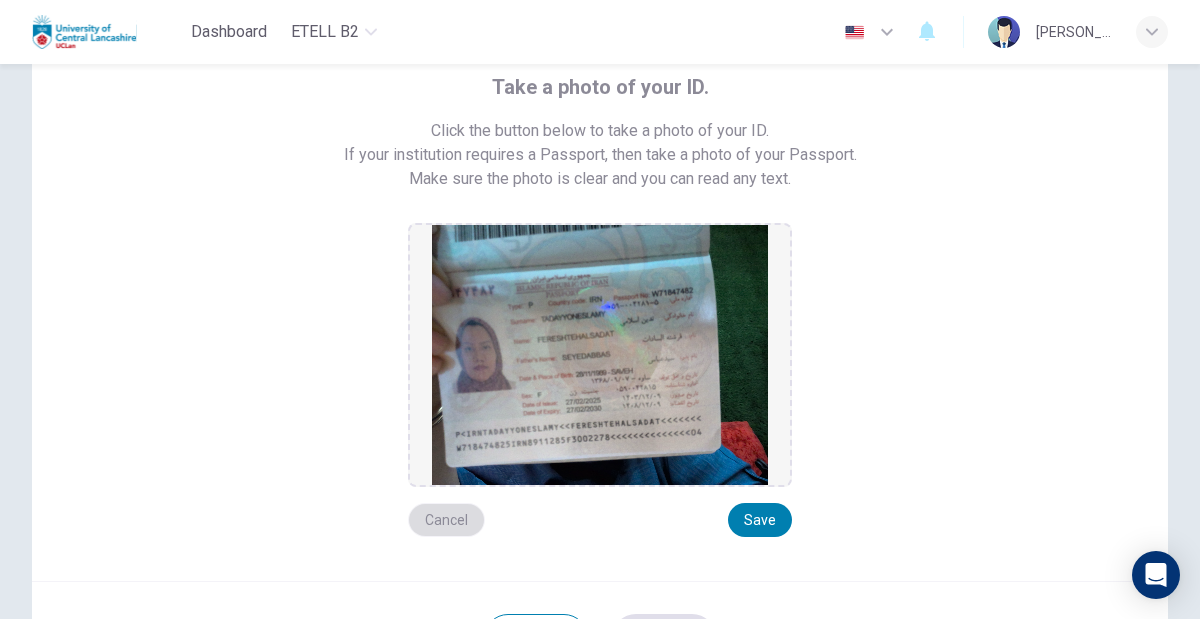 click on "Cancel" at bounding box center (446, 520) 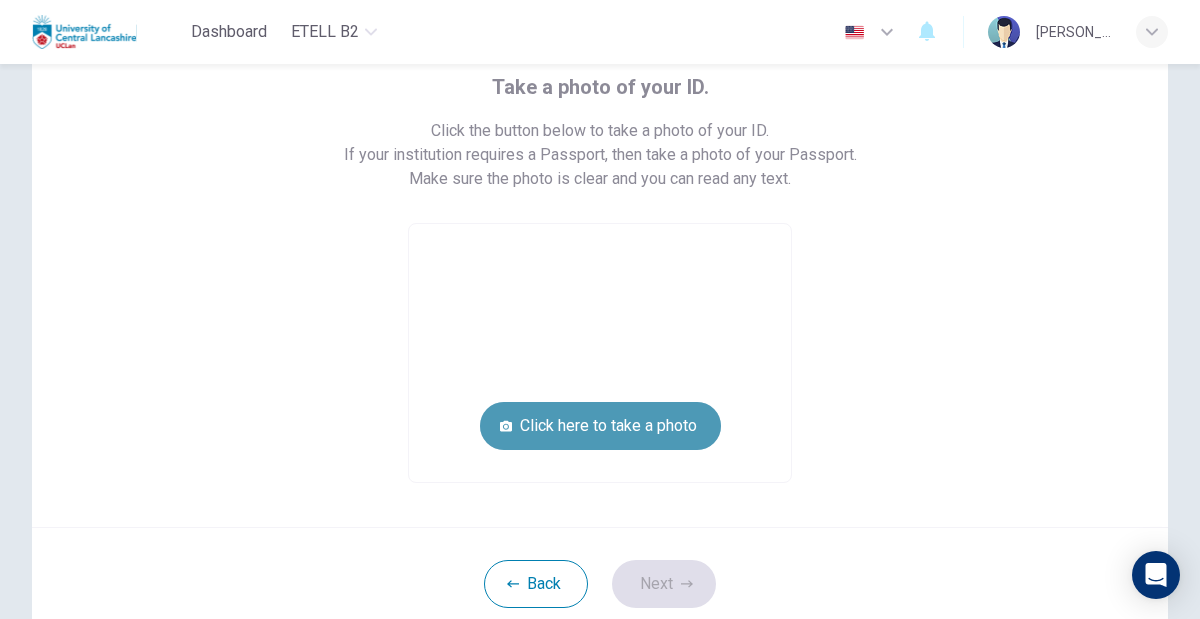 click on "Click here to take a photo" at bounding box center (600, 426) 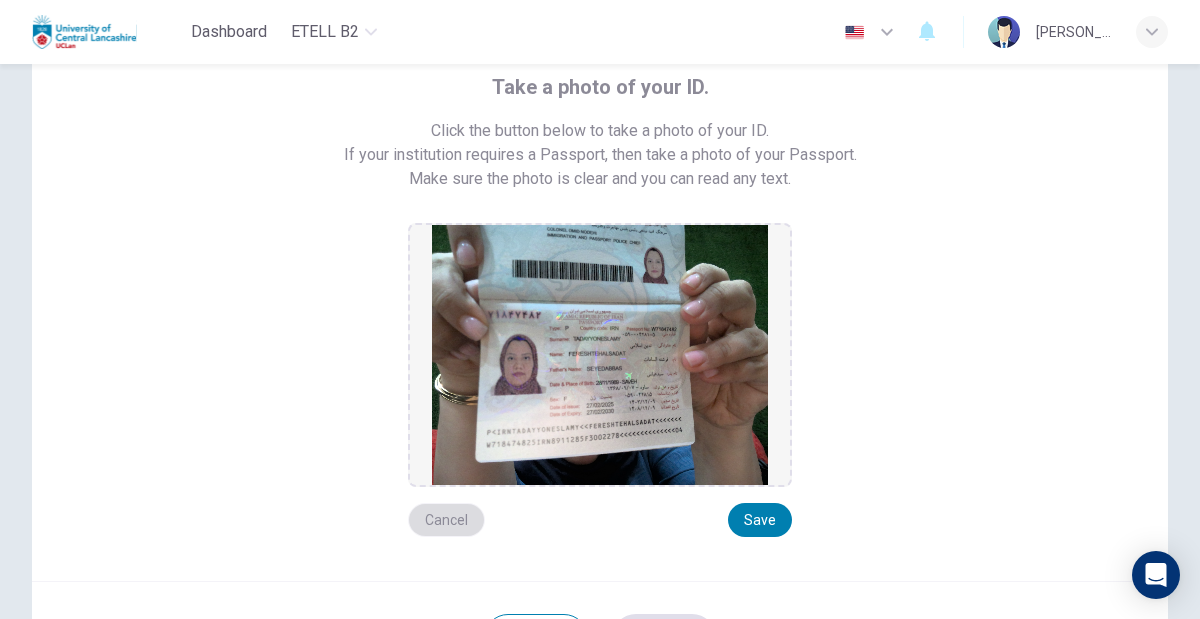click on "Cancel" at bounding box center (446, 520) 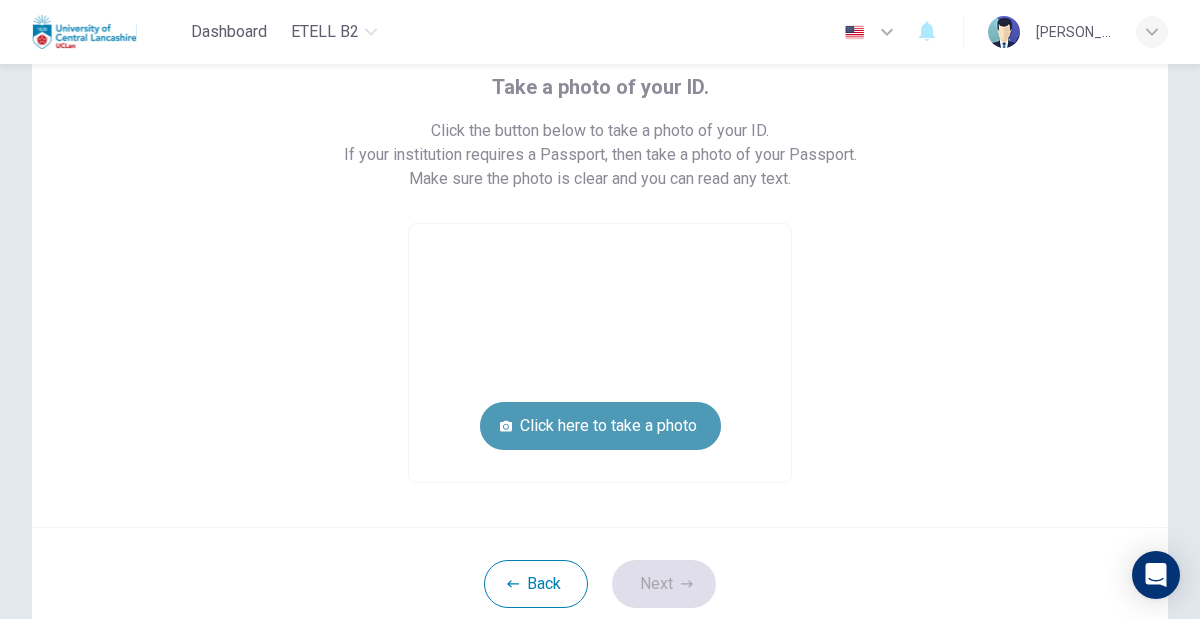 click on "Click here to take a photo" at bounding box center [600, 426] 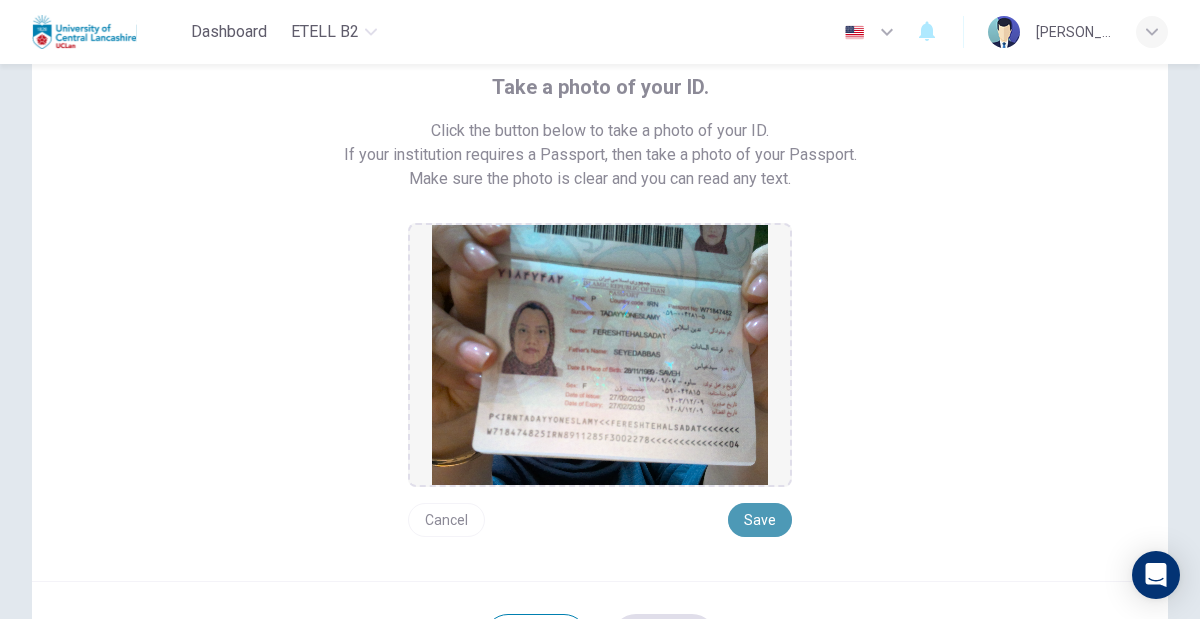 click on "Save" at bounding box center [760, 520] 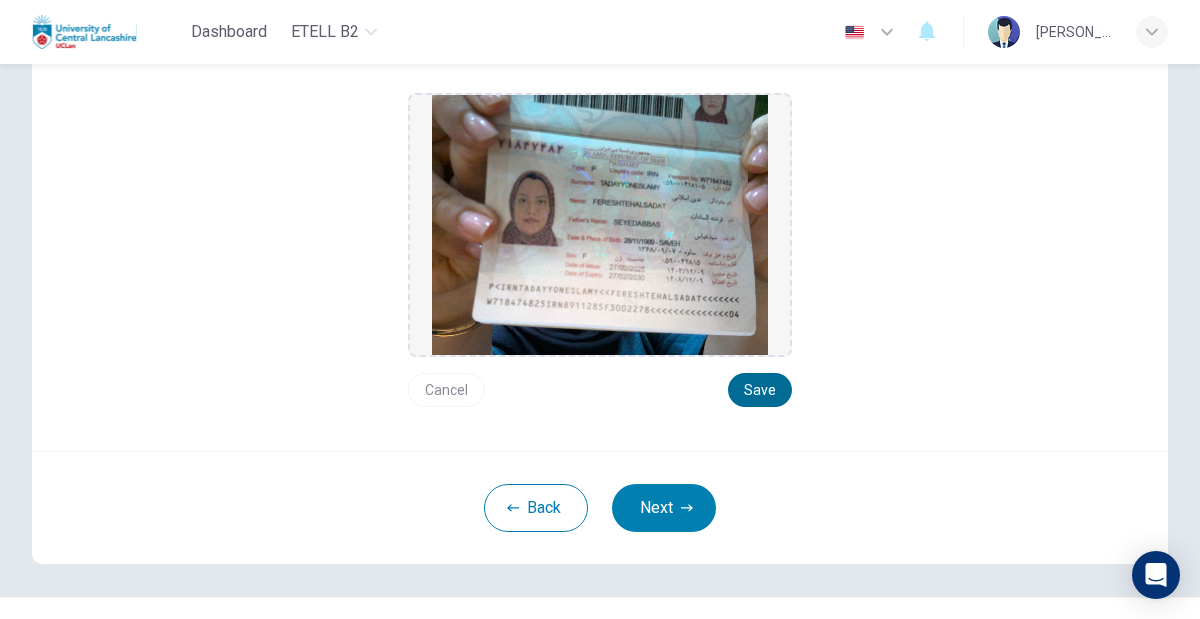 scroll, scrollTop: 249, scrollLeft: 0, axis: vertical 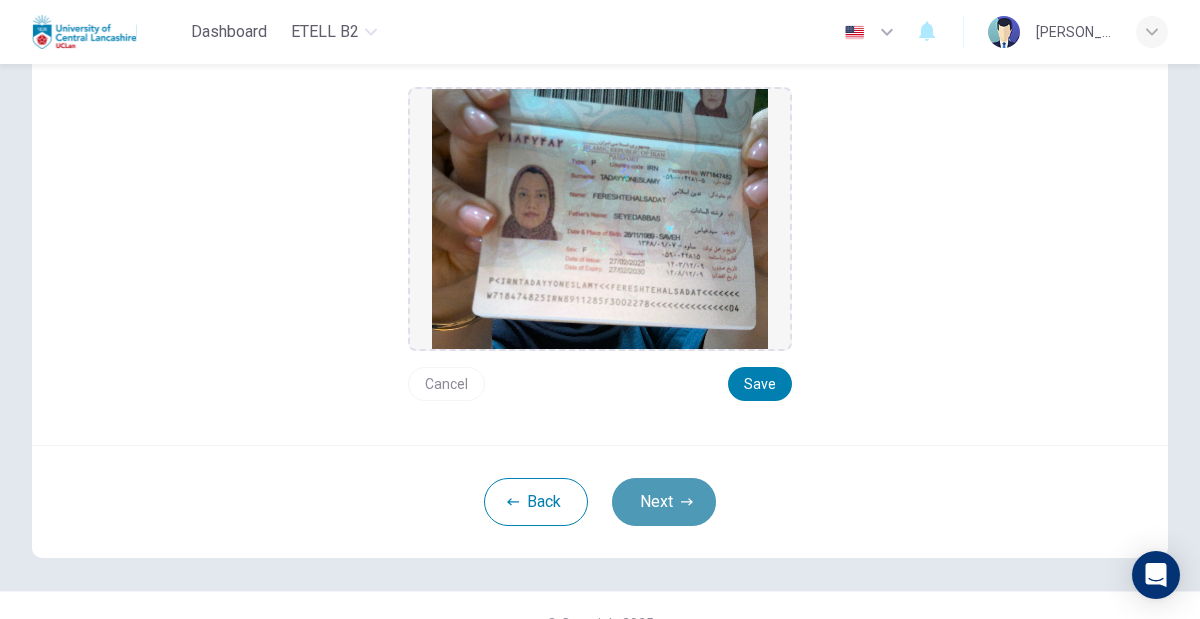 click on "Next" at bounding box center (664, 502) 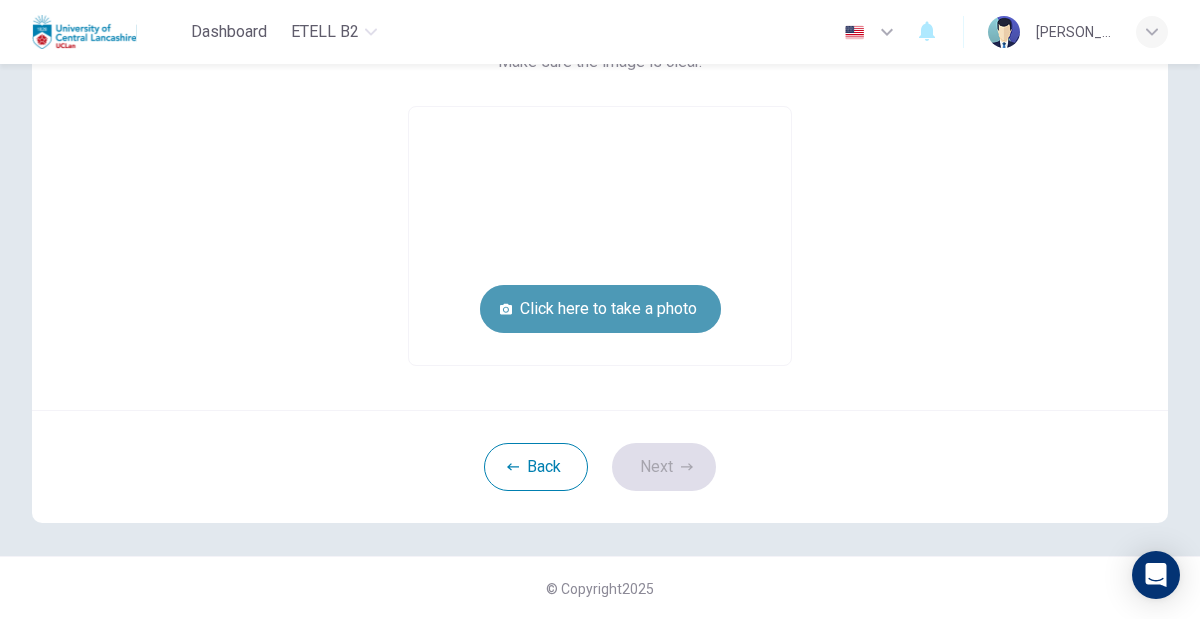click on "Click here to take a photo" at bounding box center [600, 309] 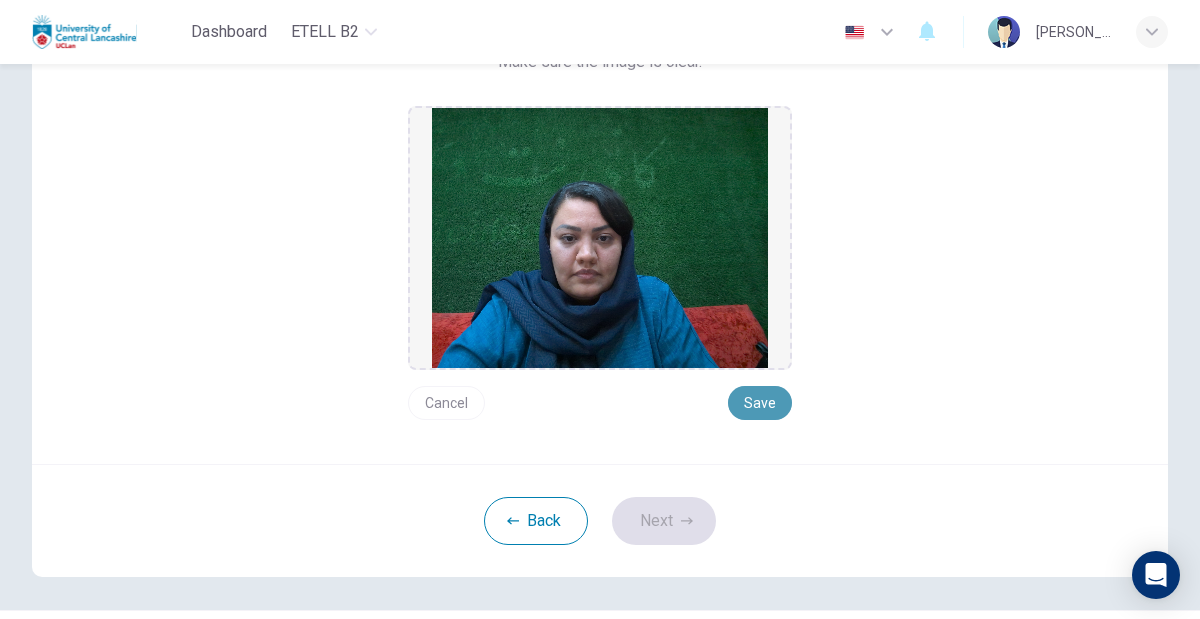 click on "Save" at bounding box center (760, 403) 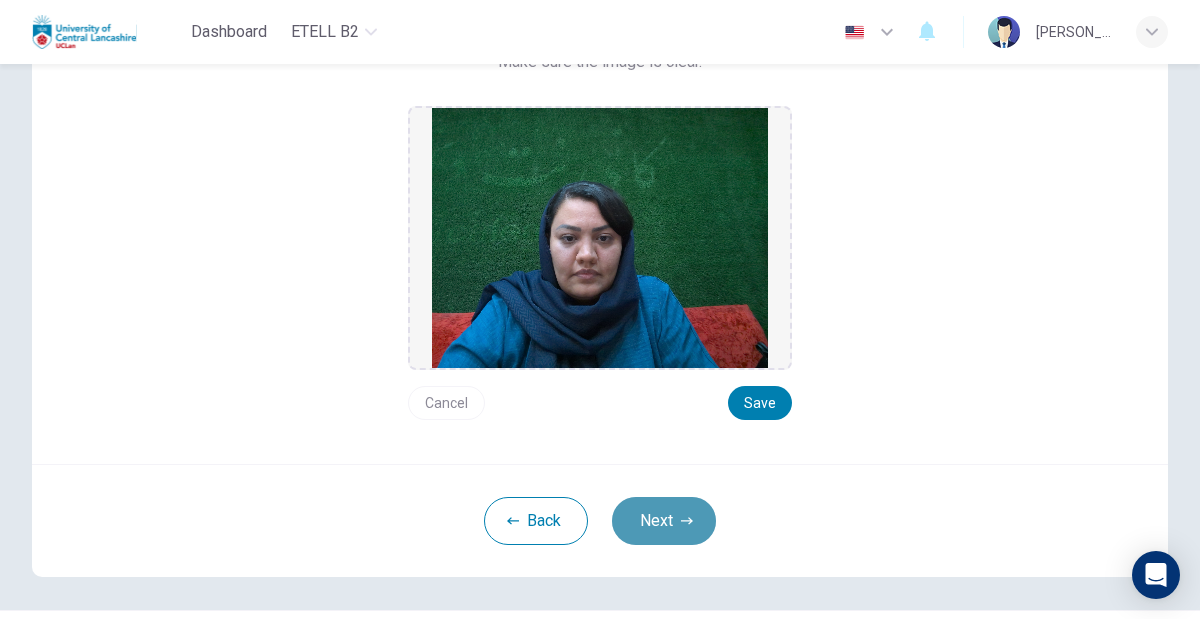 click on "Next" at bounding box center [664, 521] 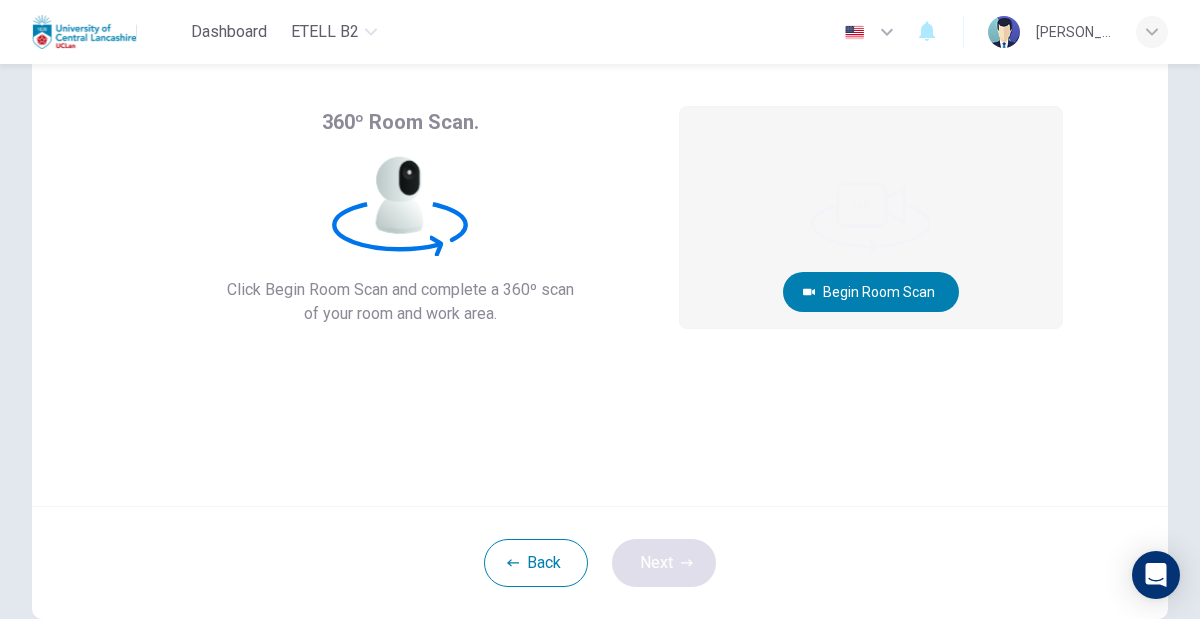 scroll, scrollTop: 81, scrollLeft: 0, axis: vertical 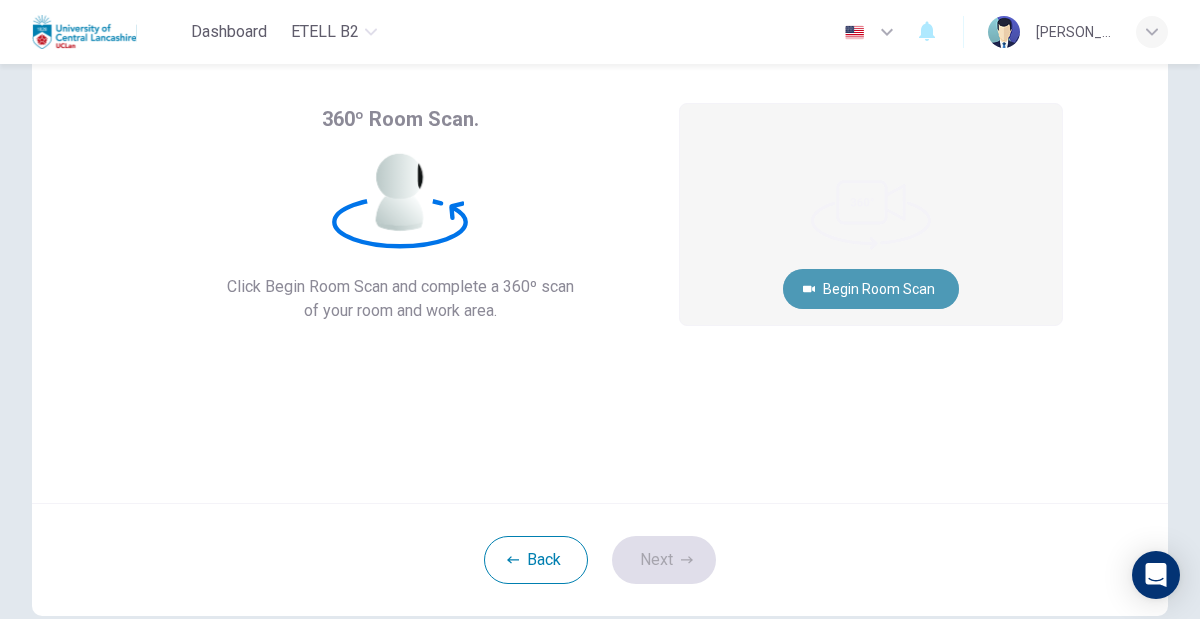 click on "Begin Room Scan" at bounding box center (871, 289) 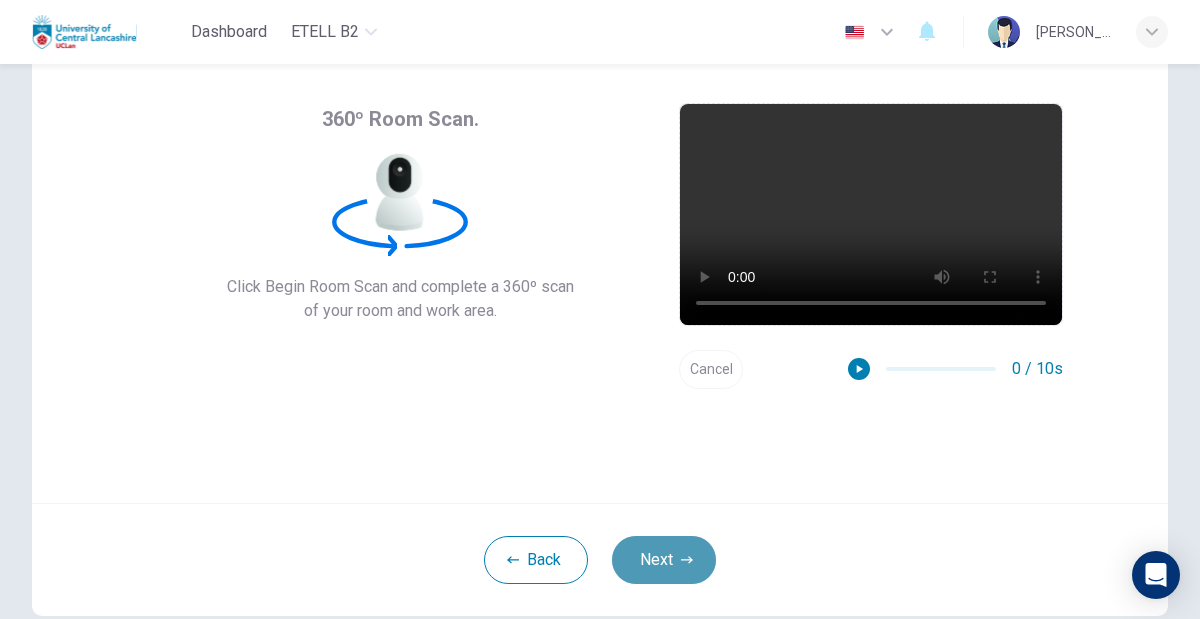 click on "Next" at bounding box center (664, 560) 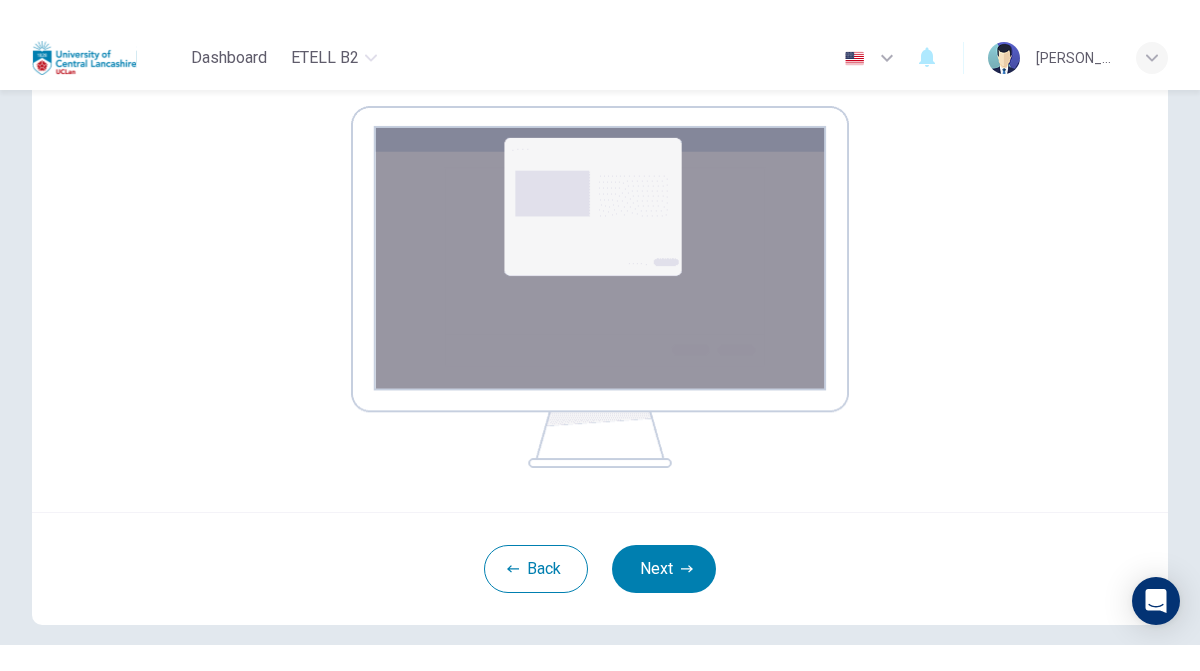 scroll, scrollTop: 328, scrollLeft: 0, axis: vertical 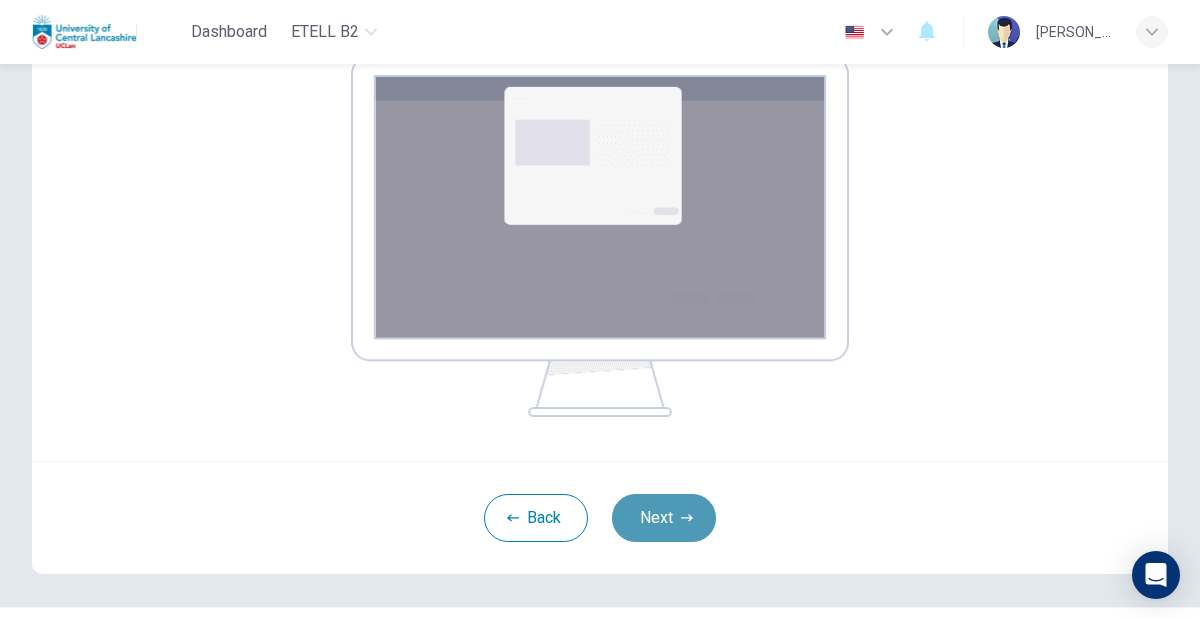 click on "Next" at bounding box center [664, 518] 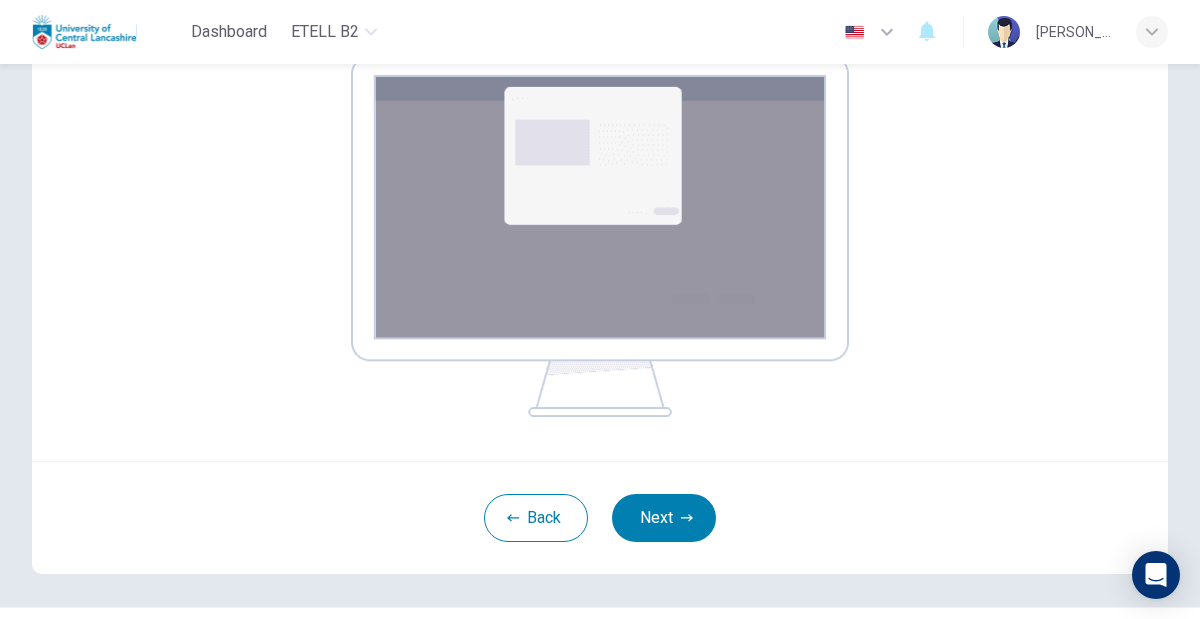 click on "Your screen will also be recorded. Click the Next button to select your screen.  You must share your  entire screen  or you will not be able to begin your test.    Warning: if you use multiple screens/monitors, disconnect them now or your test will not be valid" at bounding box center (600, 118) 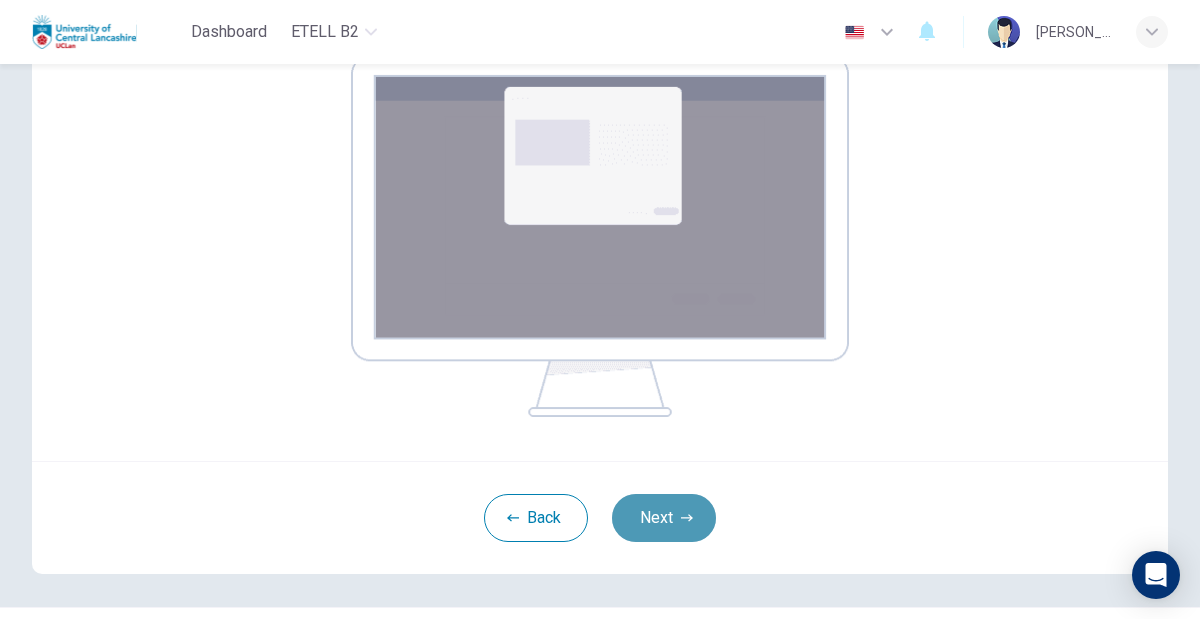 click on "Next" at bounding box center (664, 518) 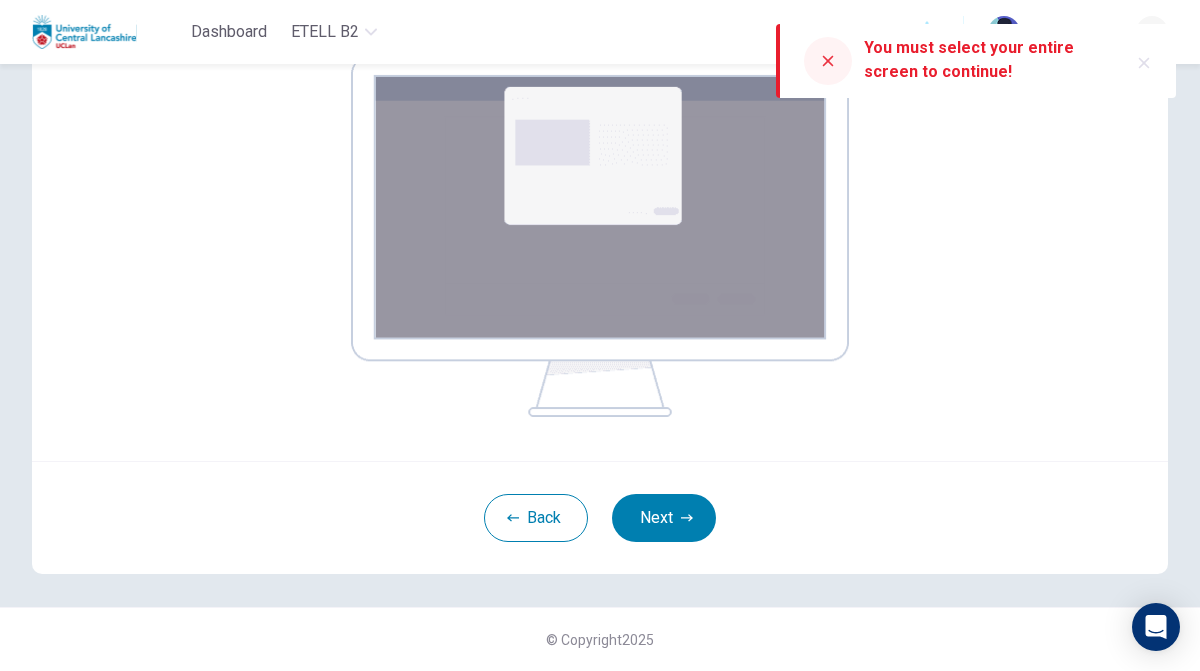 scroll, scrollTop: 328, scrollLeft: 0, axis: vertical 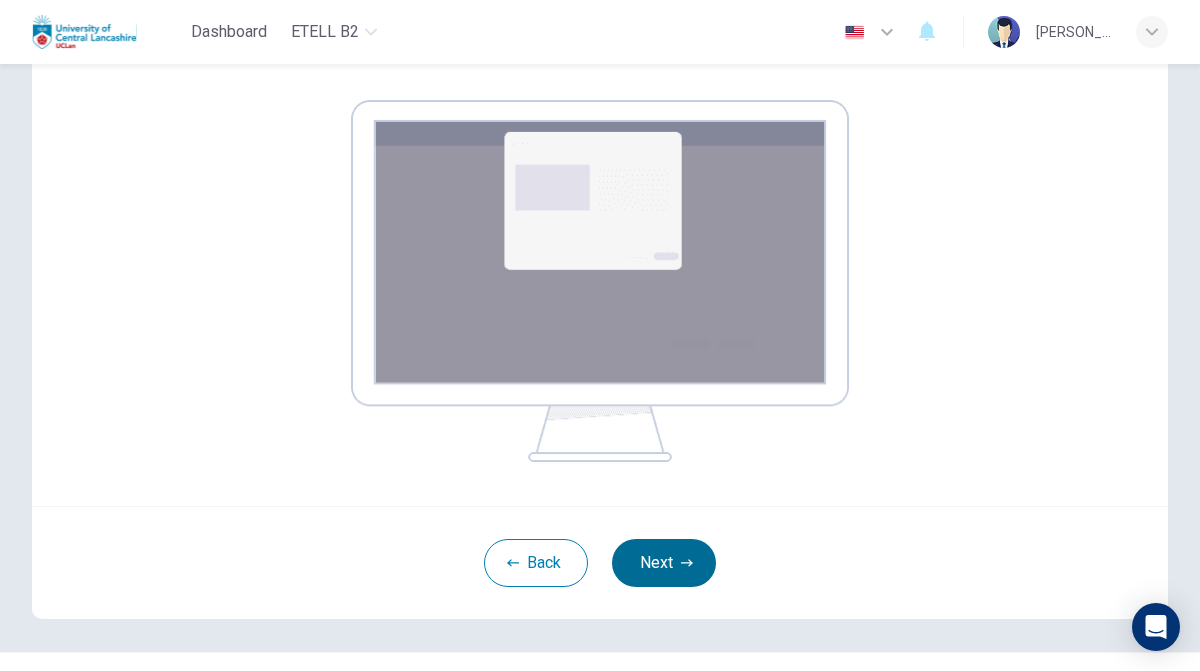 click on "Next" at bounding box center (664, 563) 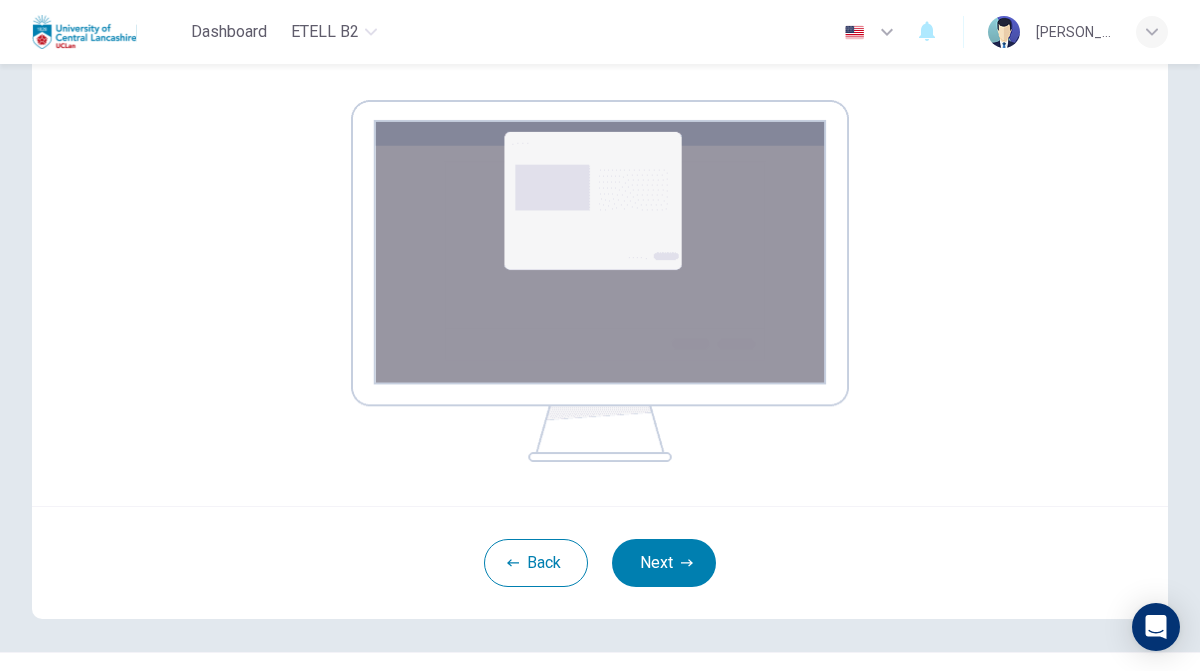 scroll, scrollTop: 122, scrollLeft: 0, axis: vertical 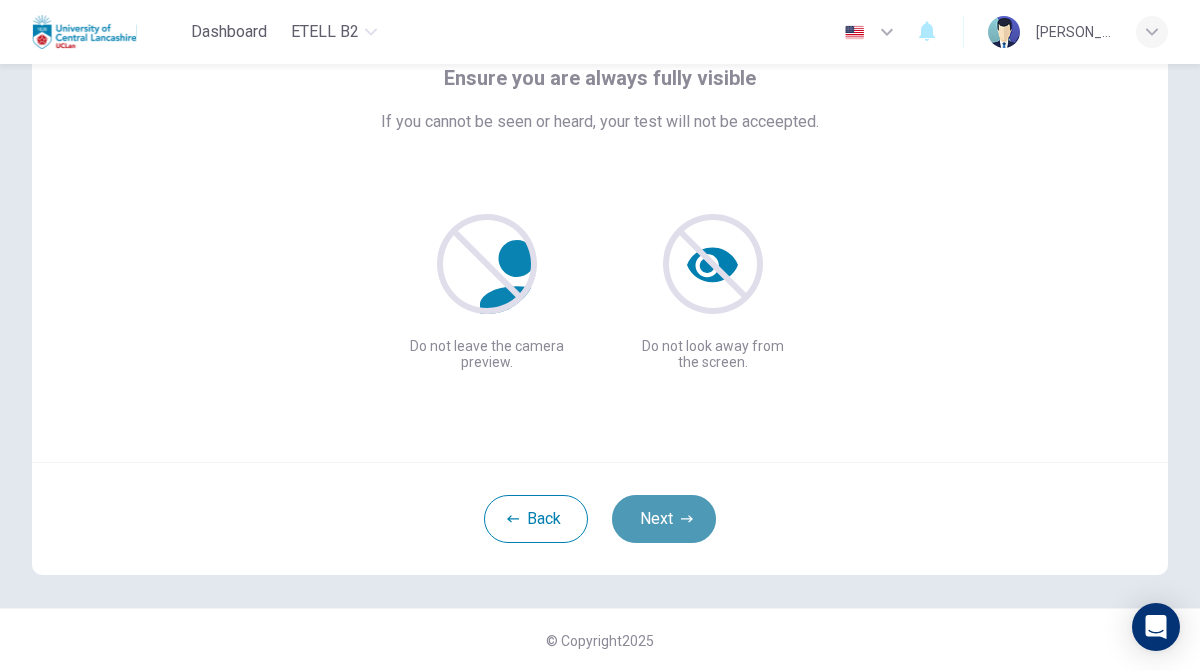 click on "Next" at bounding box center [664, 519] 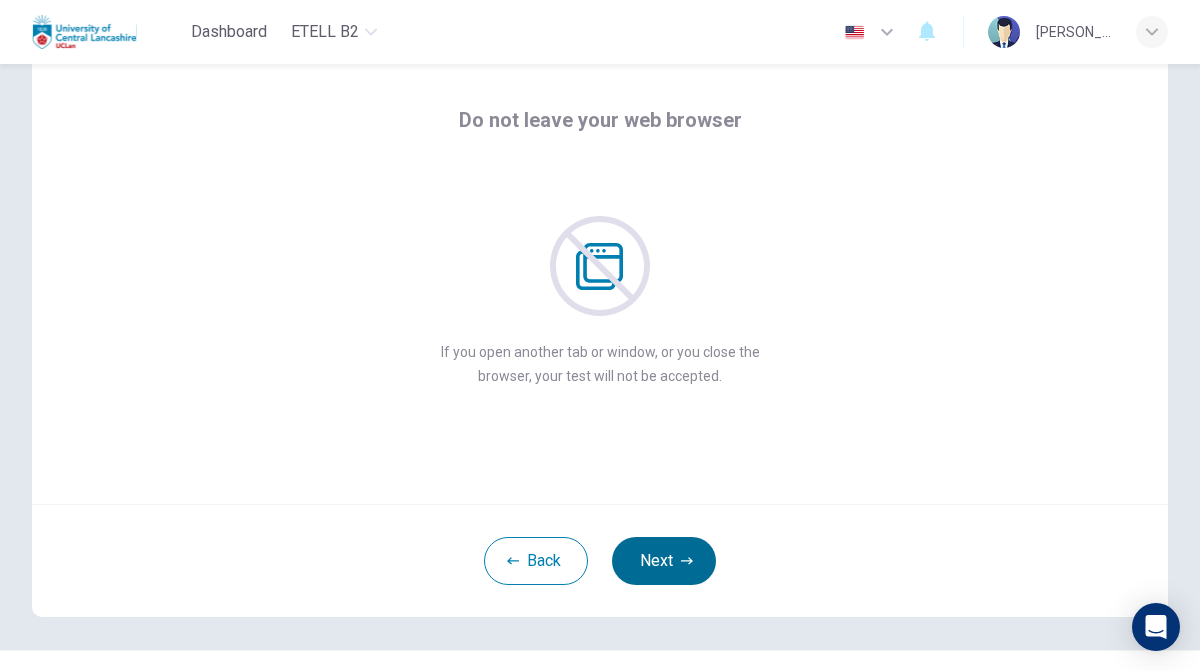 scroll, scrollTop: 79, scrollLeft: 0, axis: vertical 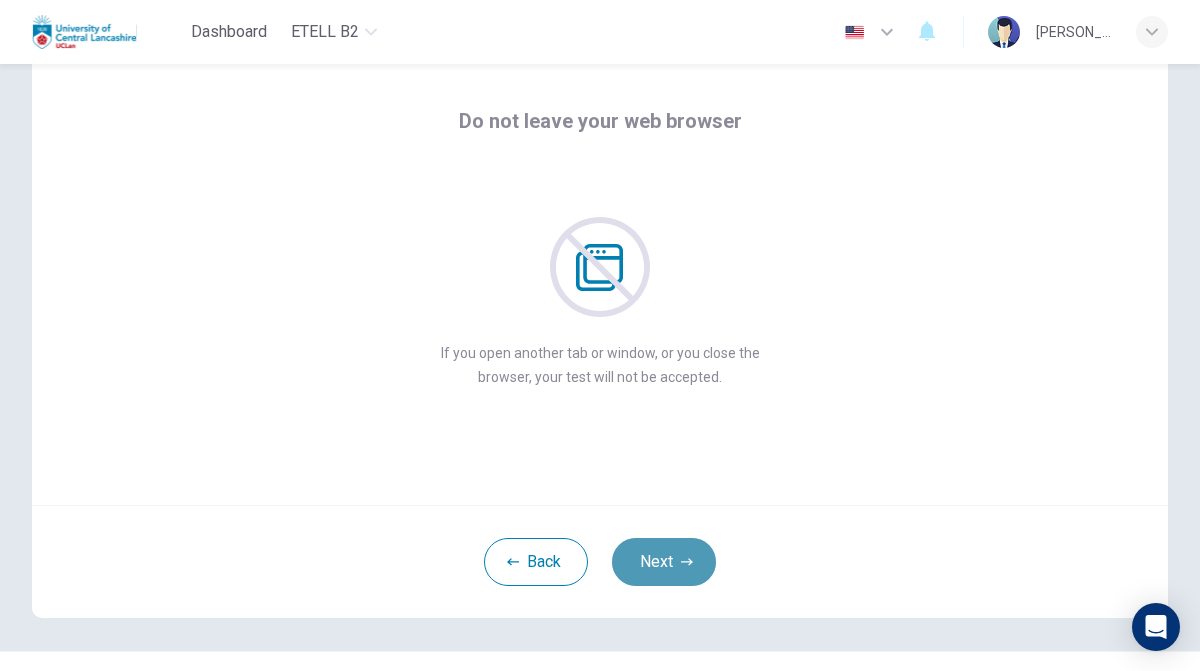 click on "Next" at bounding box center (664, 562) 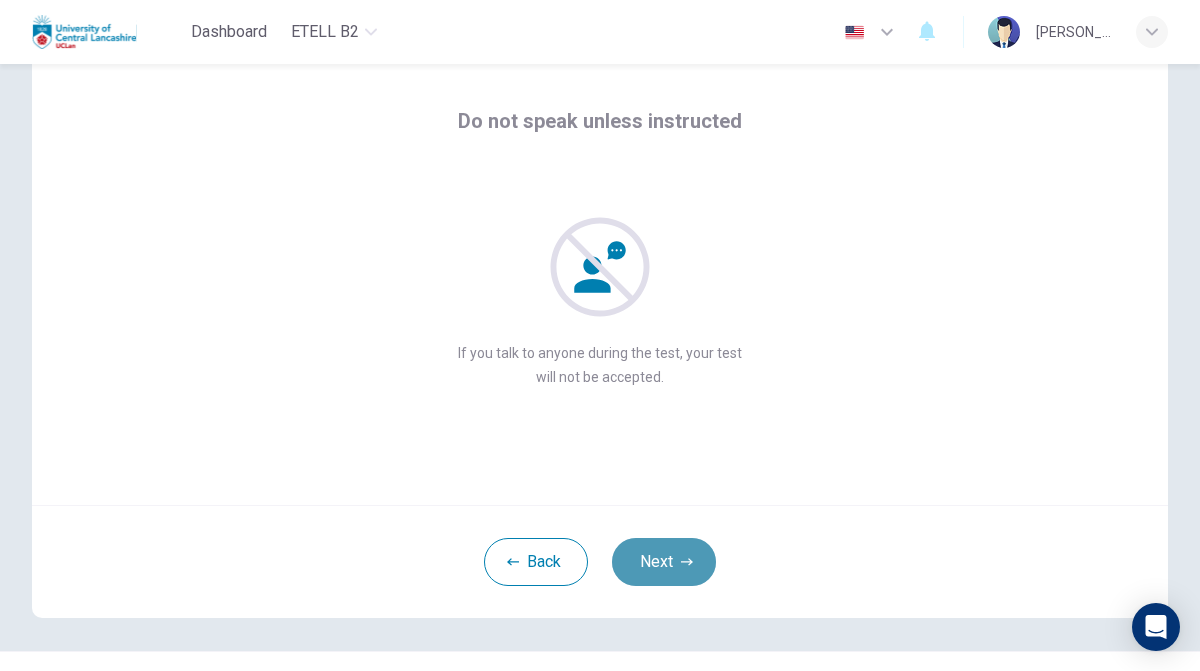 click on "Next" at bounding box center (664, 562) 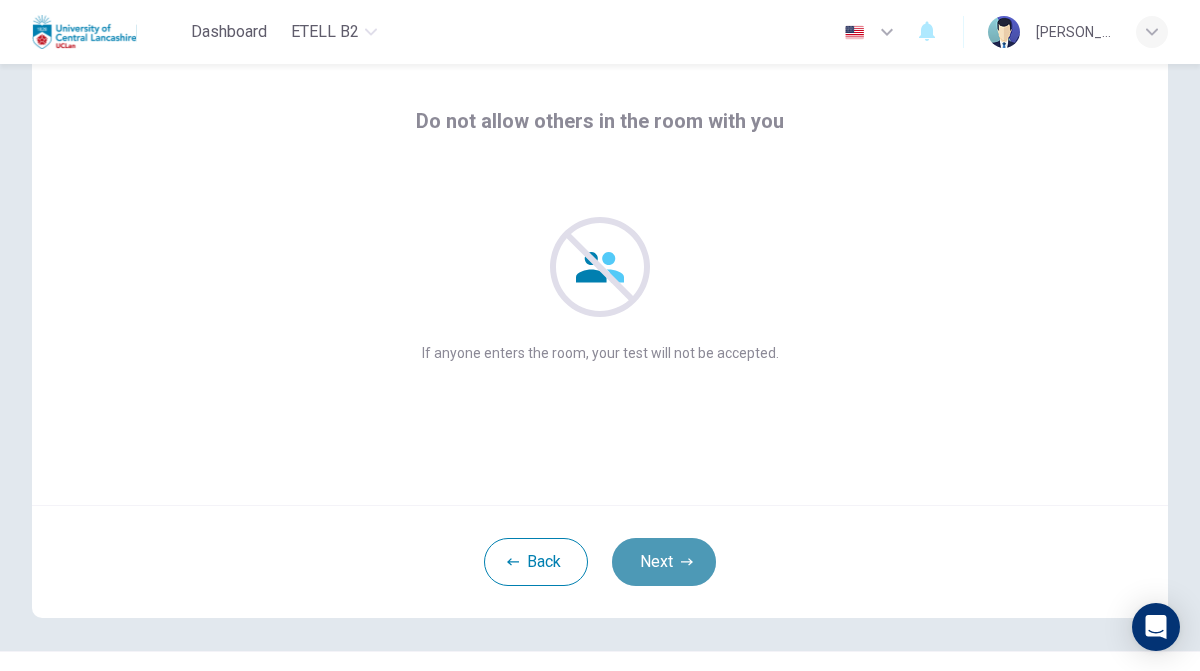 click on "Next" at bounding box center [664, 562] 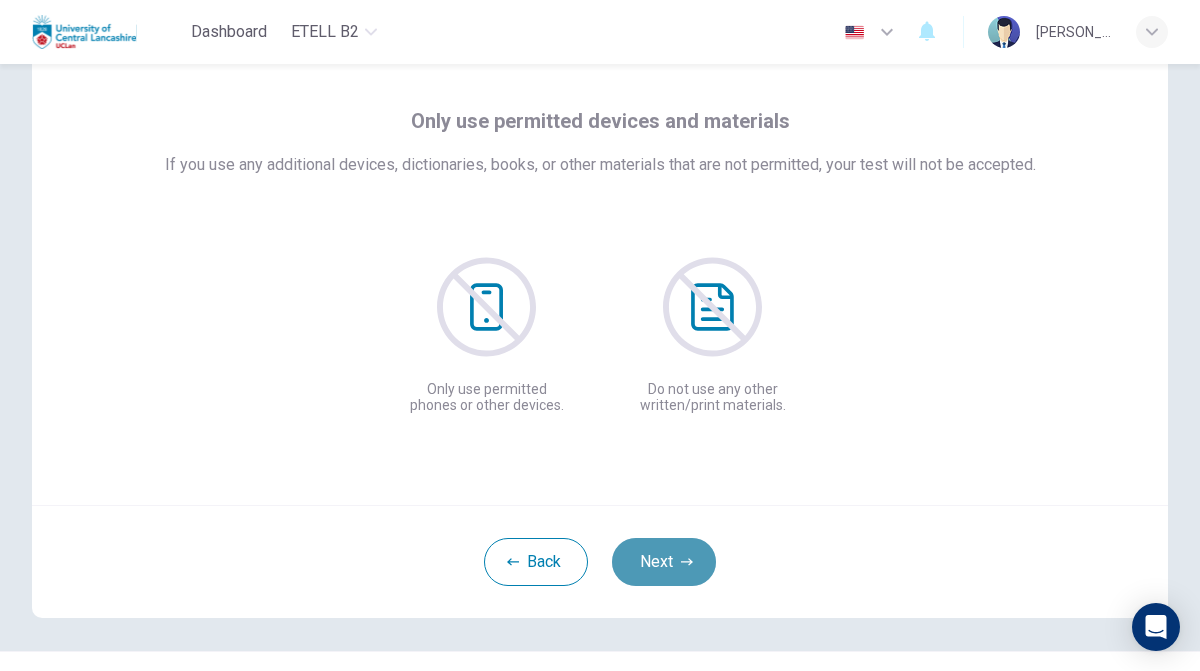 click on "Next" at bounding box center [664, 562] 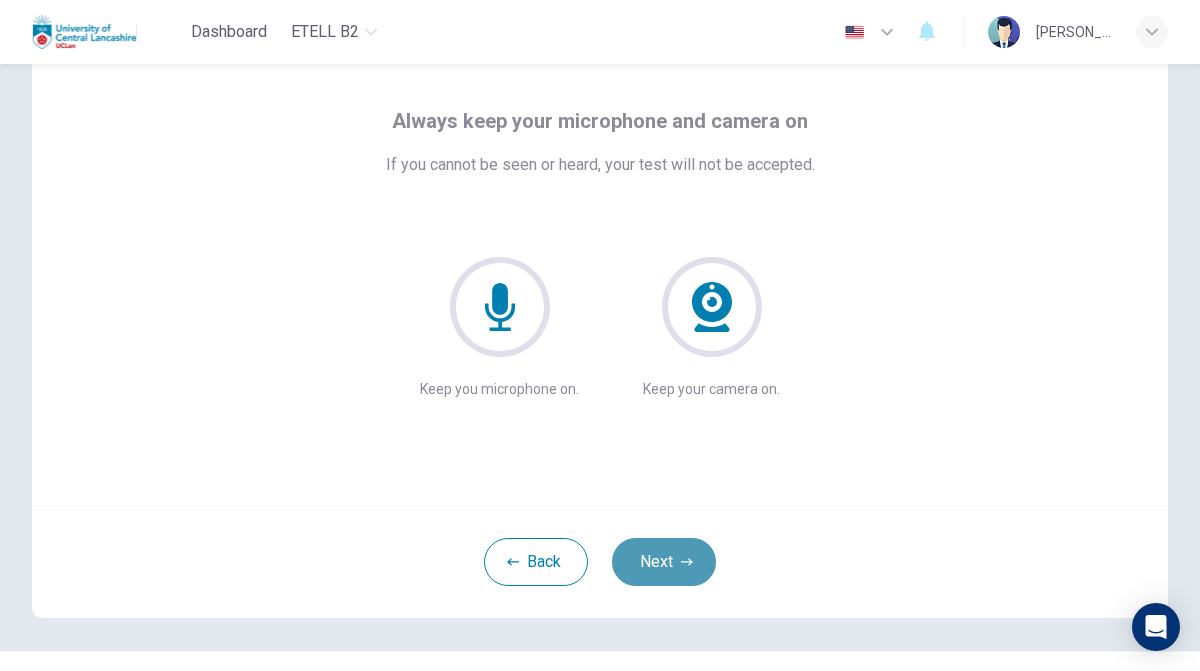 click on "Next" at bounding box center [664, 562] 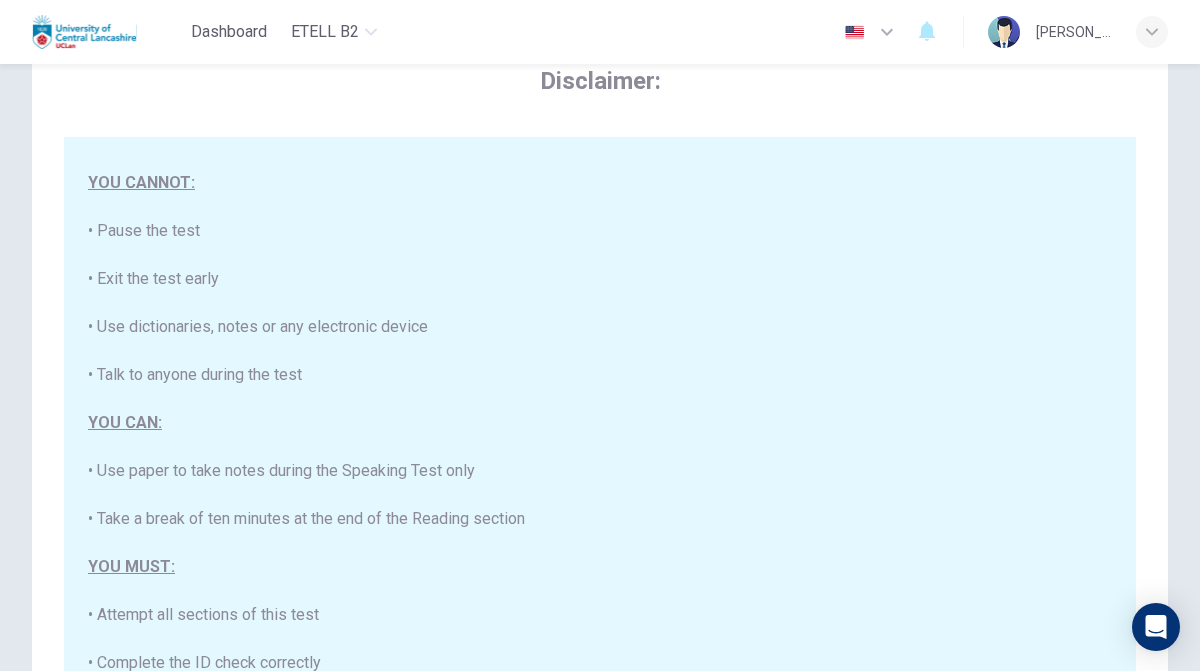 scroll, scrollTop: 0, scrollLeft: 0, axis: both 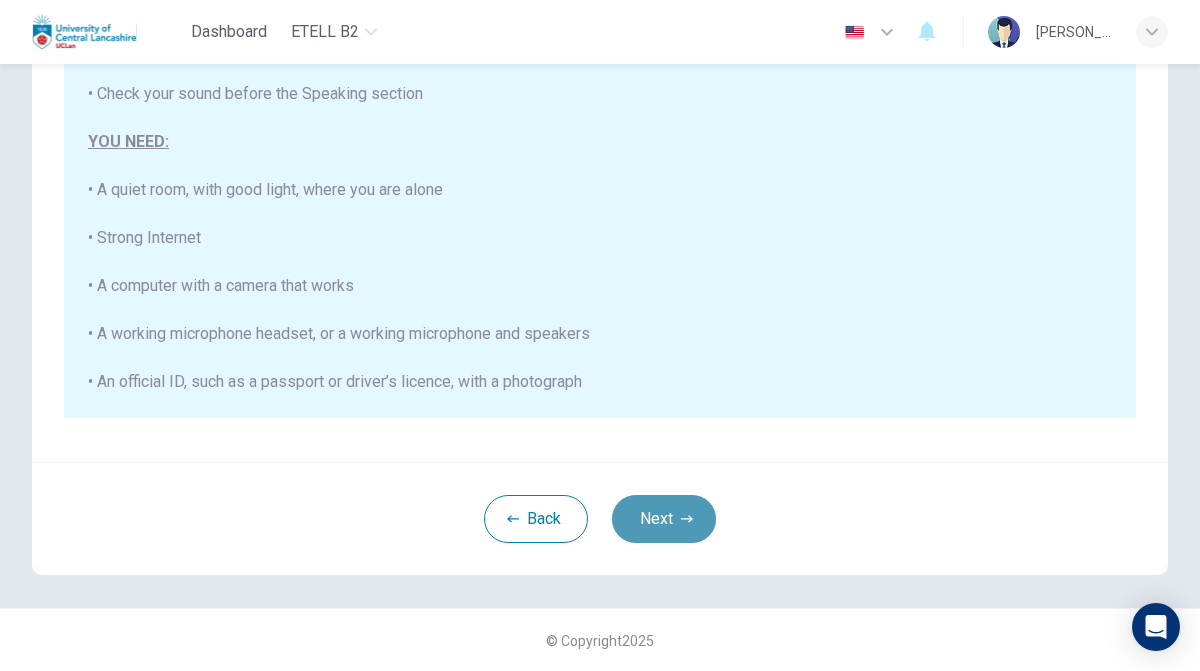 click on "Next" at bounding box center (664, 519) 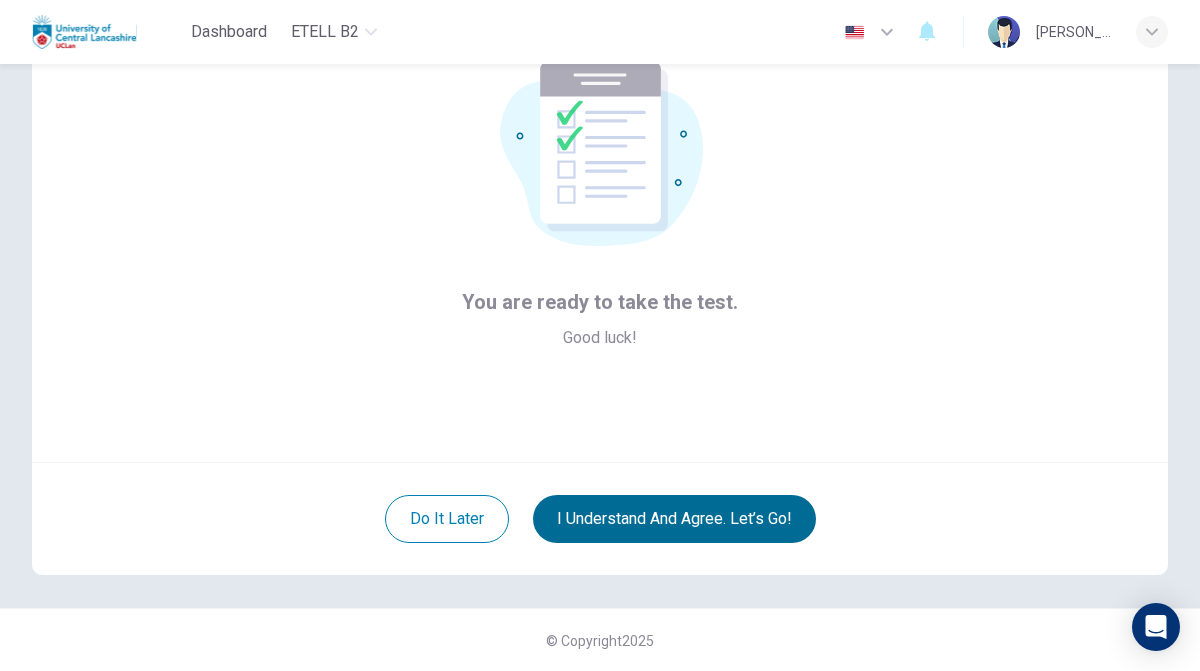 click on "I understand and agree. Let’s go!" at bounding box center [674, 519] 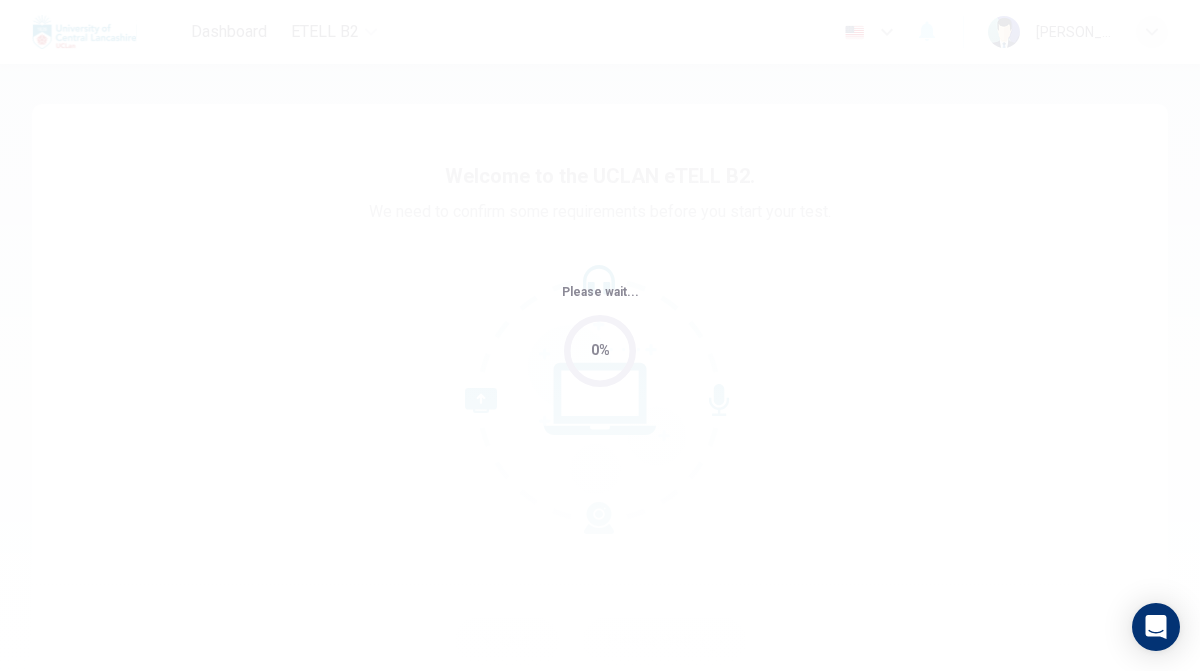 scroll, scrollTop: 0, scrollLeft: 0, axis: both 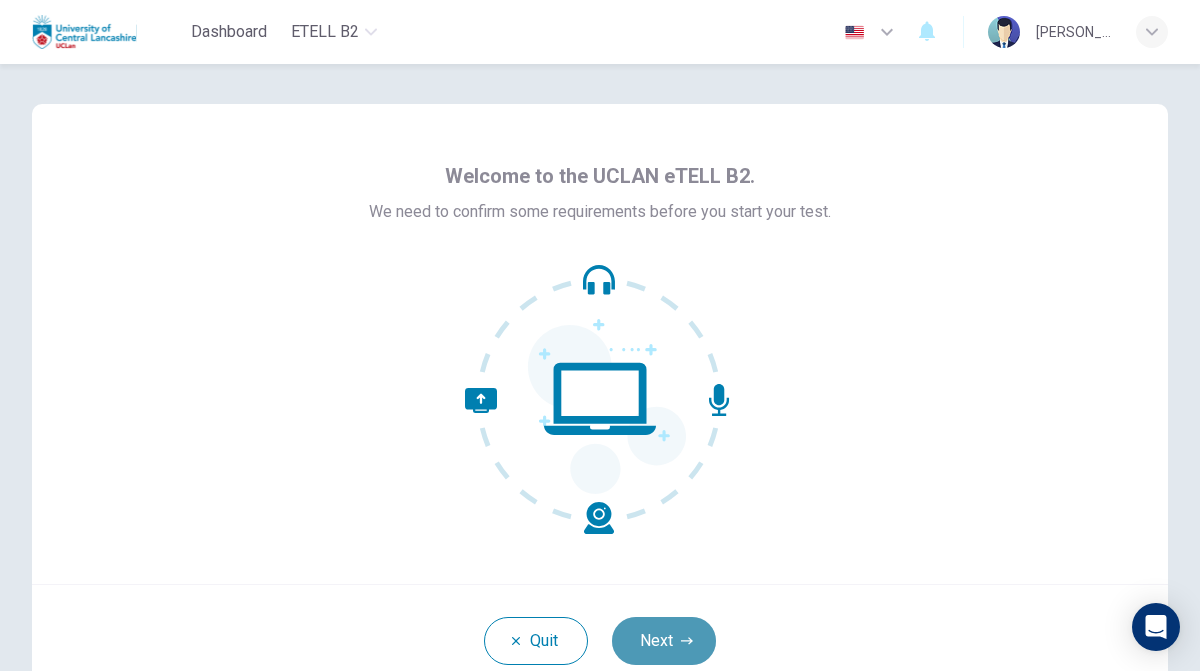 click on "Next" at bounding box center [664, 641] 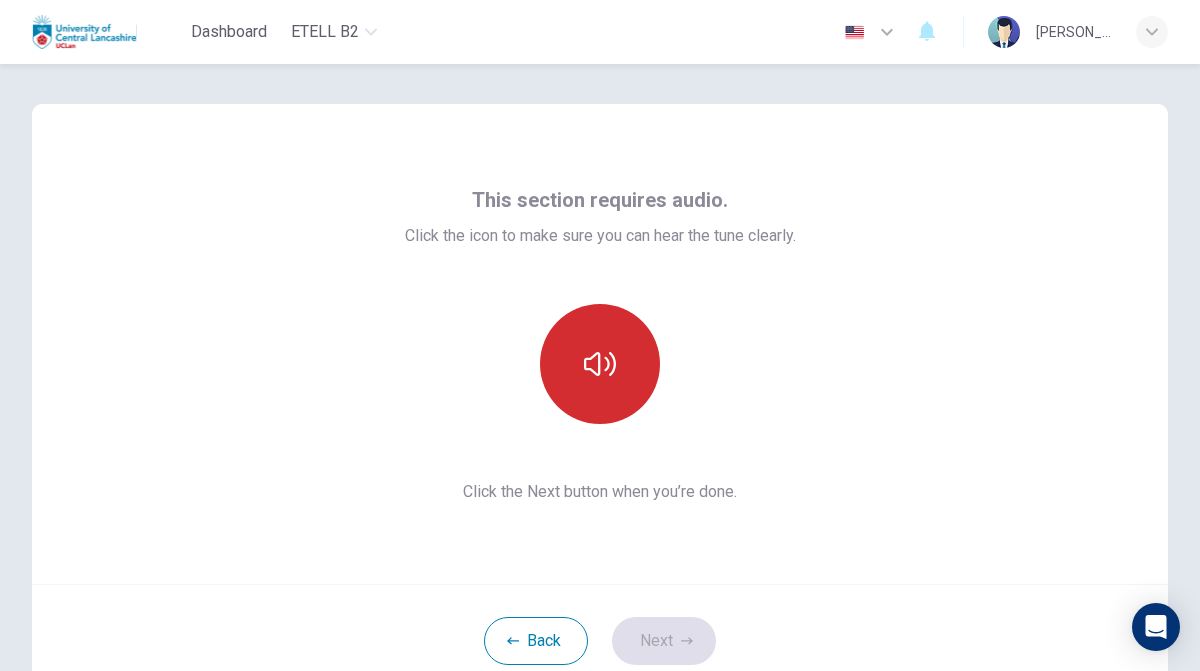click 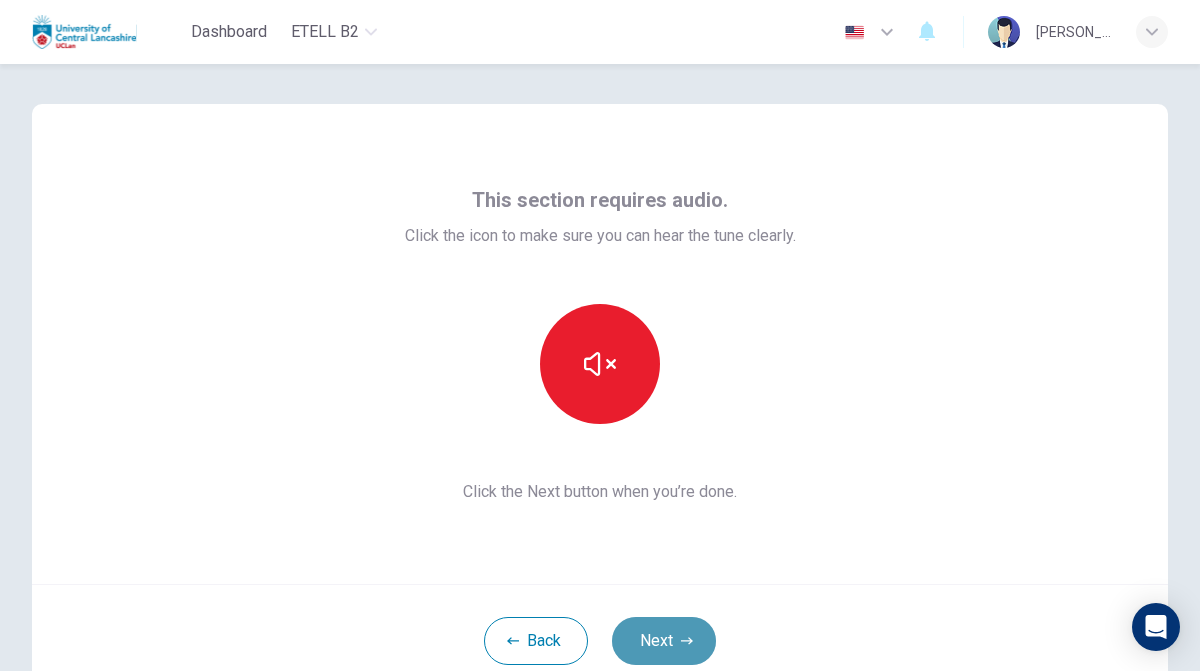 click on "Next" at bounding box center [664, 641] 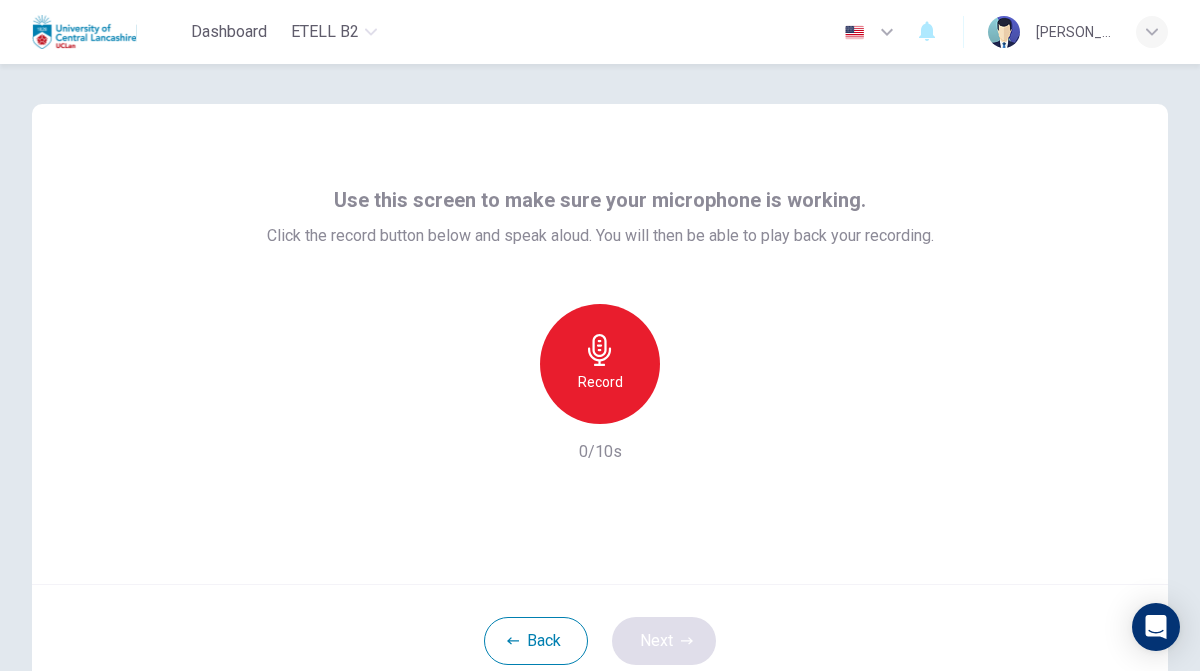 click on "Back Next" at bounding box center [600, 640] 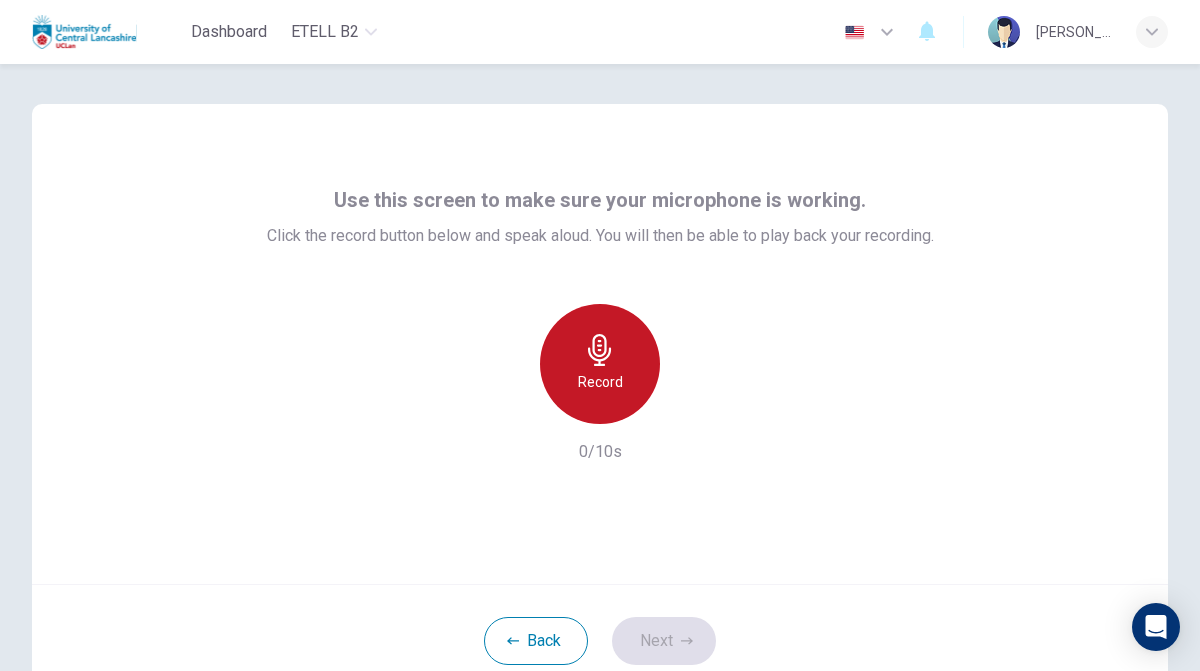 click on "Record" at bounding box center [600, 364] 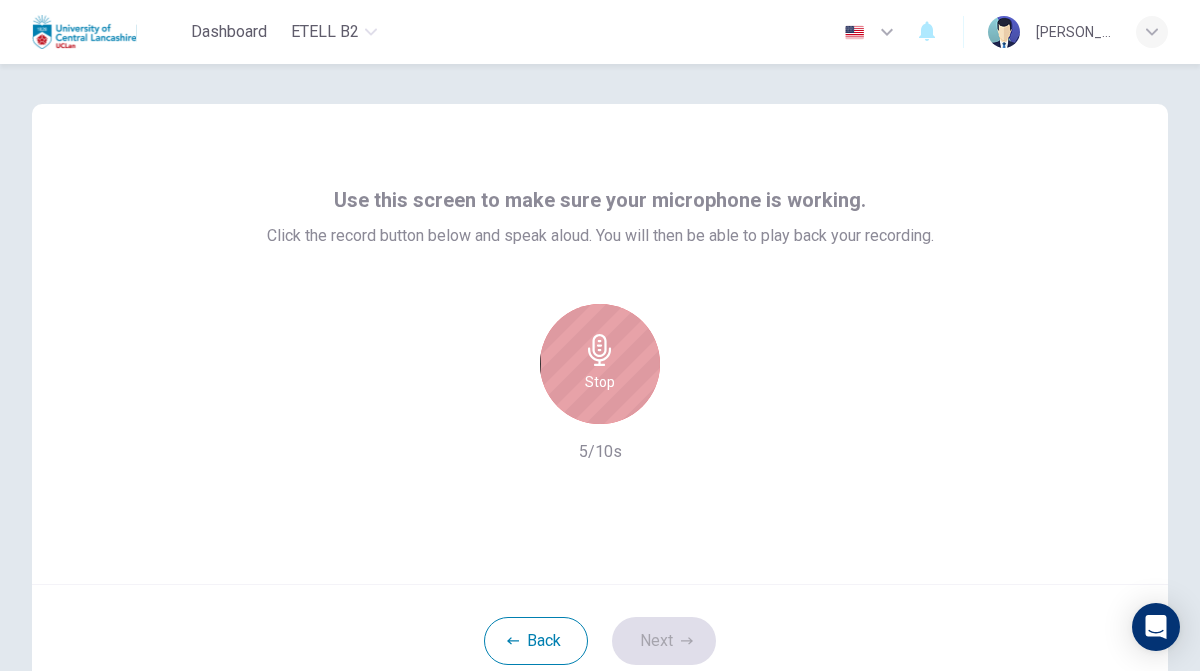 click on "Stop" at bounding box center (600, 364) 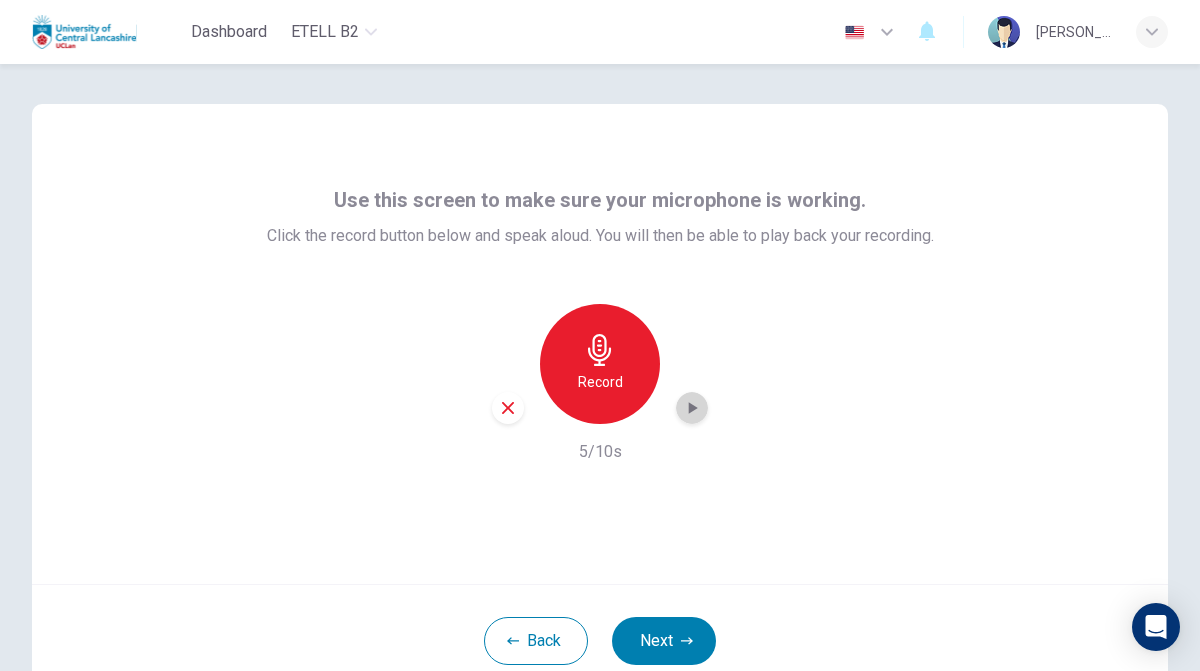 click 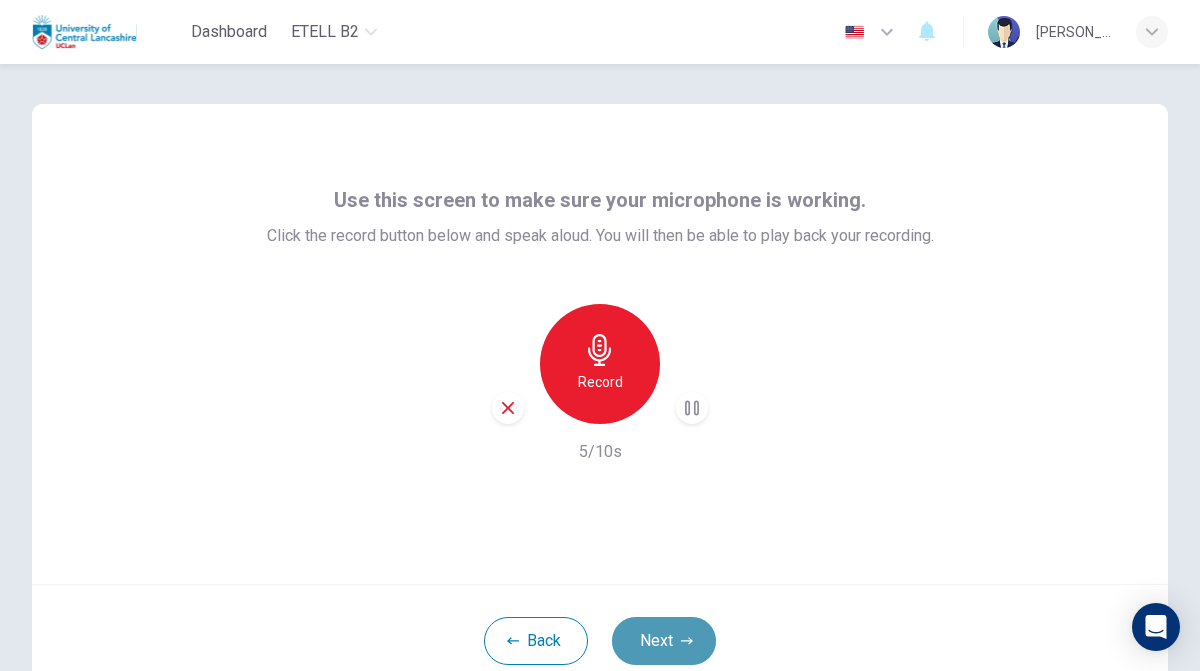 click on "Next" at bounding box center [664, 641] 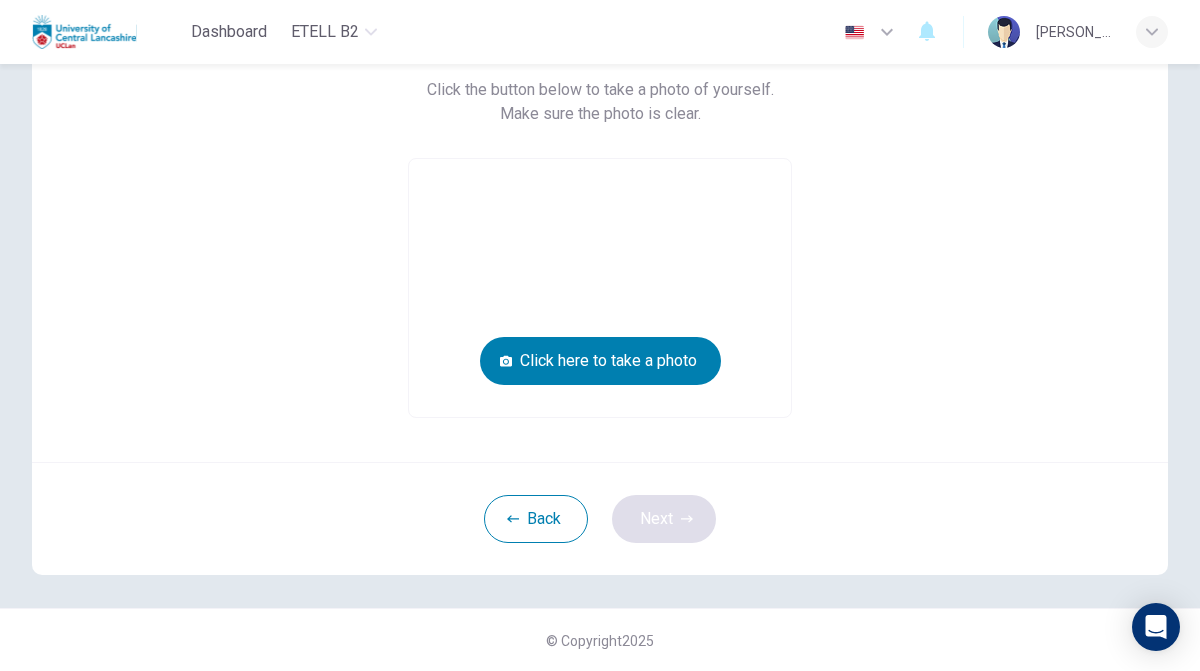scroll, scrollTop: 148, scrollLeft: 0, axis: vertical 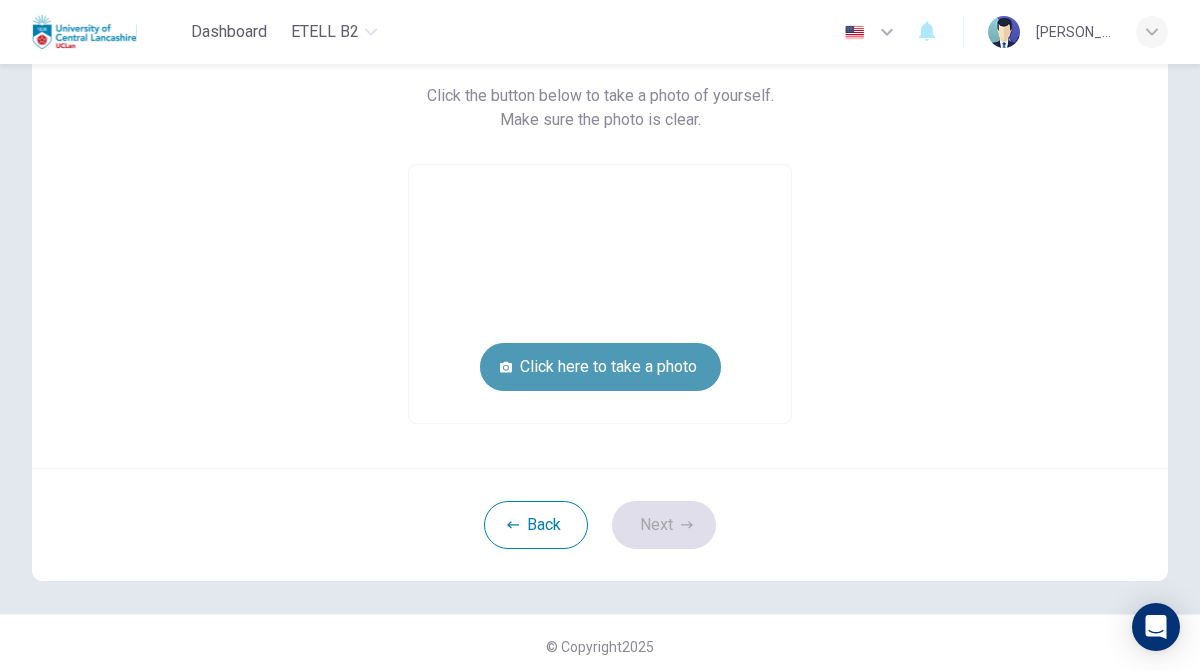 click on "Click here to take a photo" at bounding box center (600, 367) 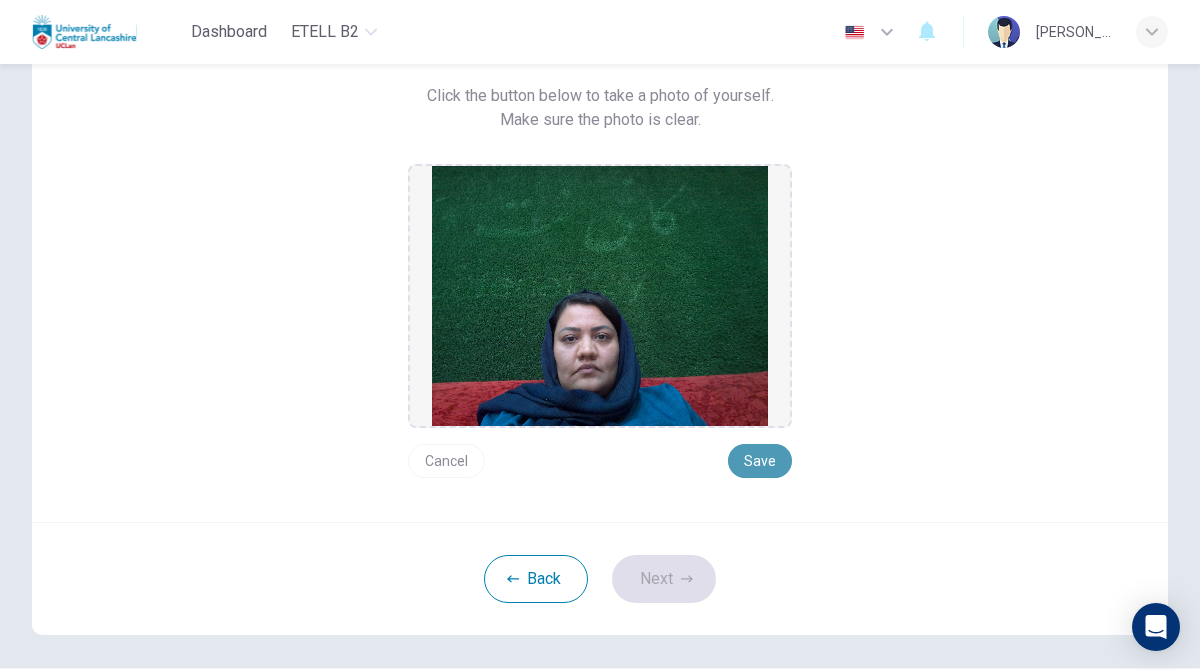 click on "Save" at bounding box center (760, 461) 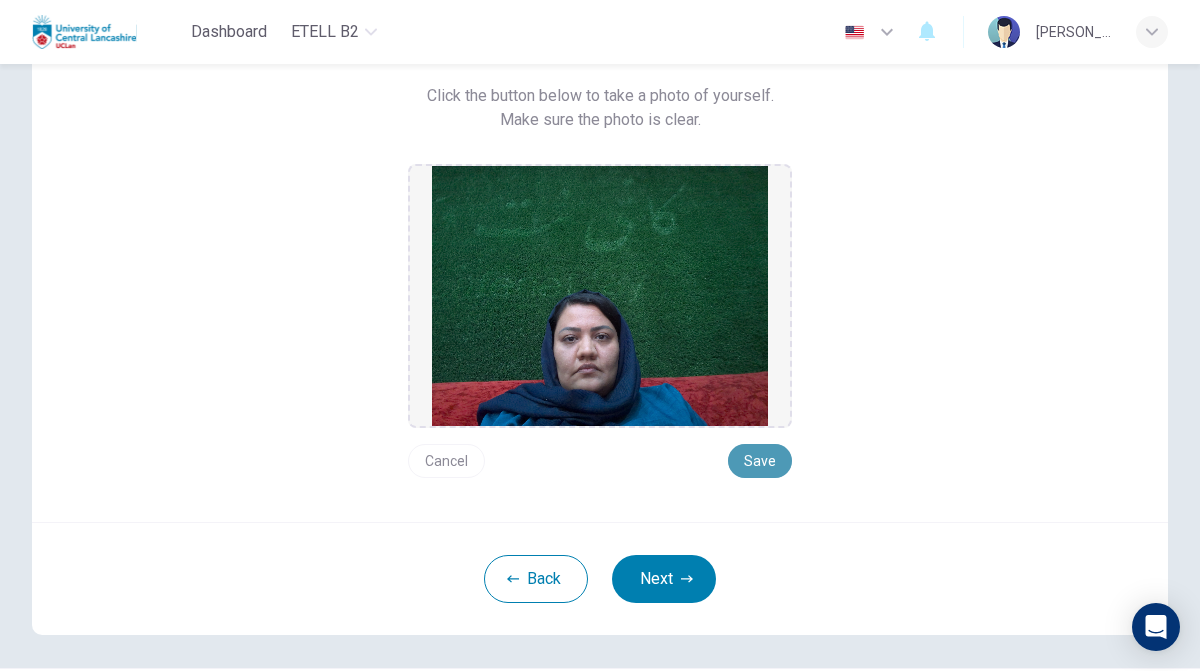 click on "Save" at bounding box center (760, 461) 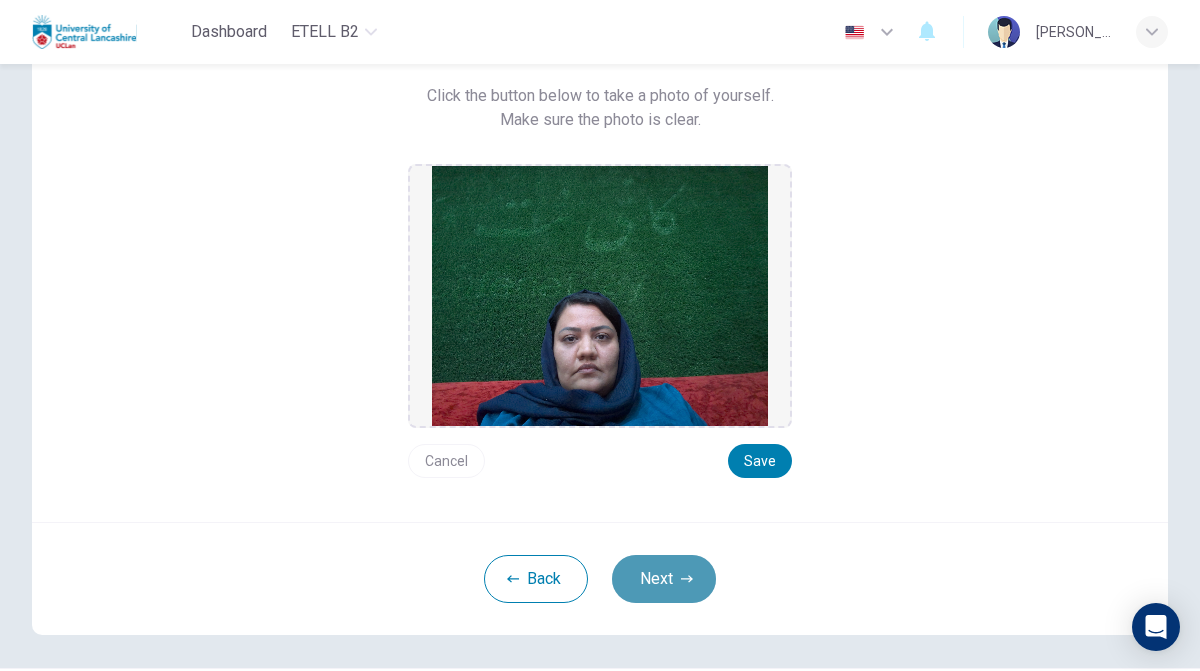 click on "Next" at bounding box center (664, 579) 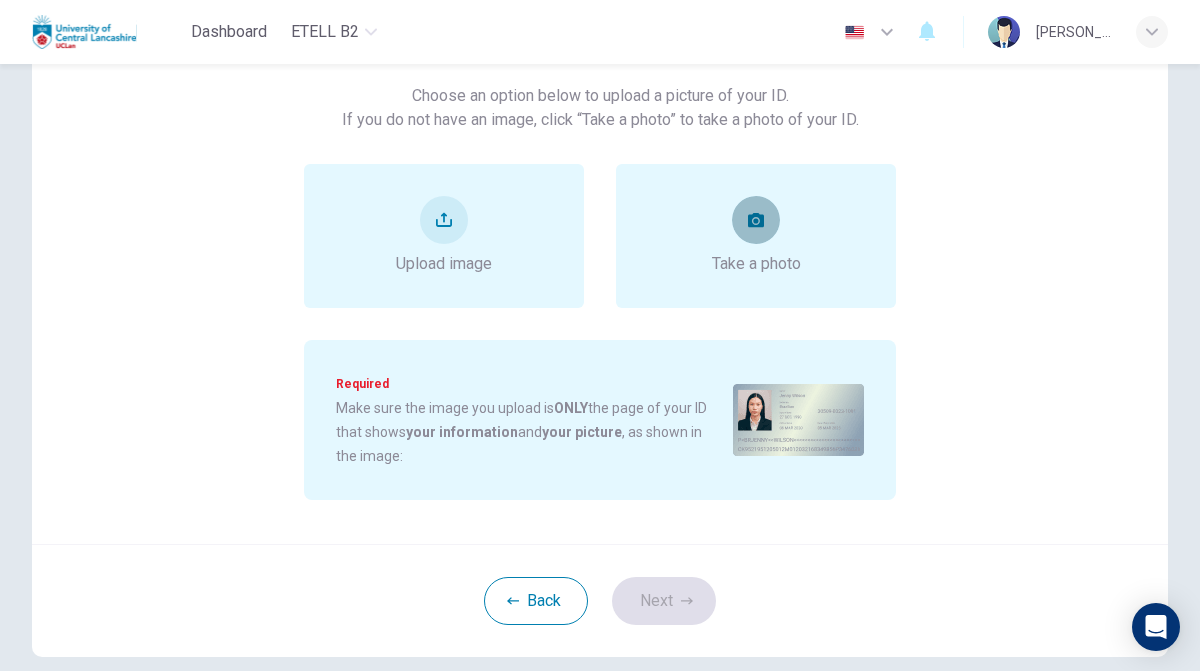 click 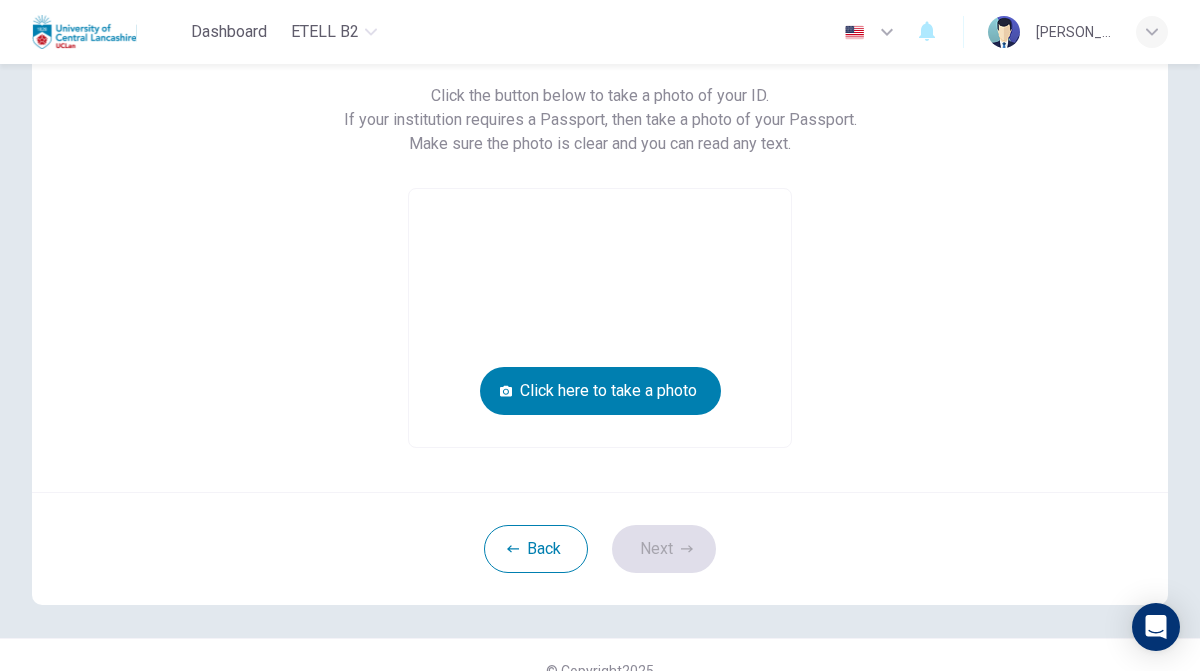 click at bounding box center (600, 318) 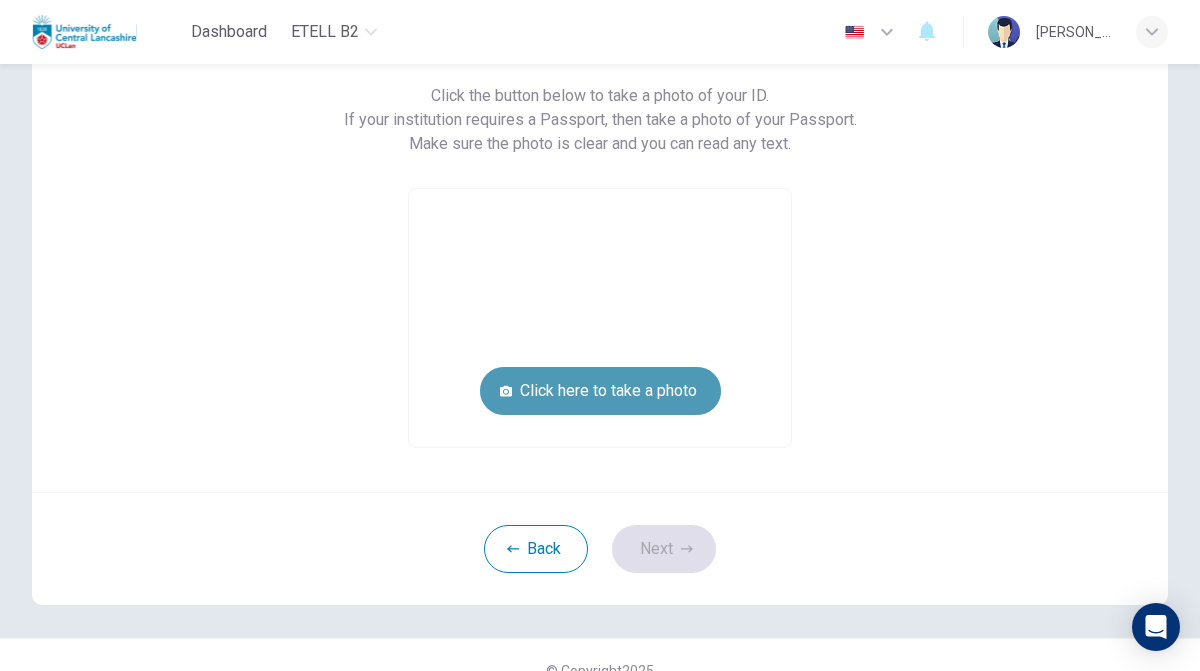 click on "Click here to take a photo" at bounding box center [600, 391] 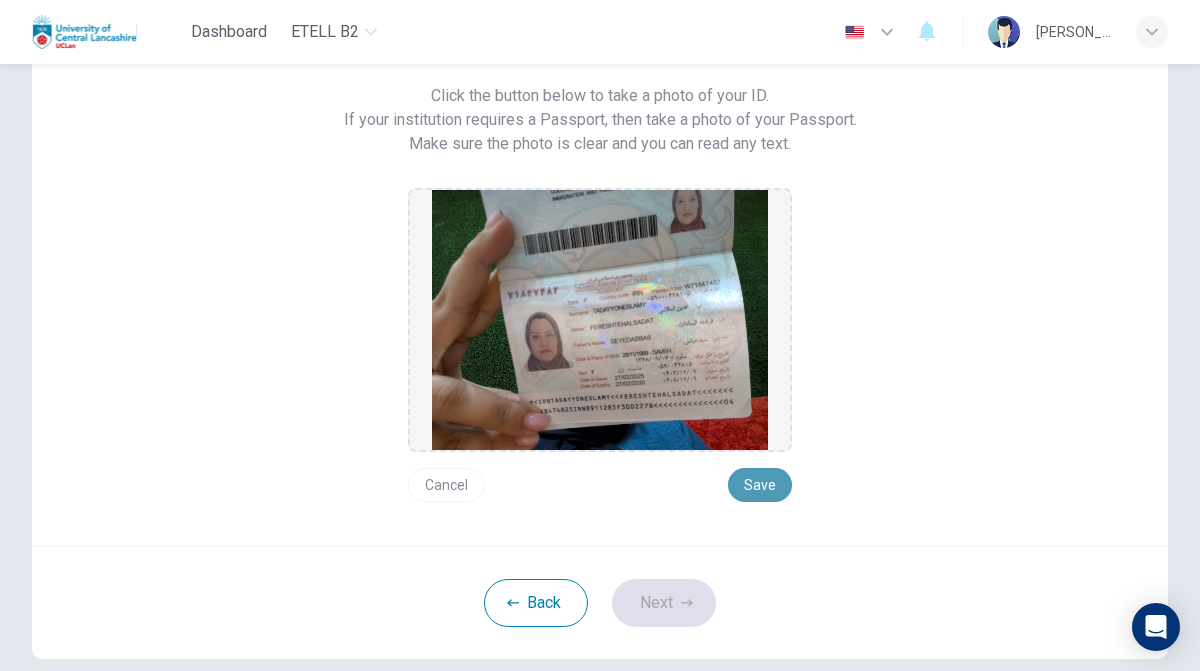 click on "Save" at bounding box center [760, 485] 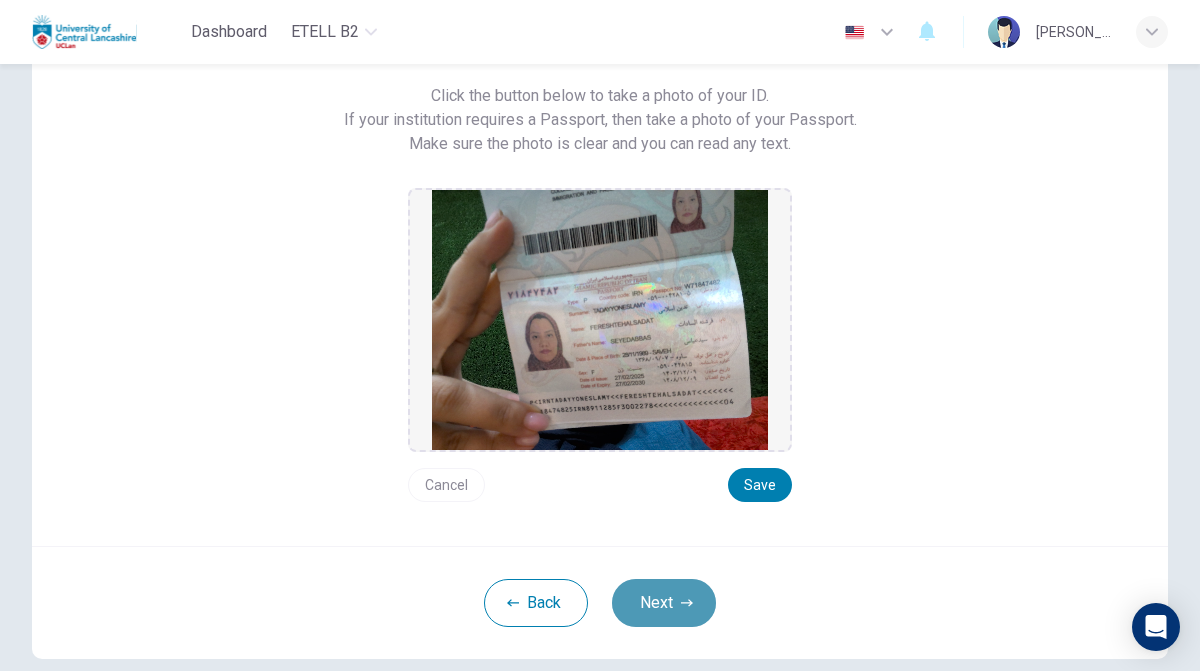 click on "Next" at bounding box center [664, 603] 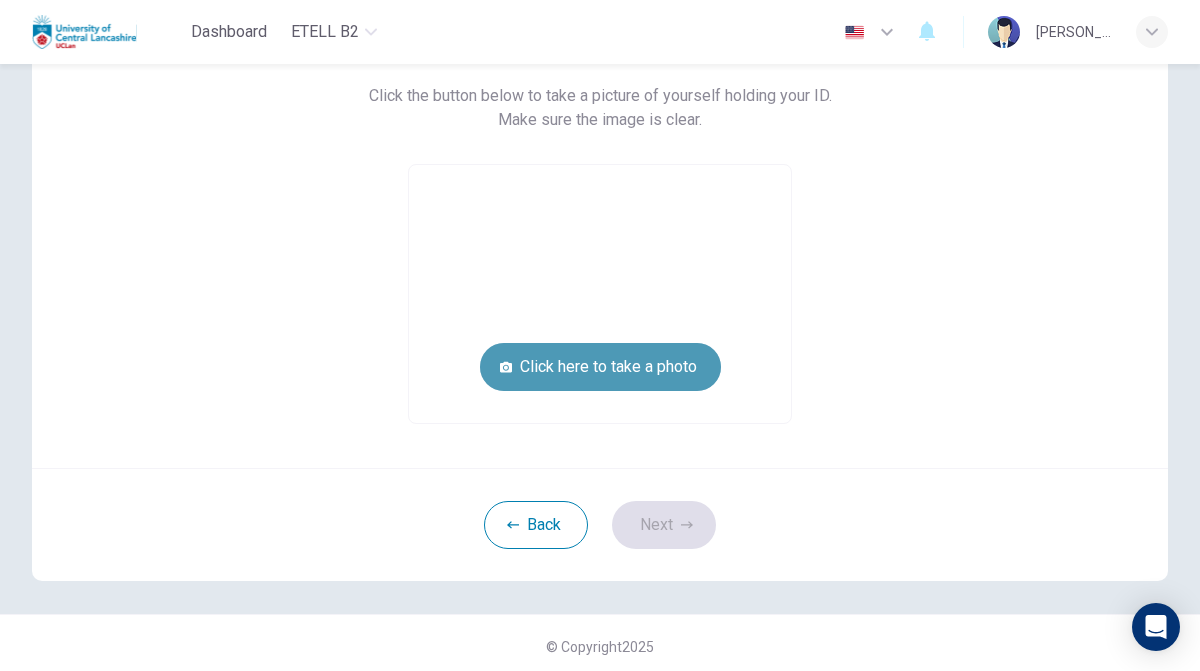 click on "Click here to take a photo" at bounding box center [600, 367] 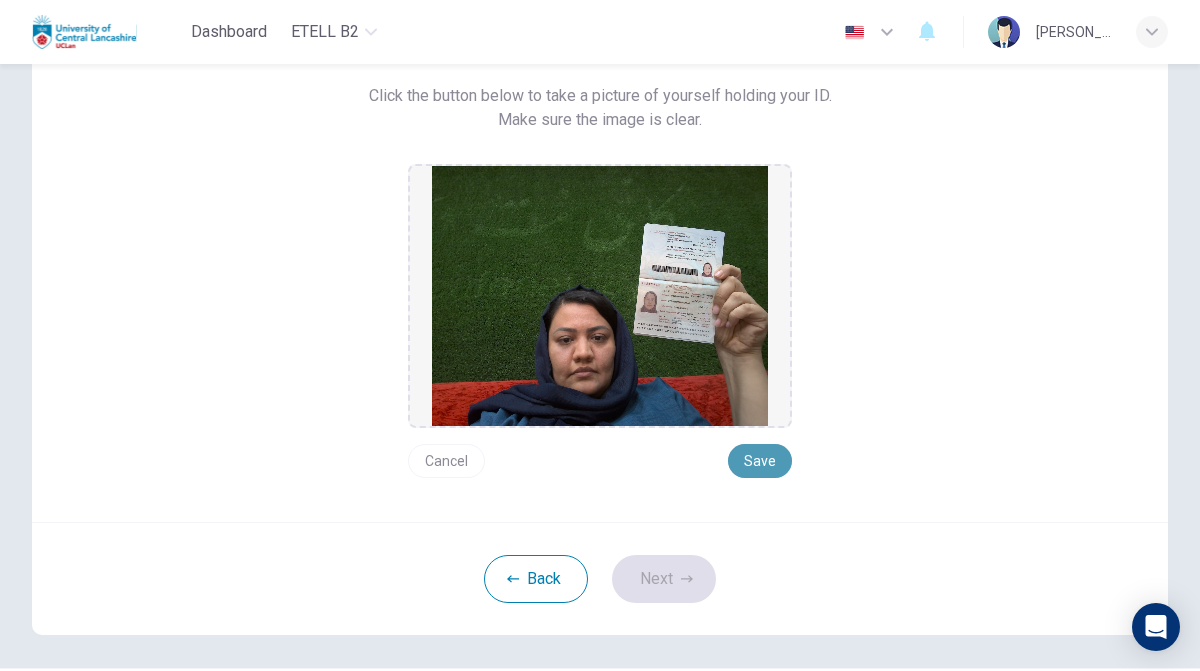 click on "Save" at bounding box center (760, 461) 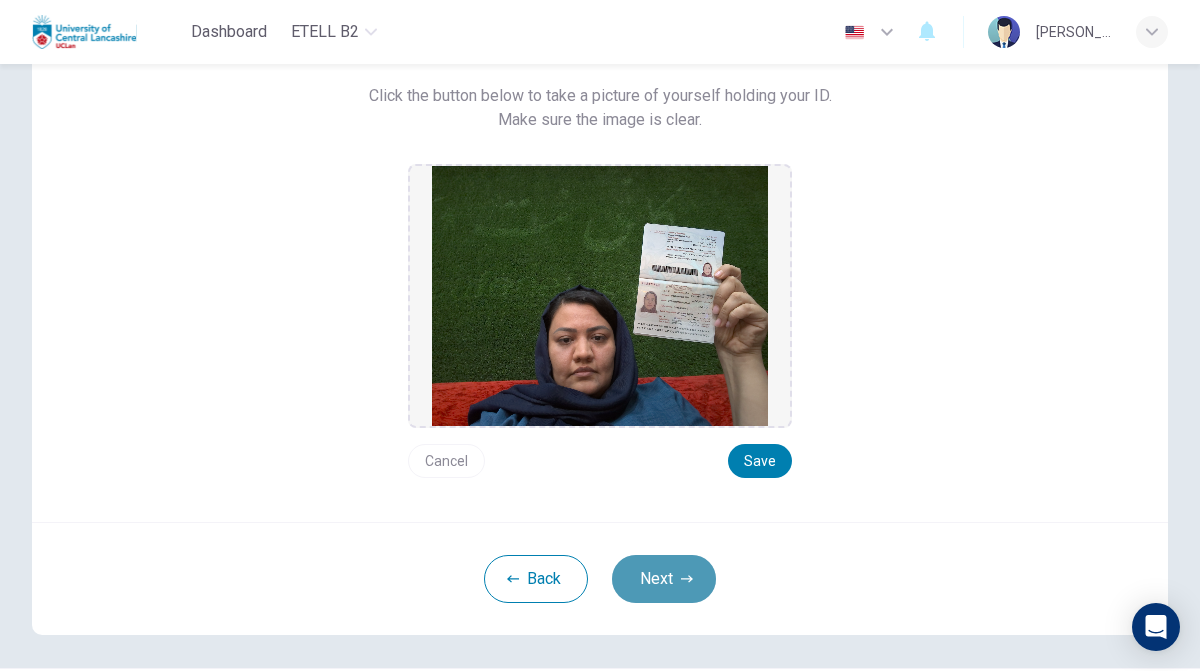 click on "Next" at bounding box center [664, 579] 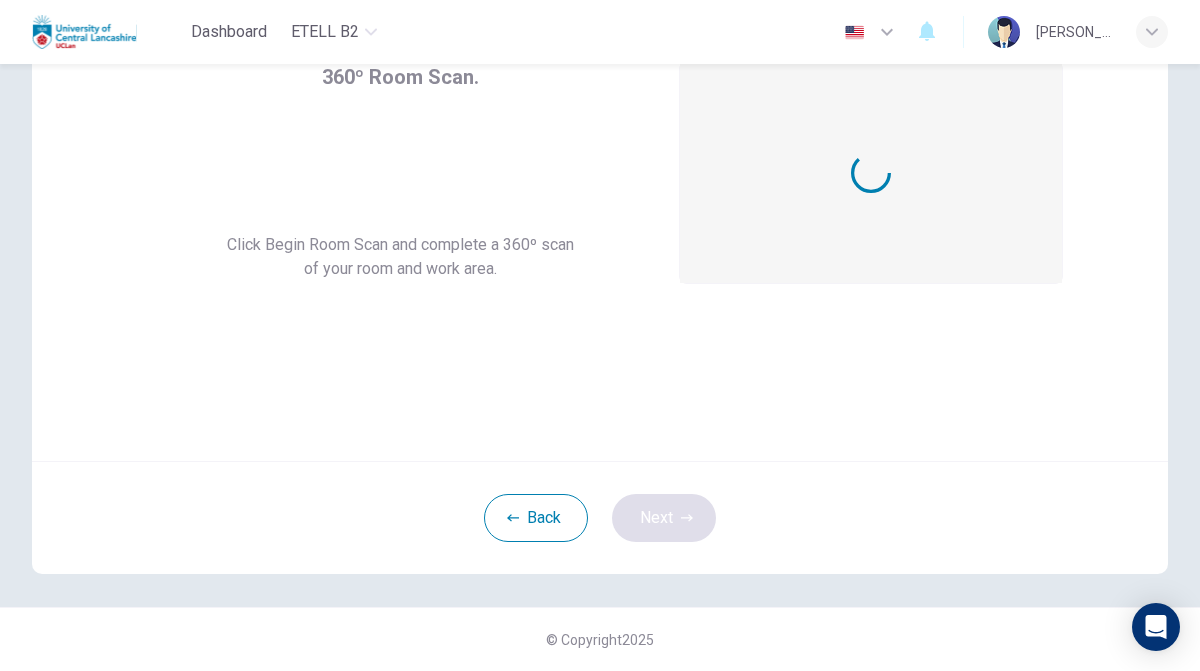 scroll, scrollTop: 122, scrollLeft: 0, axis: vertical 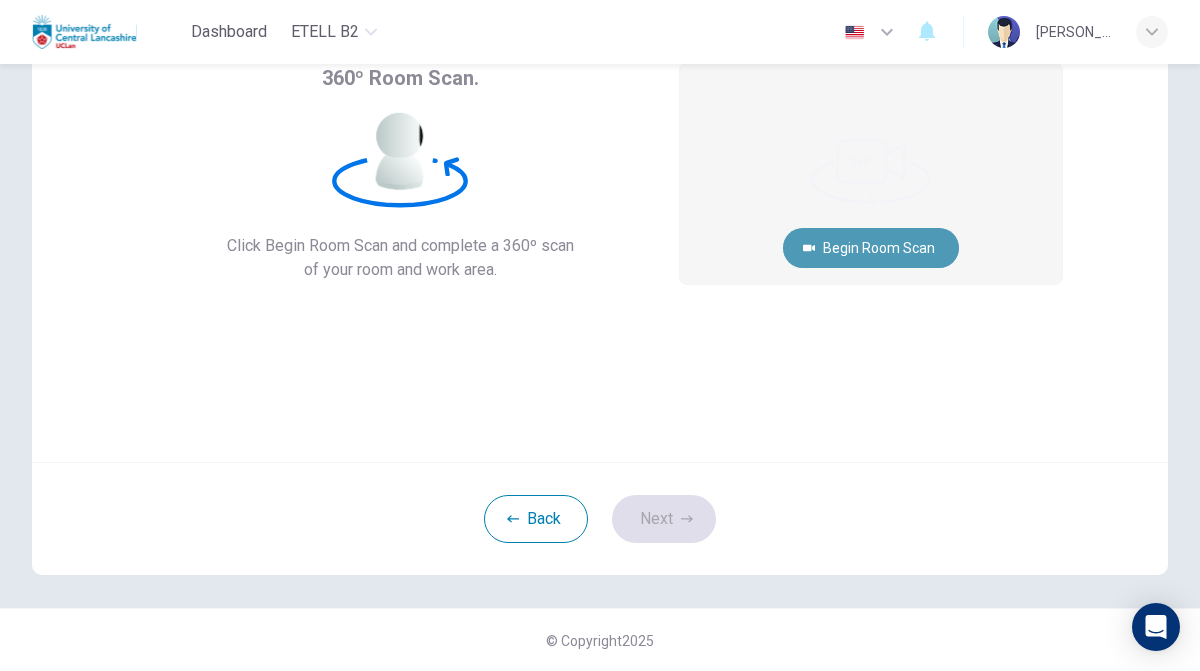 click on "Begin Room Scan" at bounding box center (871, 248) 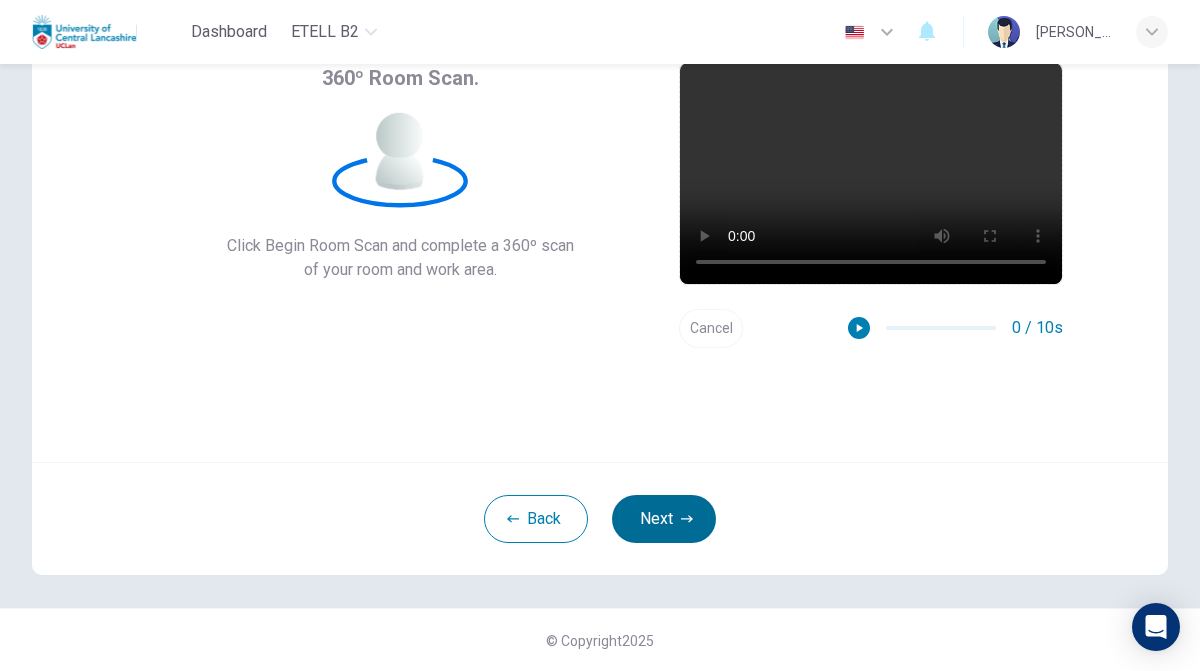 click on "Next" at bounding box center [664, 519] 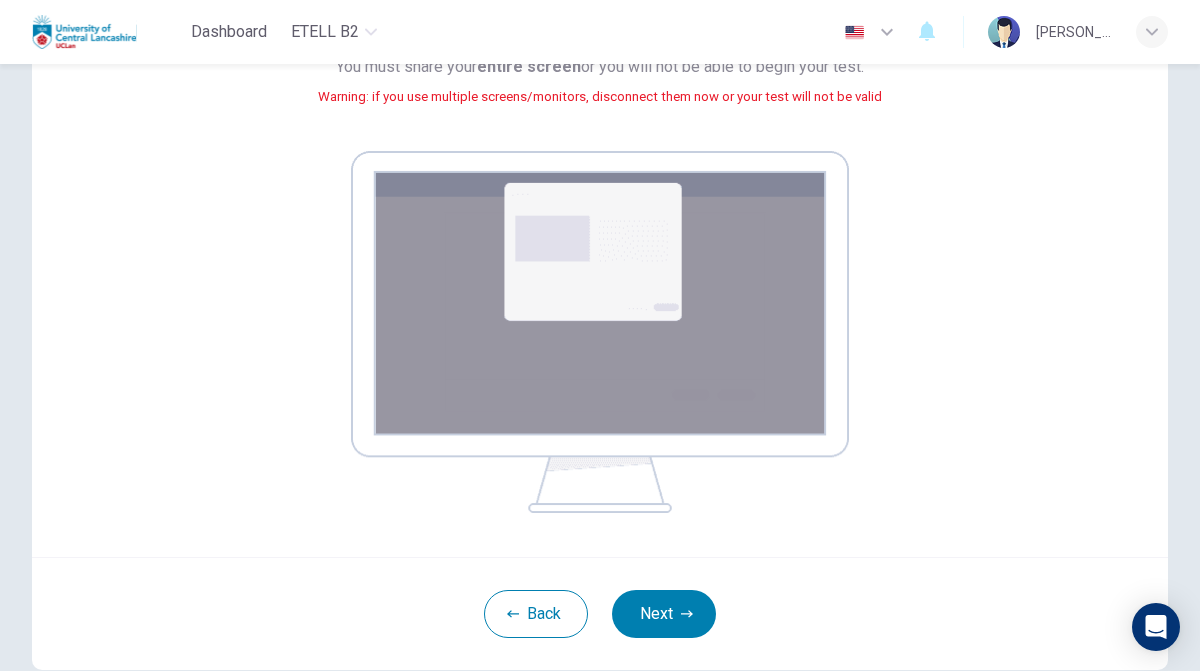 scroll, scrollTop: 236, scrollLeft: 0, axis: vertical 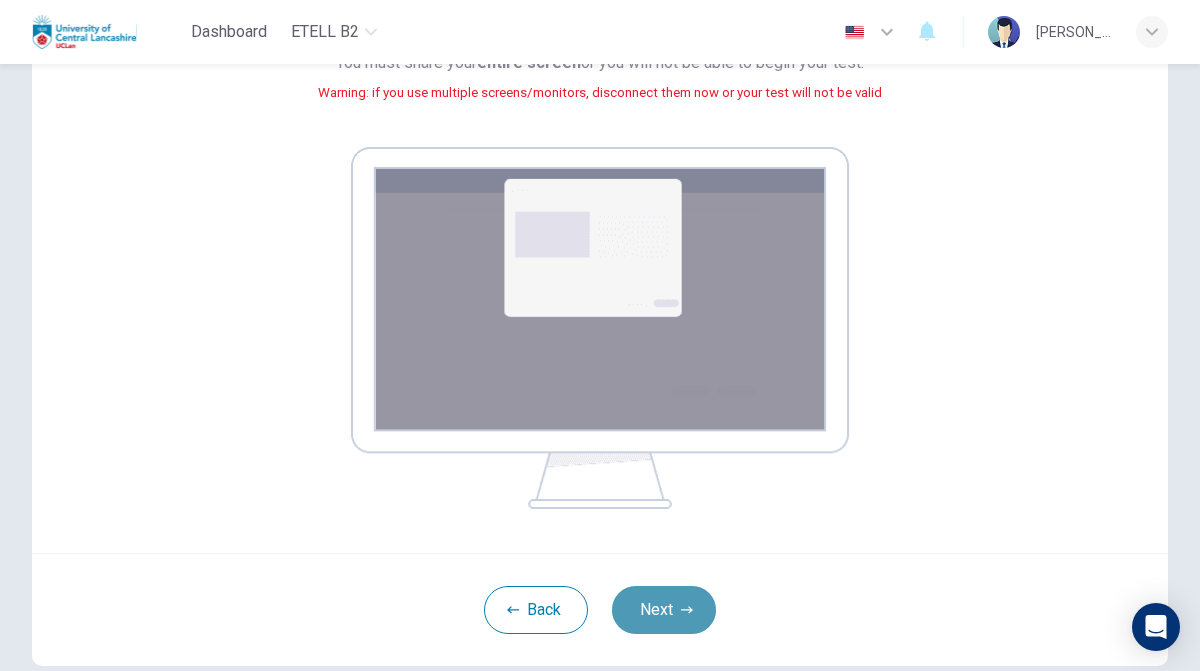 click on "Next" at bounding box center (664, 610) 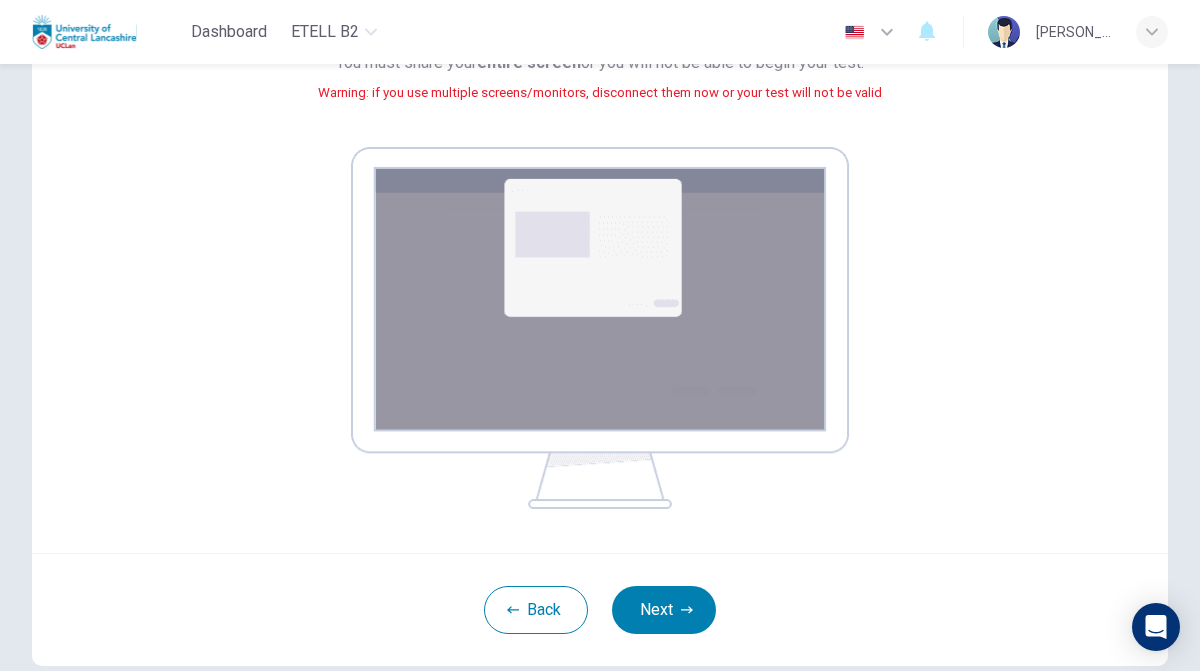 scroll, scrollTop: 122, scrollLeft: 0, axis: vertical 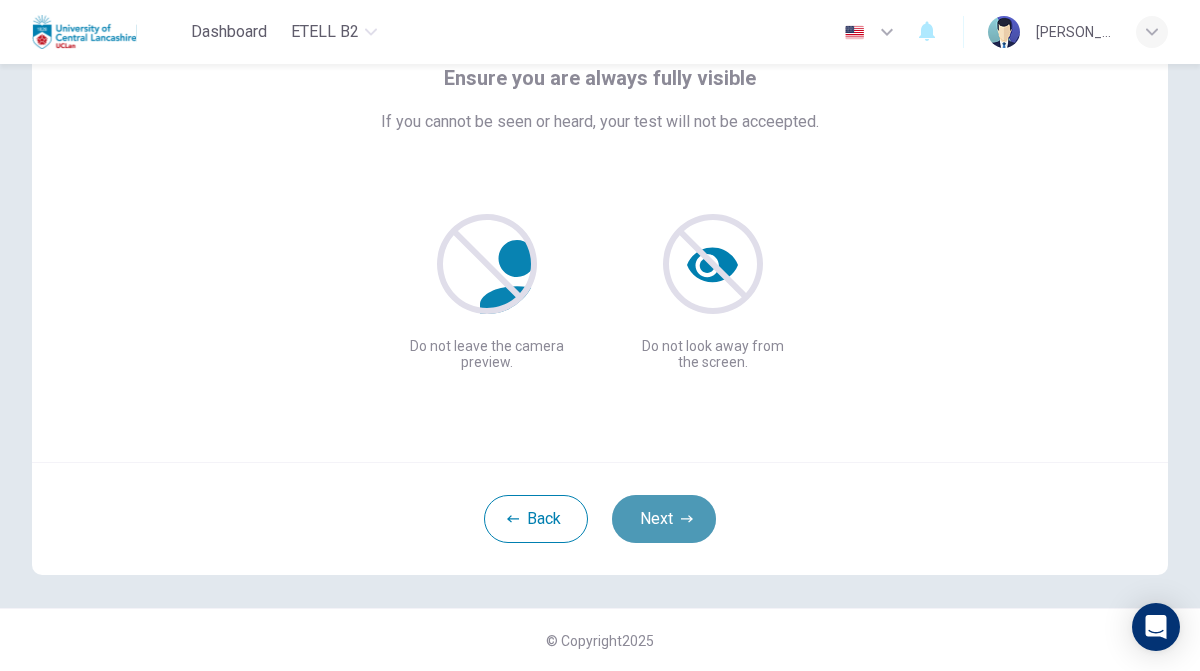 click on "Next" at bounding box center (664, 519) 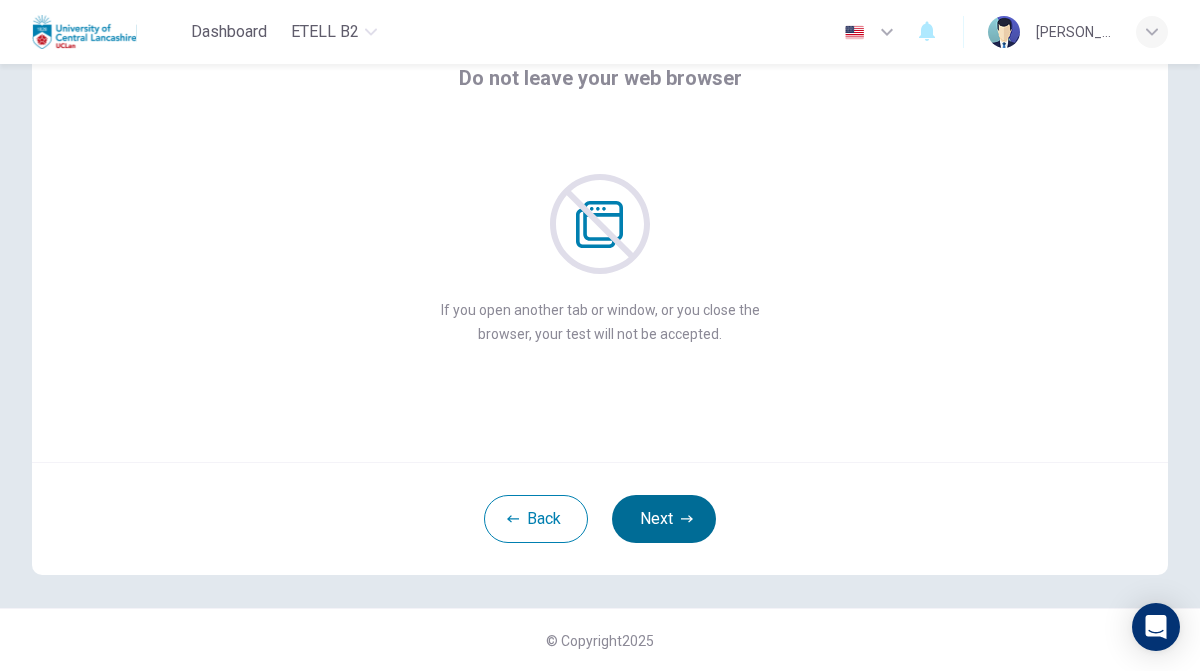 click on "Next" at bounding box center (664, 519) 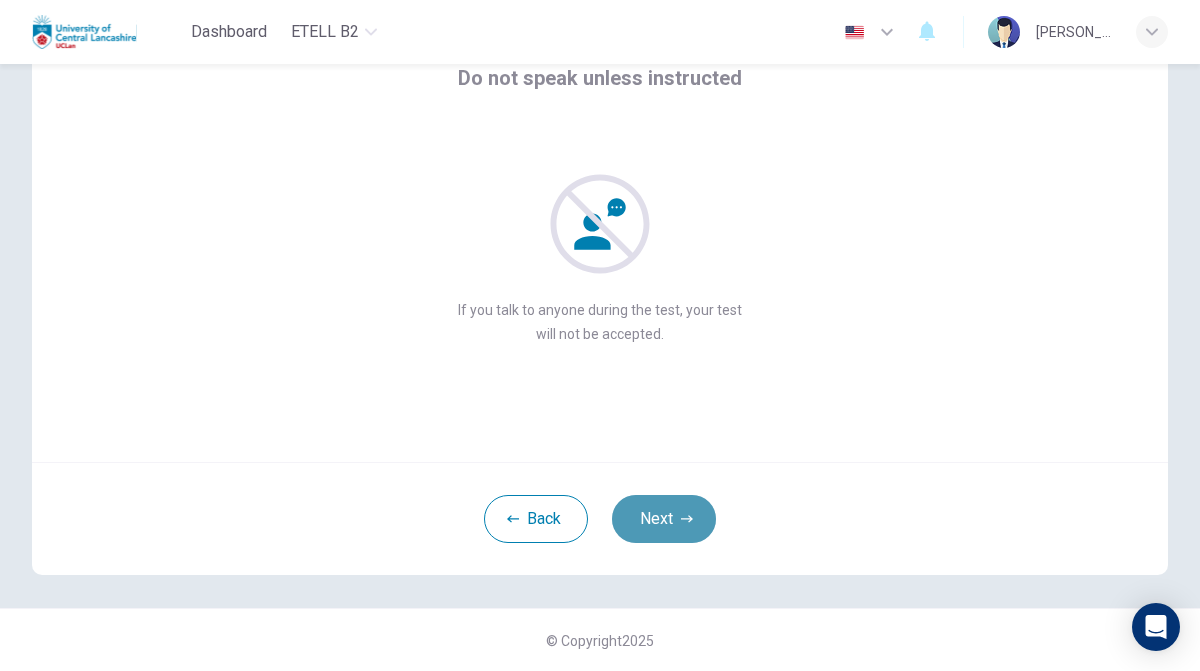 click on "Next" at bounding box center (664, 519) 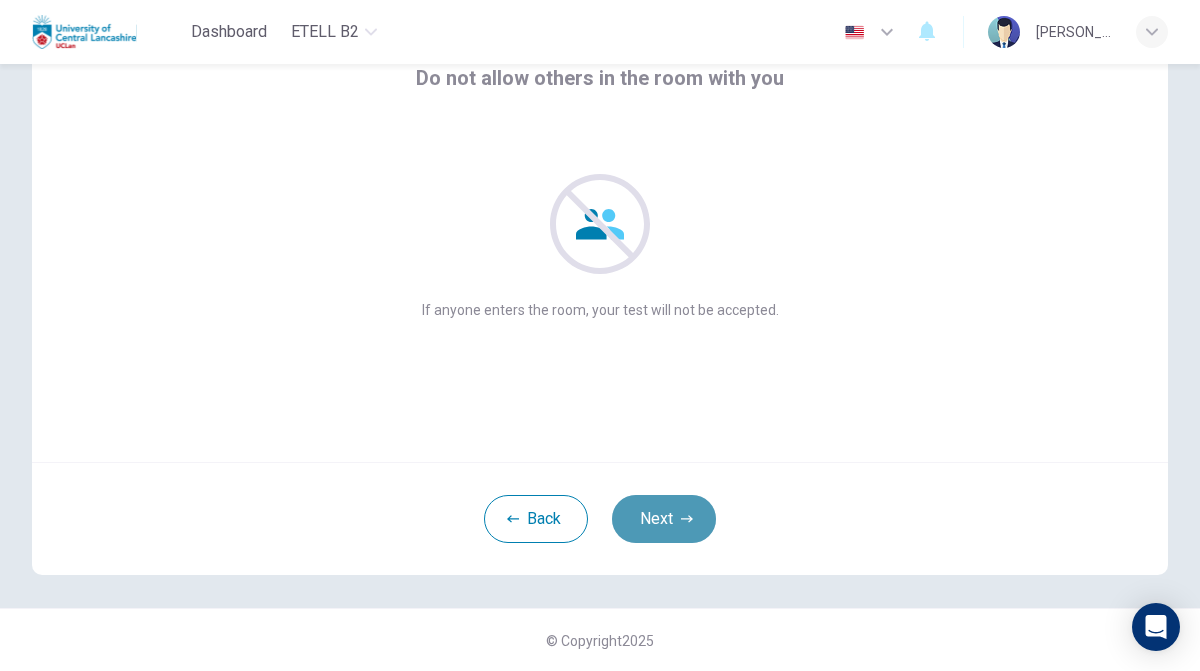 click on "Next" at bounding box center (664, 519) 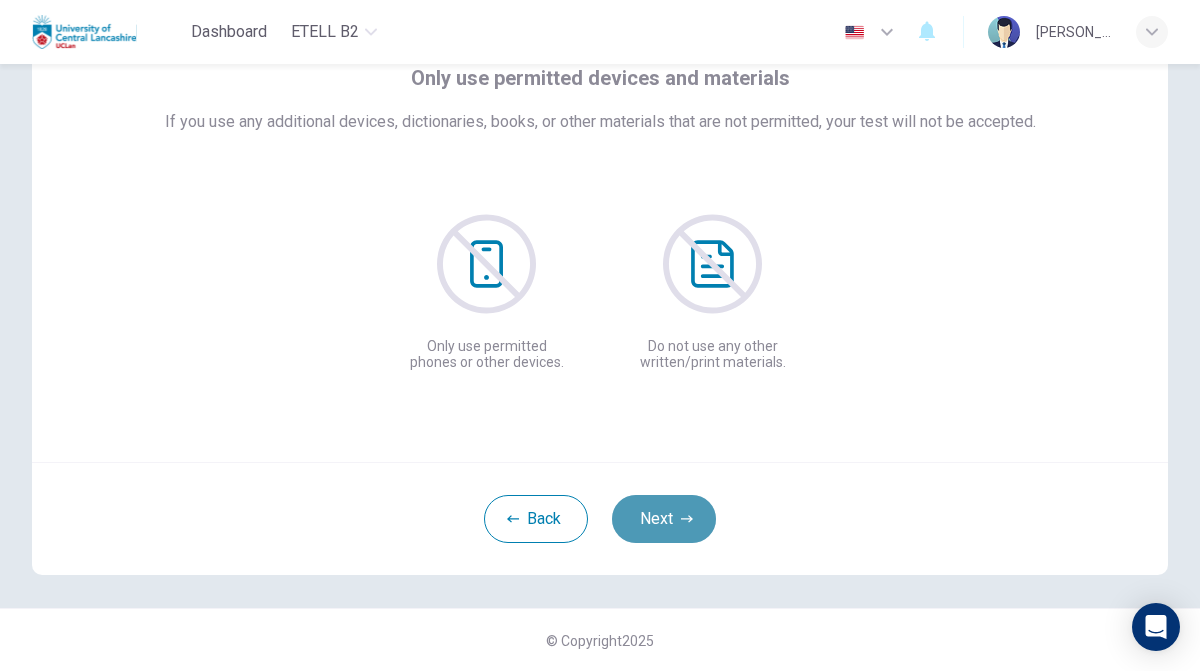 click on "Next" at bounding box center (664, 519) 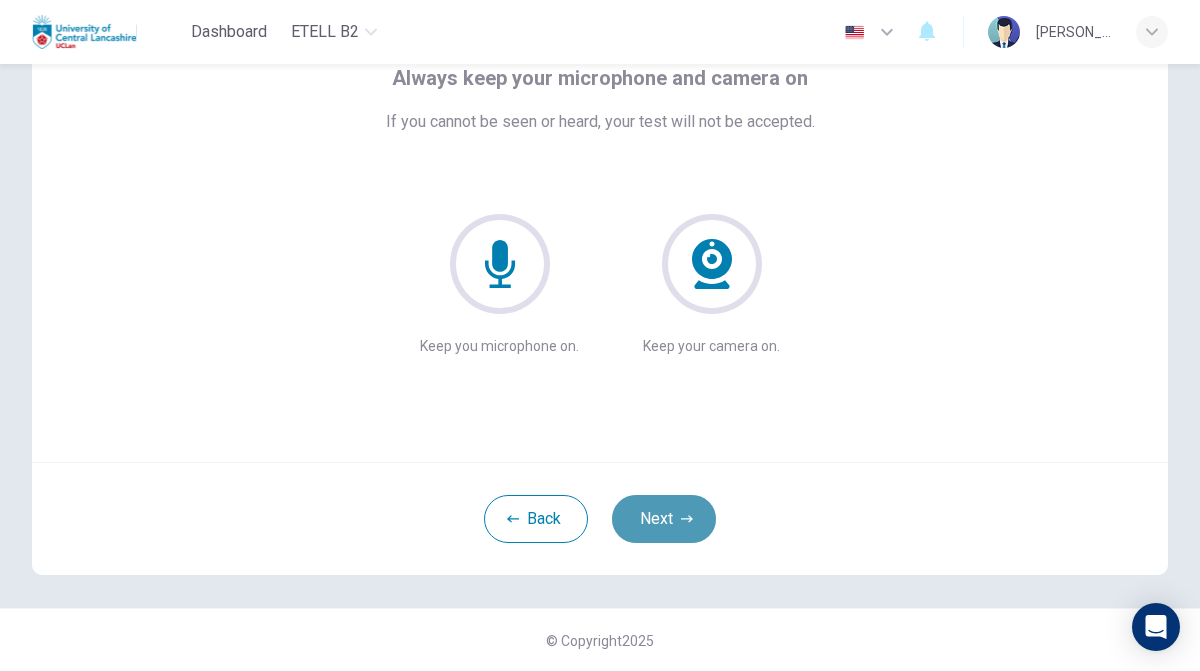 click on "Next" at bounding box center [664, 519] 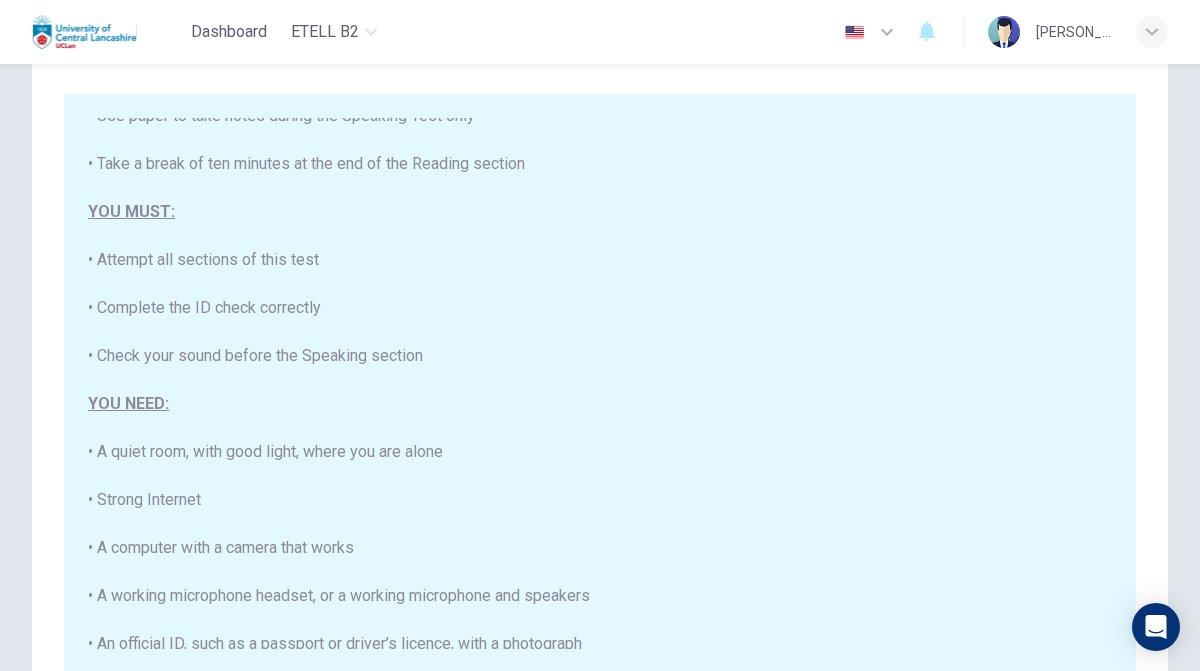 scroll, scrollTop: 357, scrollLeft: 0, axis: vertical 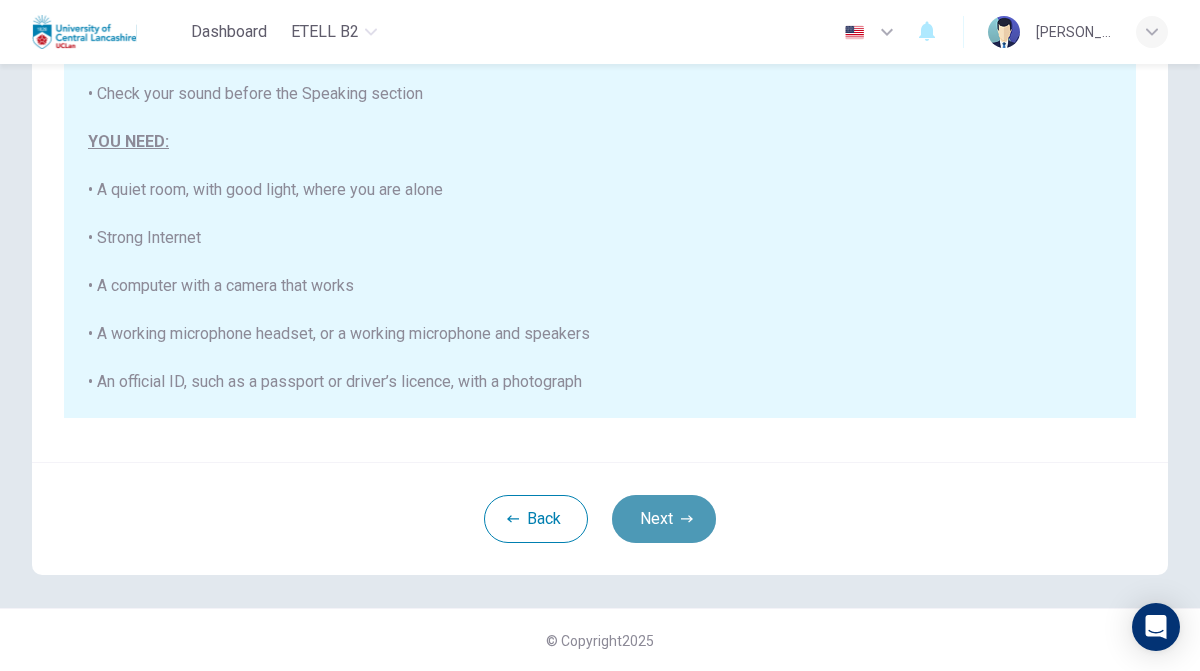 click on "Next" at bounding box center (664, 519) 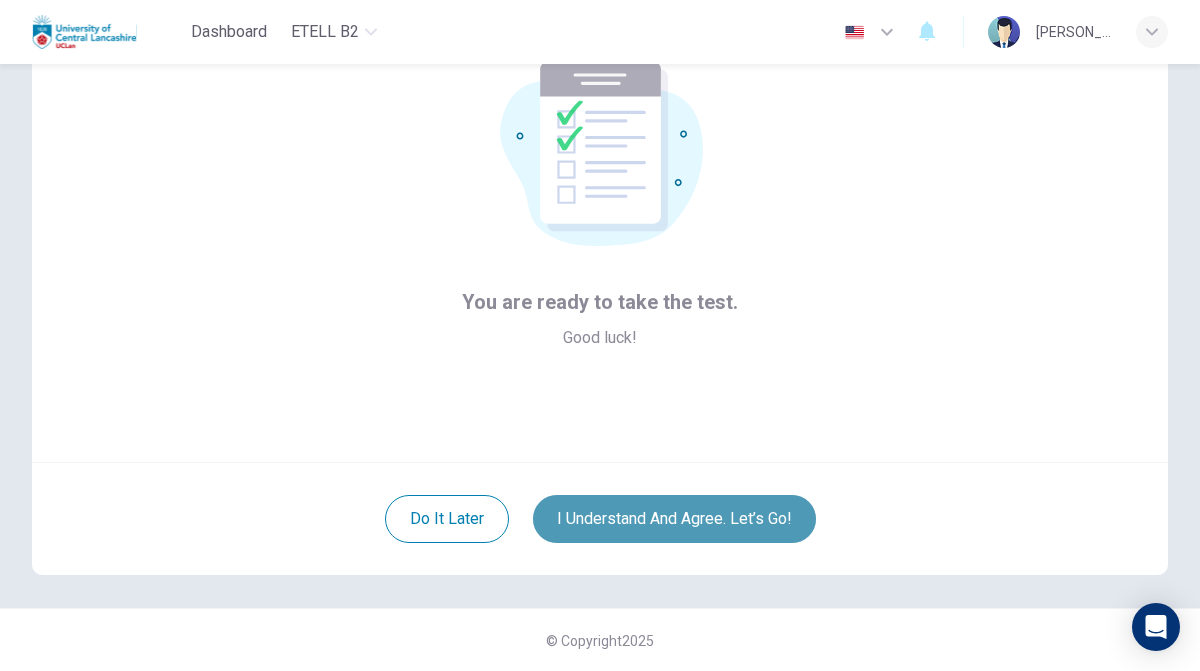 click on "I understand and agree. Let’s go!" at bounding box center (674, 519) 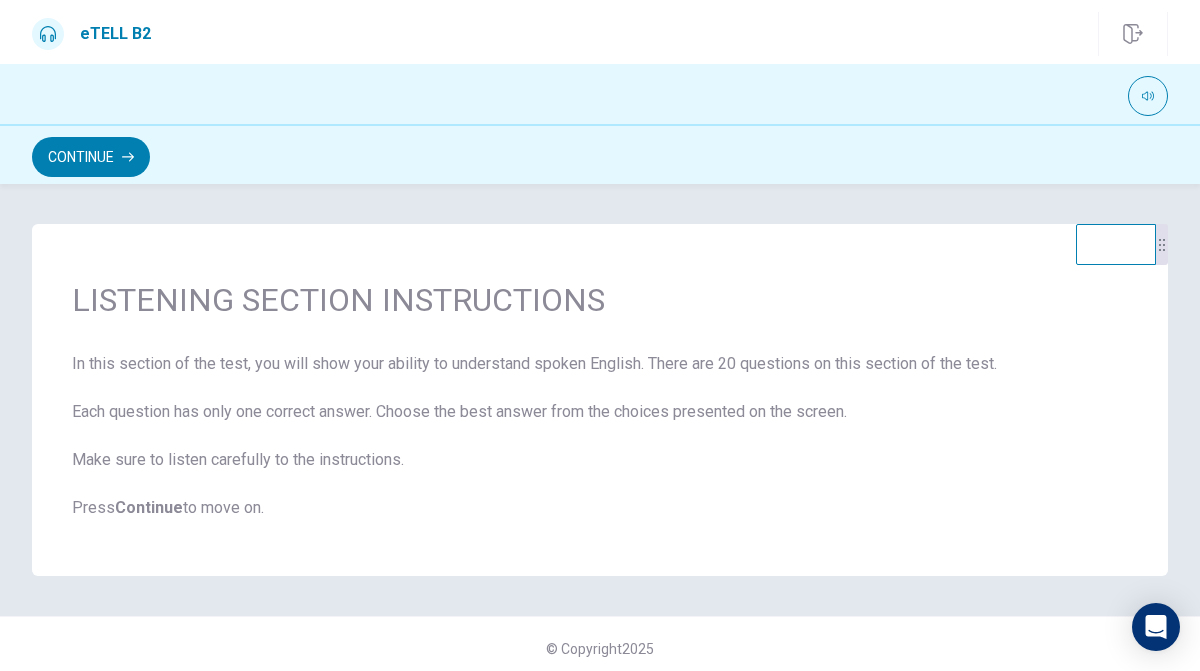scroll, scrollTop: 8, scrollLeft: 0, axis: vertical 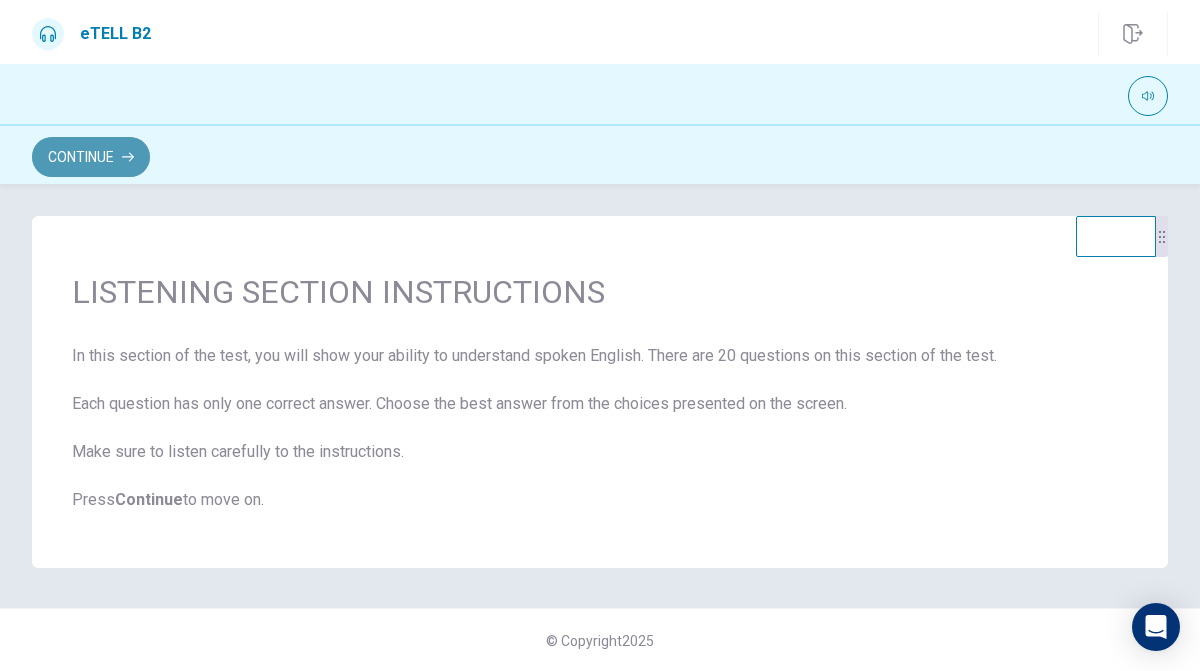 click on "Continue" at bounding box center (91, 157) 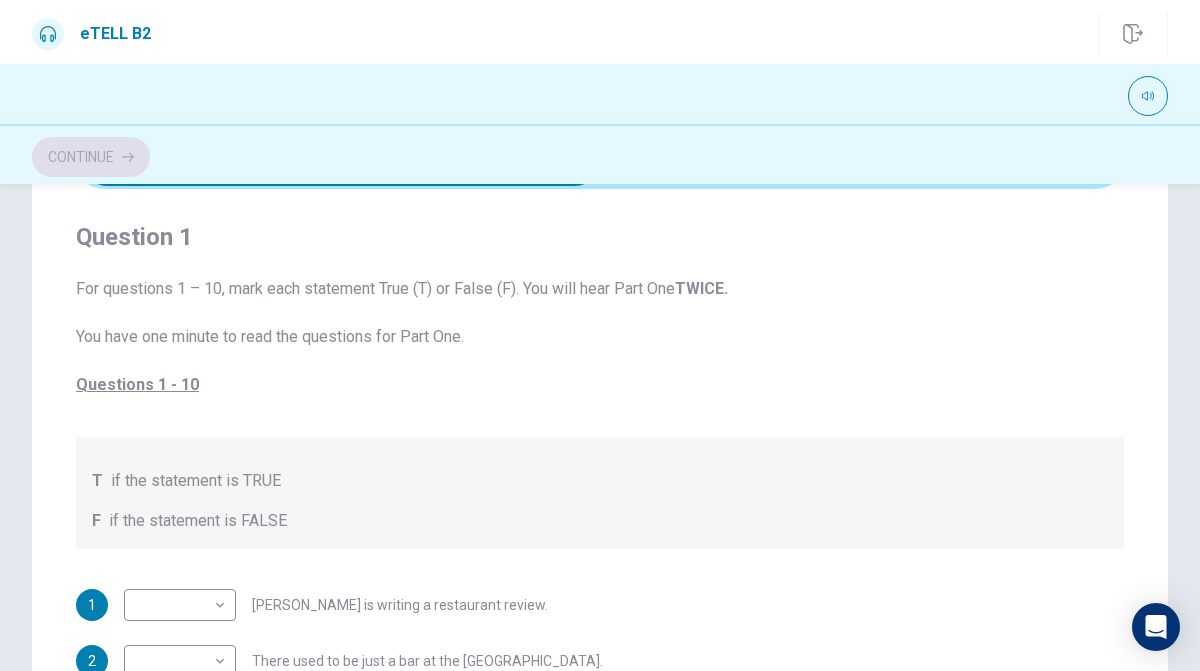scroll, scrollTop: 138, scrollLeft: 0, axis: vertical 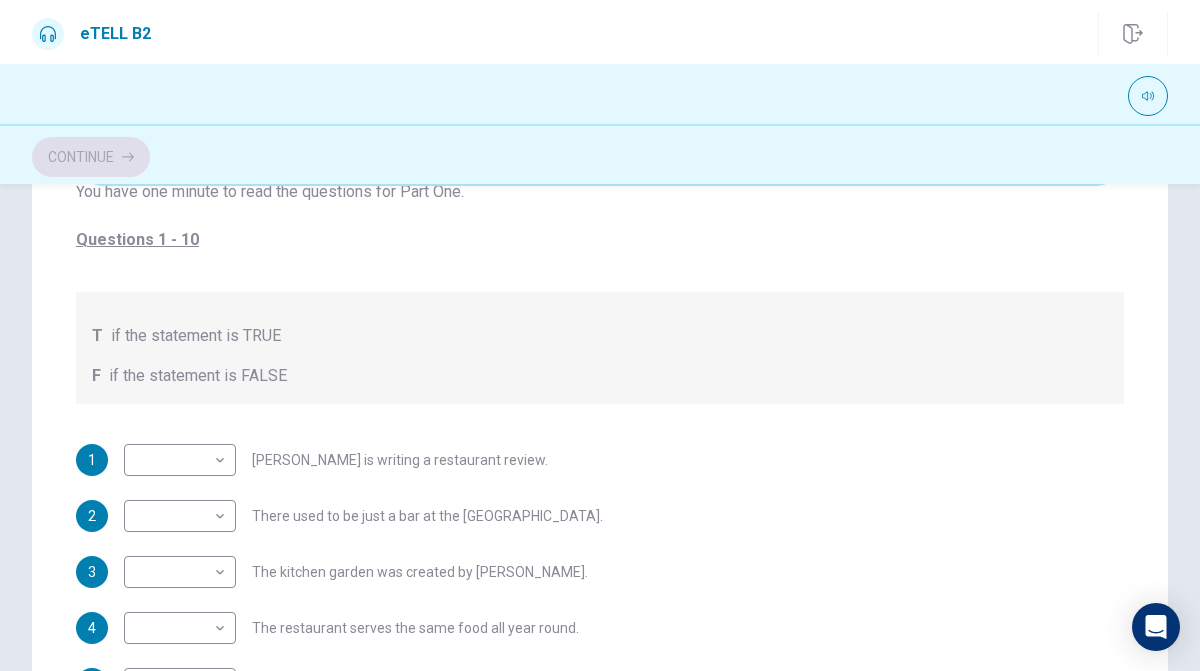 click on "T if the statement is TRUE F if the statement is FALSE" at bounding box center (600, 348) 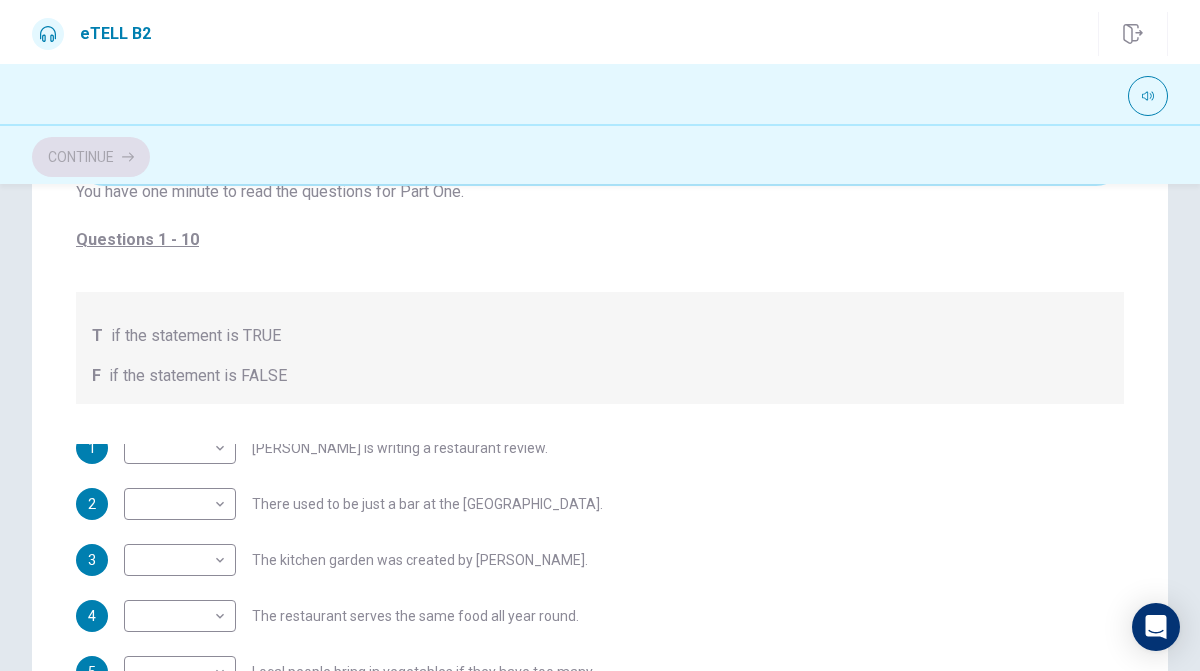 scroll, scrollTop: 0, scrollLeft: 0, axis: both 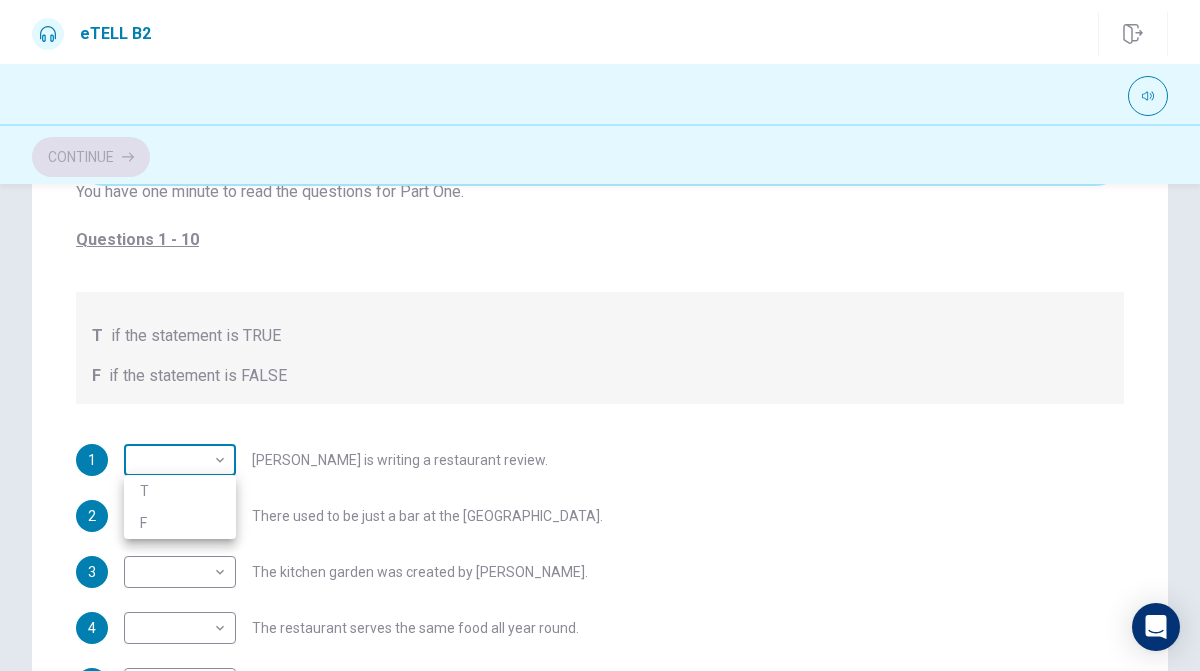 click on "This site uses cookies, as explained in our  Privacy Policy . If you agree to the use of cookies, please click the Accept button and continue to browse our site.   Privacy Policy Accept   eTELL B2 Continue Continue Question Passage Question 1 For questions 1 – 10, mark each statement True (T) or False (F). You will hear Part One  TWICE.
You have one minute to read the questions for Part One.
Questions 1 - 10 T if the statement is TRUE F if the statement is FALSE 1 ​ ​ Samantha is writing a restaurant review. 2 ​ ​ There used to be just a bar at the White Horse. 3 ​ ​ The kitchen garden was created by George. 4 ​ ​ The restaurant serves the same food all year round. 5 ​ ​ Local people bring in vegetables if they have too many. 6 ​ ​ George says that the local shop provides all his eggs. 7 ​ ​ People sometimes bring unexpected things for the chef to cook. 8 ​ ​ The chef did not want to prepare the rabbit for cooking. 9 ​ ​ 10 ​ ​ e-TELL Listening - Part 1 08m 37s" at bounding box center [600, 335] 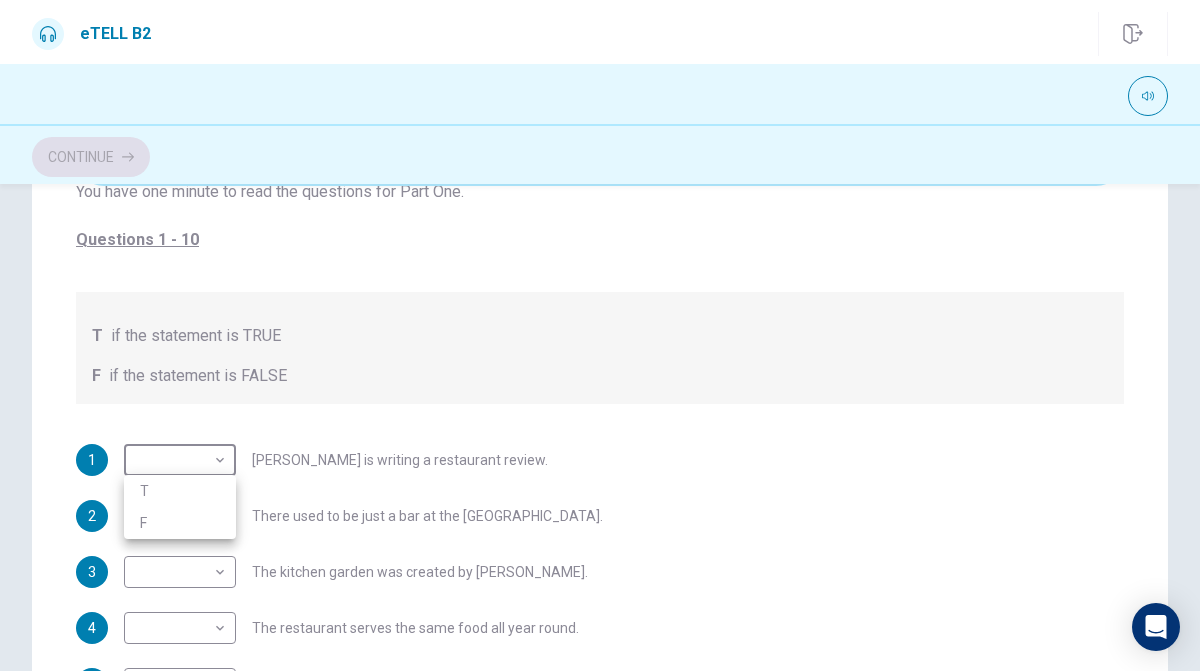 click at bounding box center (600, 335) 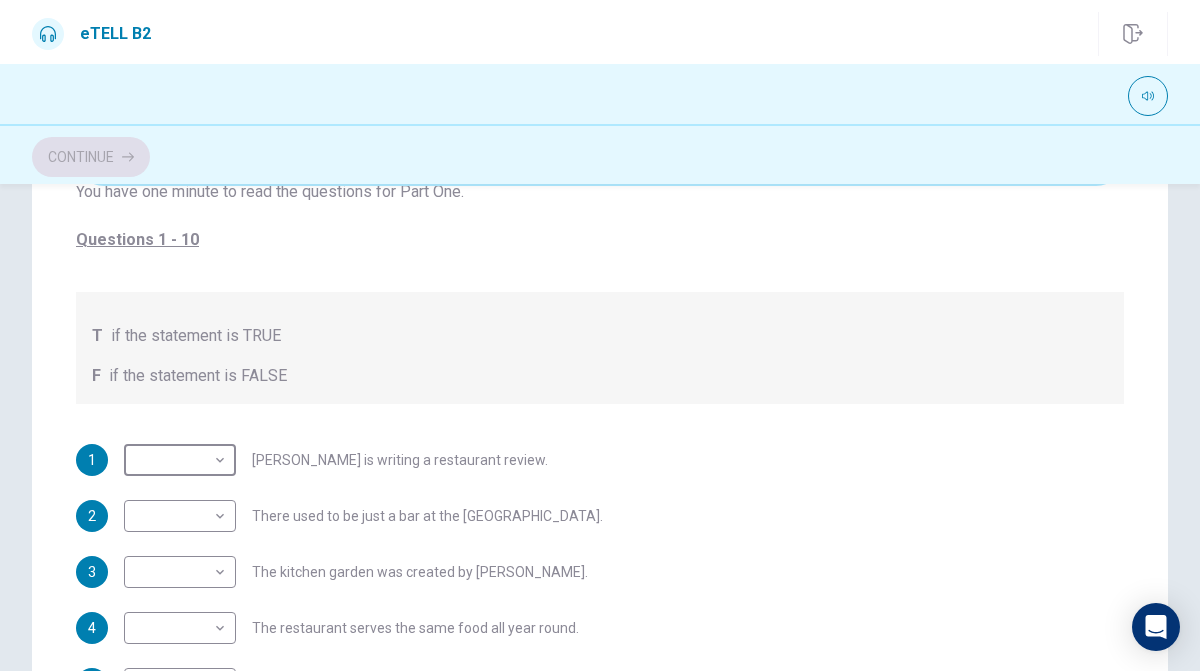 scroll, scrollTop: 460, scrollLeft: 0, axis: vertical 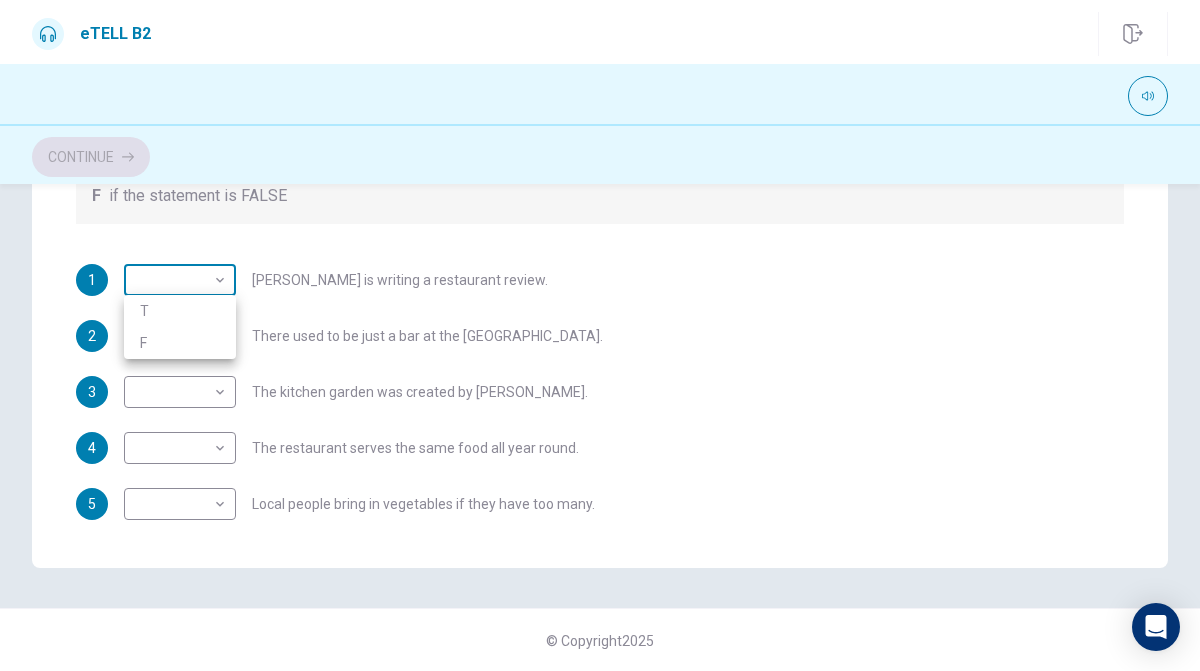click on "This site uses cookies, as explained in our  Privacy Policy . If you agree to the use of cookies, please click the Accept button and continue to browse our site.   Privacy Policy Accept   eTELL B2 Continue Continue Question Passage Question 1 For questions 1 – 10, mark each statement True (T) or False (F). You will hear Part One  TWICE.
You have one minute to read the questions for Part One.
Questions 1 - 10 T if the statement is TRUE F if the statement is FALSE 1 ​ ​ Samantha is writing a restaurant review. 2 ​ ​ There used to be just a bar at the White Horse. 3 ​ ​ The kitchen garden was created by George. 4 ​ ​ The restaurant serves the same food all year round. 5 ​ ​ Local people bring in vegetables if they have too many. 6 ​ ​ George says that the local shop provides all his eggs. 7 ​ ​ People sometimes bring unexpected things for the chef to cook. 8 ​ ​ The chef did not want to prepare the rabbit for cooking. 9 ​ ​ 10 ​ ​ e-TELL Listening - Part 1 07m 20s" at bounding box center (600, 335) 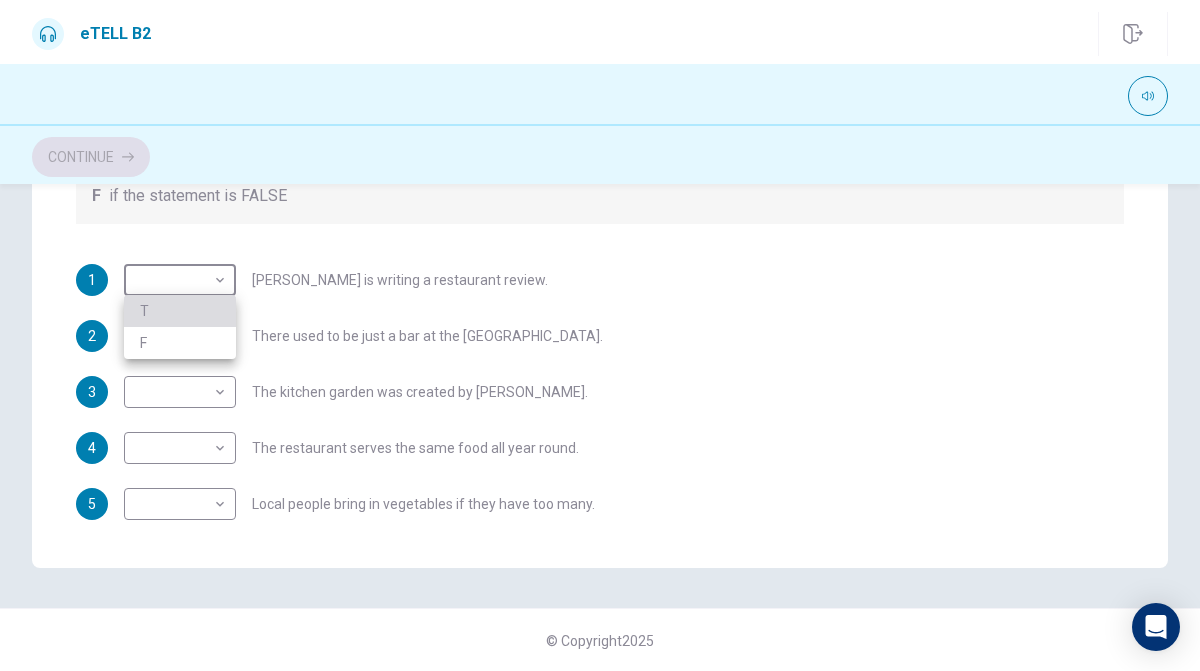 click on "T" at bounding box center (180, 311) 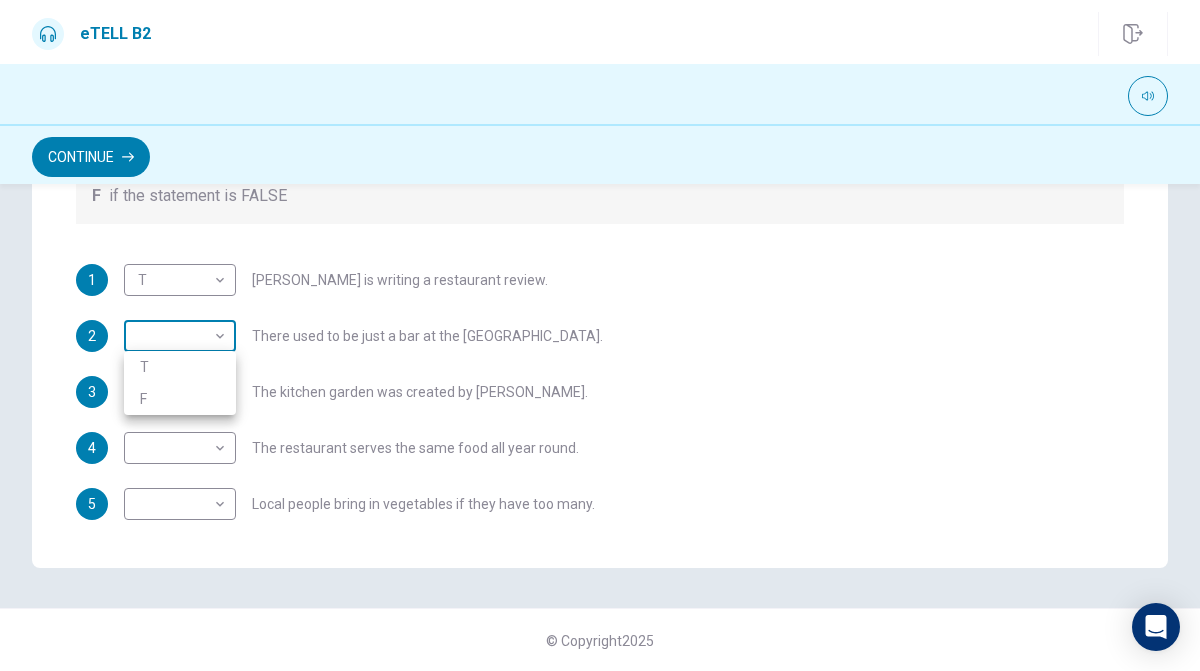 click on "This site uses cookies, as explained in our  Privacy Policy . If you agree to the use of cookies, please click the Accept button and continue to browse our site.   Privacy Policy Accept   eTELL B2 Continue Continue Question Passage Question 1 For questions 1 – 10, mark each statement True (T) or False (F). You will hear Part One  TWICE.
You have one minute to read the questions for Part One.
Questions 1 - 10 T if the statement is TRUE F if the statement is FALSE 1 T * ​ Samantha is writing a restaurant review. 2 ​ ​ There used to be just a bar at the White Horse. 3 ​ ​ The kitchen garden was created by George. 4 ​ ​ The restaurant serves the same food all year round. 5 ​ ​ Local people bring in vegetables if they have too many. 6 ​ ​ George says that the local shop provides all his eggs. 7 ​ ​ People sometimes bring unexpected things for the chef to cook. 8 ​ ​ The chef did not want to prepare the rabbit for cooking. 9 ​ ​ 10 ​ ​ e-TELL Listening - Part 1 07m 06s" at bounding box center [600, 335] 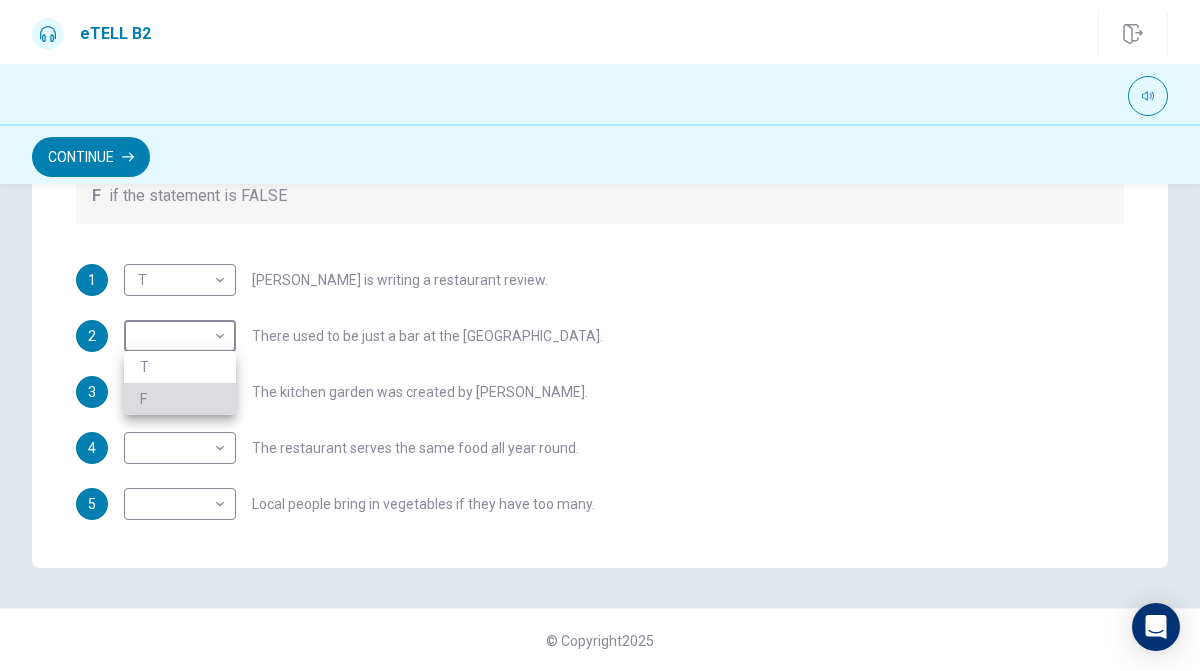 click on "F" at bounding box center (180, 399) 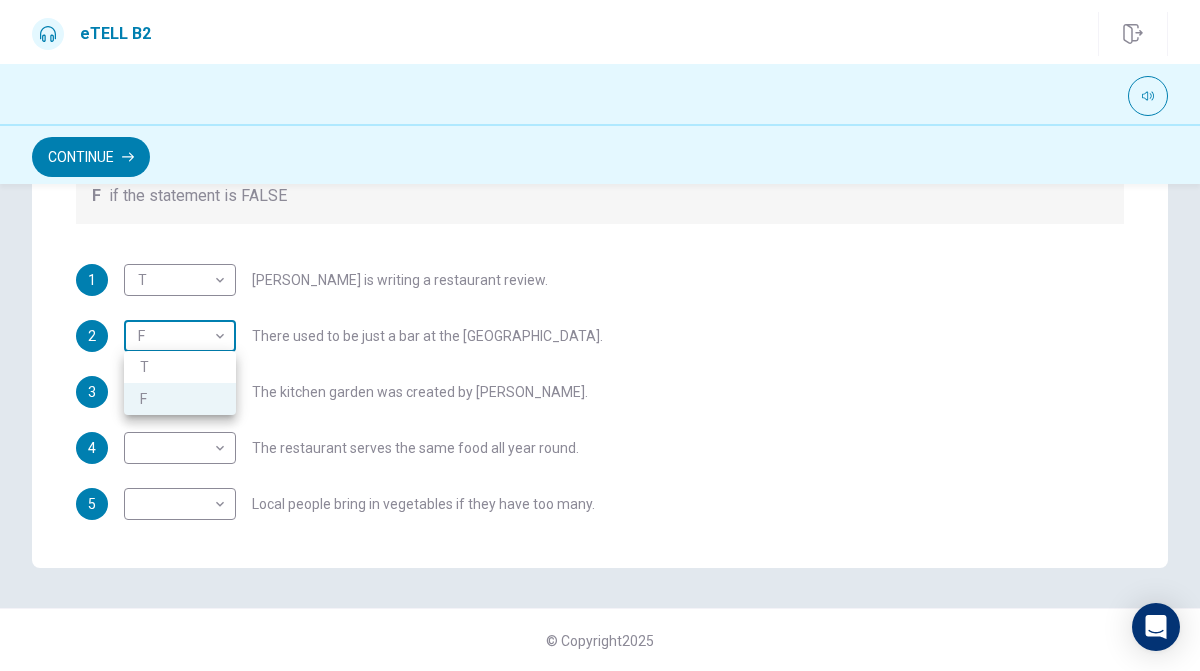 click on "This site uses cookies, as explained in our  Privacy Policy . If you agree to the use of cookies, please click the Accept button and continue to browse our site.   Privacy Policy Accept   eTELL B2 Continue Continue Question Passage Question 1 For questions 1 – 10, mark each statement True (T) or False (F). You will hear Part One  TWICE.
You have one minute to read the questions for Part One.
Questions 1 - 10 T if the statement is TRUE F if the statement is FALSE 1 T * ​ Samantha is writing a restaurant review. 2 F * ​ There used to be just a bar at the White Horse. 3 ​ ​ The kitchen garden was created by George. 4 ​ ​ The restaurant serves the same food all year round. 5 ​ ​ Local people bring in vegetables if they have too many. 6 ​ ​ George says that the local shop provides all his eggs. 7 ​ ​ People sometimes bring unexpected things for the chef to cook. 8 ​ ​ The chef did not want to prepare the rabbit for cooking. 9 ​ ​ 10 ​ ​ e-TELL Listening - Part 1 06m 49s" at bounding box center [600, 335] 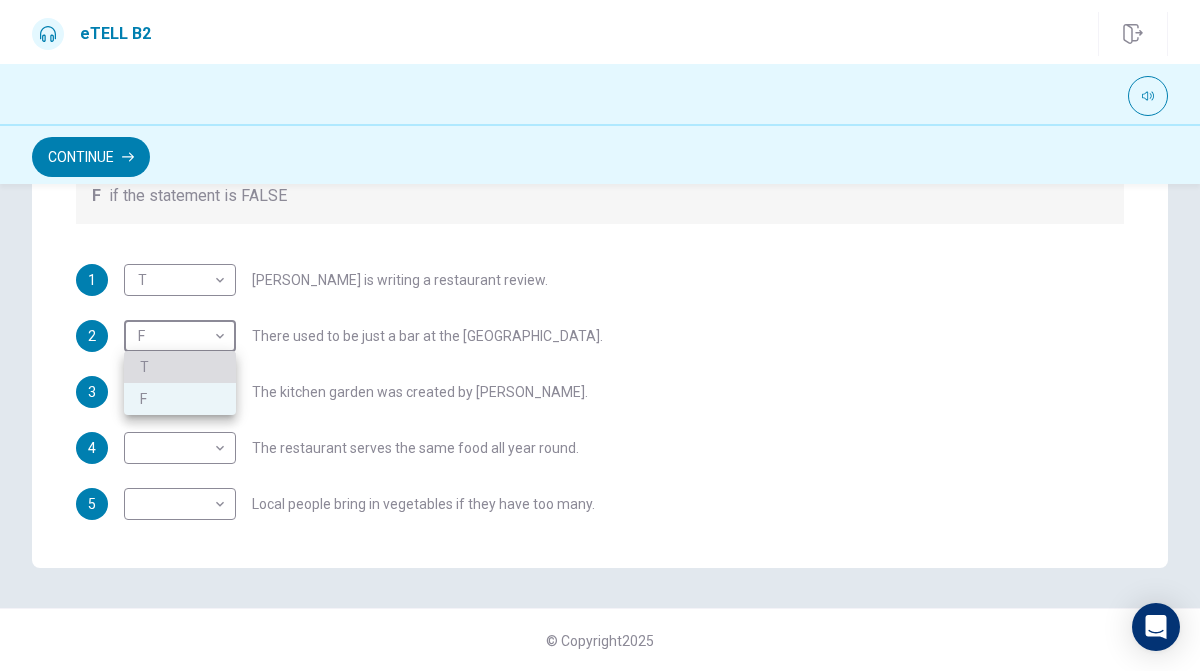 click on "T" at bounding box center [180, 367] 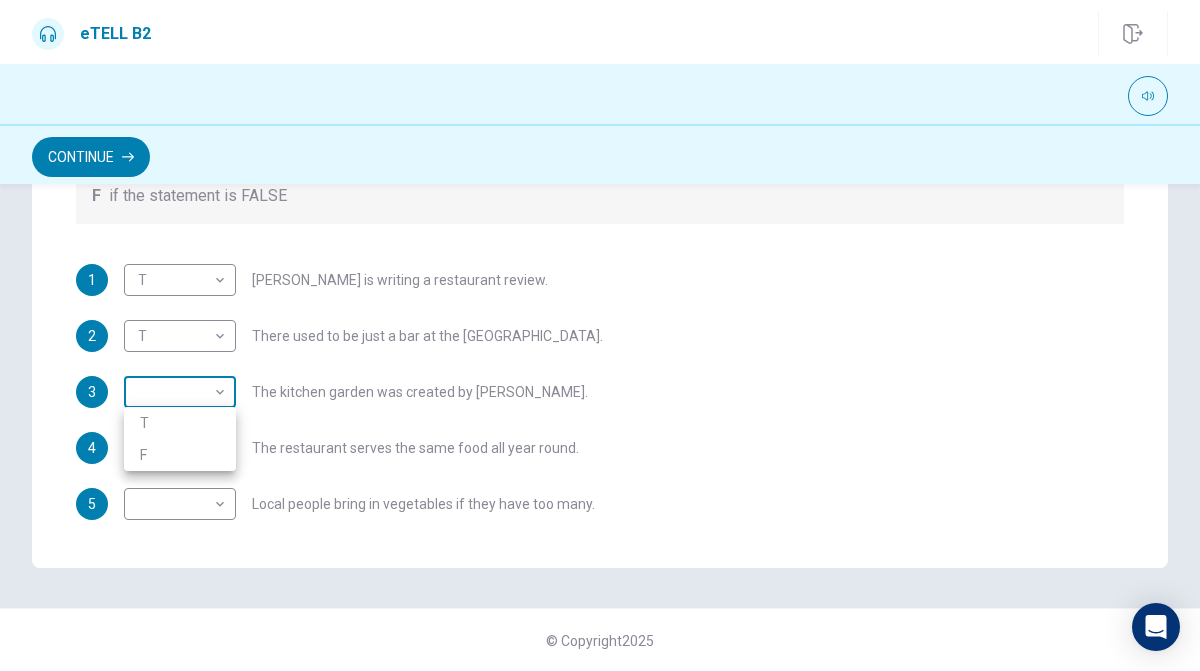 click on "This site uses cookies, as explained in our  Privacy Policy . If you agree to the use of cookies, please click the Accept button and continue to browse our site.   Privacy Policy Accept   eTELL B2 Continue Continue Question Passage Question 1 For questions 1 – 10, mark each statement True (T) or False (F). You will hear Part One  TWICE.
You have one minute to read the questions for Part One.
Questions 1 - 10 T if the statement is TRUE F if the statement is FALSE 1 T * ​ Samantha is writing a restaurant review. 2 T * ​ There used to be just a bar at the White Horse. 3 ​ ​ The kitchen garden was created by George. 4 ​ ​ The restaurant serves the same food all year round. 5 ​ ​ Local people bring in vegetables if they have too many. 6 ​ ​ George says that the local shop provides all his eggs. 7 ​ ​ People sometimes bring unexpected things for the chef to cook. 8 ​ ​ The chef did not want to prepare the rabbit for cooking. 9 ​ ​ 10 ​ ​ e-TELL Listening - Part 1 06m 23s" at bounding box center [600, 335] 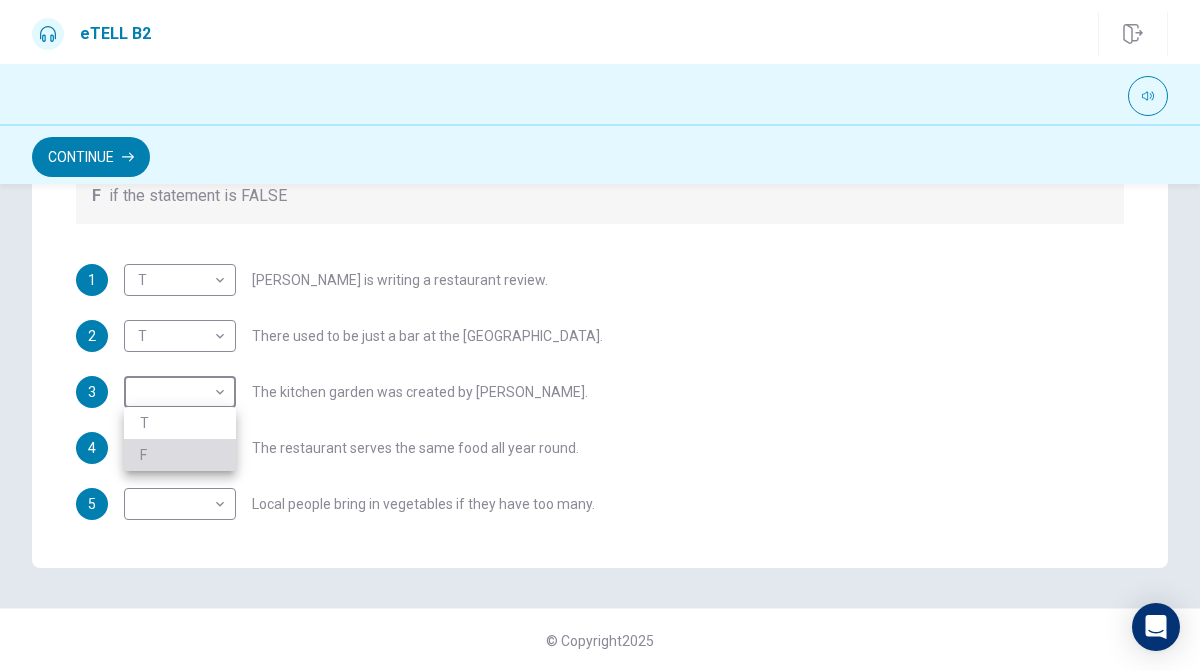 click on "F" at bounding box center (180, 455) 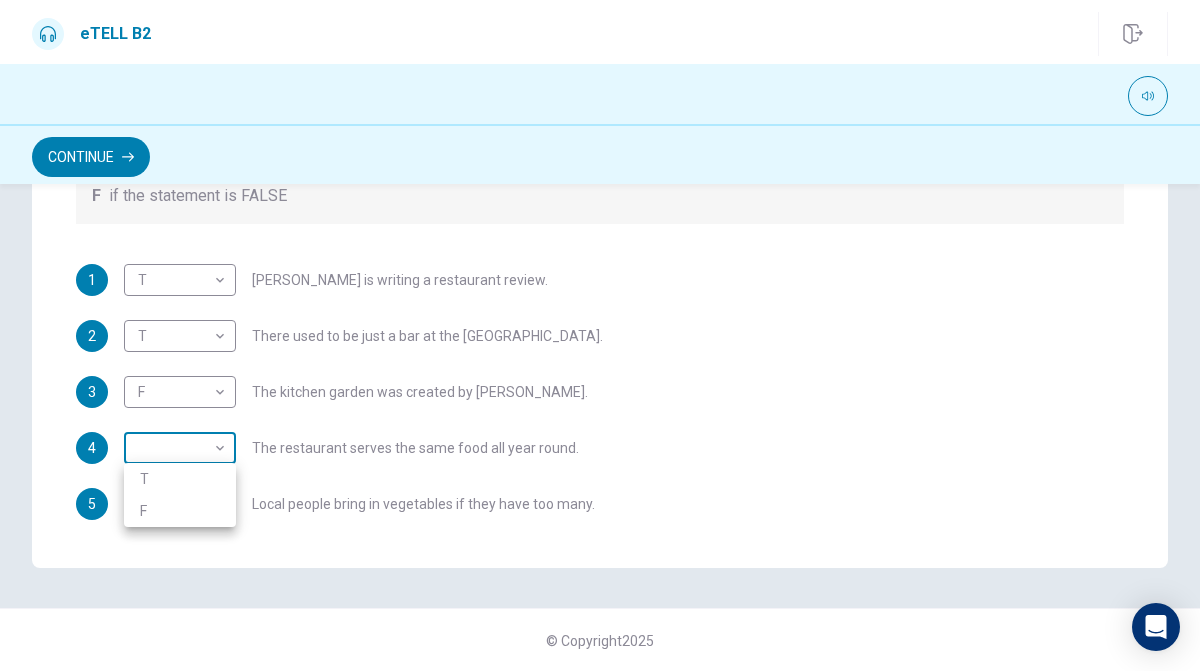 click on "This site uses cookies, as explained in our  Privacy Policy . If you agree to the use of cookies, please click the Accept button and continue to browse our site.   Privacy Policy Accept   eTELL B2 Continue Continue Question Passage Question 1 For questions 1 – 10, mark each statement True (T) or False (F). You will hear Part One  TWICE.
You have one minute to read the questions for Part One.
Questions 1 - 10 T if the statement is TRUE F if the statement is FALSE 1 T * ​ Samantha is writing a restaurant review. 2 T * ​ There used to be just a bar at the White Horse. 3 F * ​ The kitchen garden was created by George. 4 ​ ​ The restaurant serves the same food all year round. 5 ​ ​ Local people bring in vegetables if they have too many. 6 ​ ​ George says that the local shop provides all his eggs. 7 ​ ​ People sometimes bring unexpected things for the chef to cook. 8 ​ ​ The chef did not want to prepare the rabbit for cooking. 9 ​ ​ 10 ​ ​ e-TELL Listening - Part 1 06m 05s" at bounding box center [600, 335] 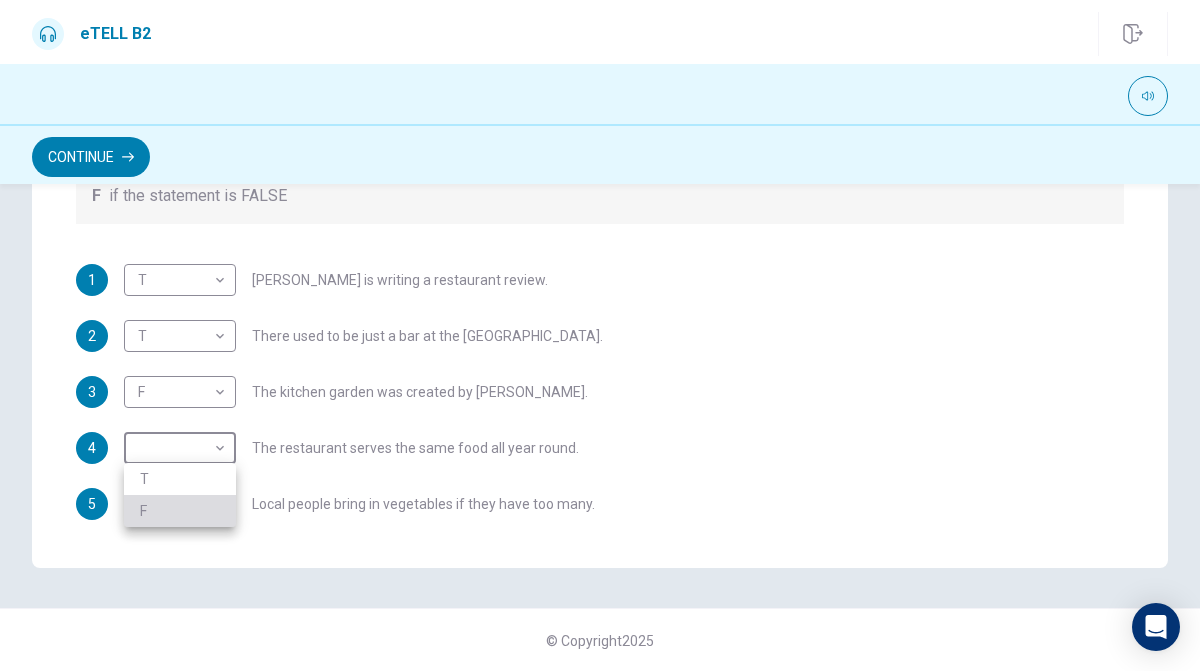 click on "F" at bounding box center (180, 511) 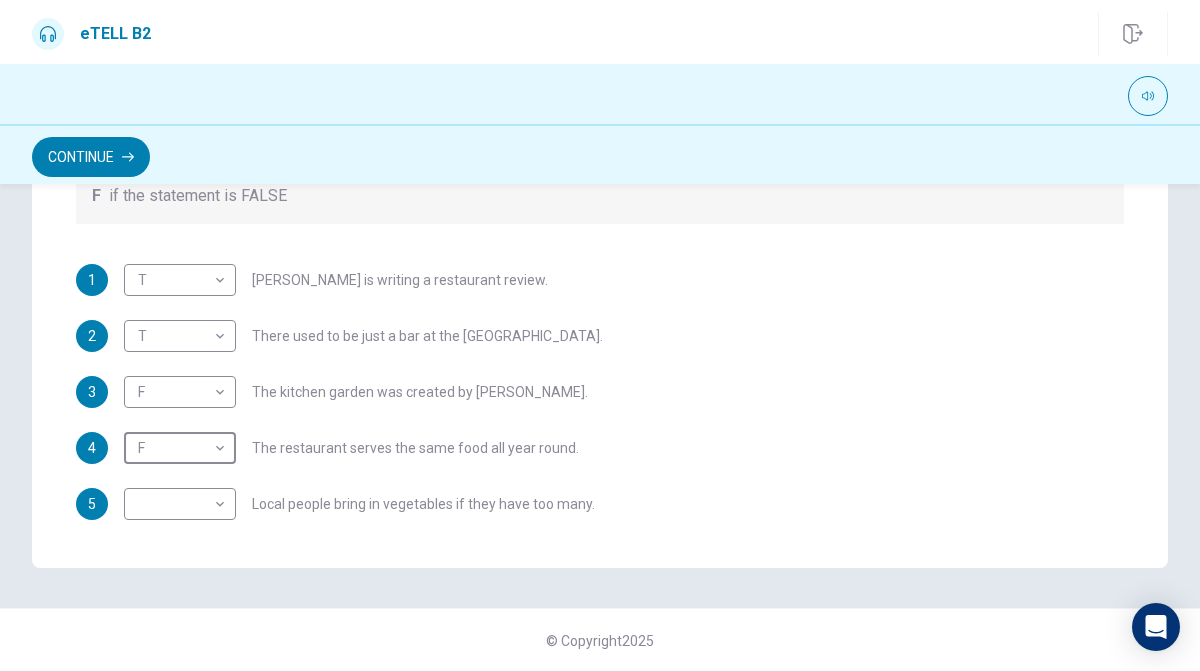 scroll, scrollTop: 12, scrollLeft: 0, axis: vertical 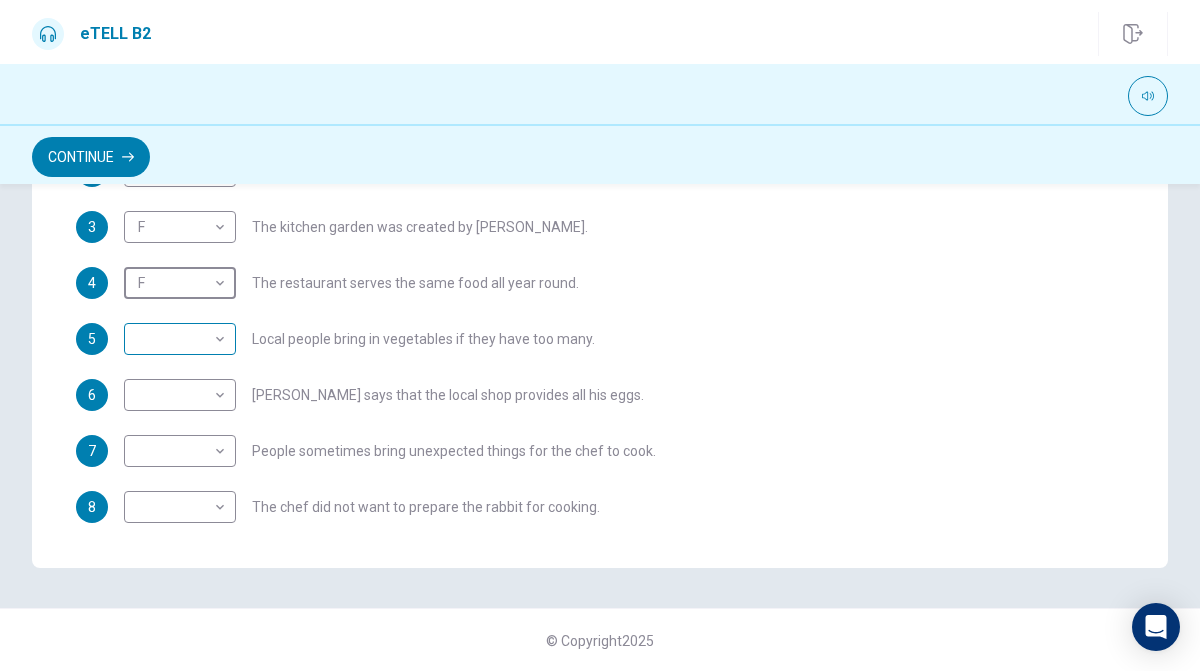 click on "This site uses cookies, as explained in our  Privacy Policy . If you agree to the use of cookies, please click the Accept button and continue to browse our site.   Privacy Policy Accept   eTELL B2 Continue Continue Question Passage Question 1 For questions 1 – 10, mark each statement True (T) or False (F). You will hear Part One  TWICE.
You have one minute to read the questions for Part One.
Questions 1 - 10 T if the statement is TRUE F if the statement is FALSE 1 T * ​ Samantha is writing a restaurant review. 2 T * ​ There used to be just a bar at the White Horse. 3 F * ​ The kitchen garden was created by George. 4 F * ​ The restaurant serves the same food all year round. 5 ​ ​ Local people bring in vegetables if they have too many. 6 ​ ​ George says that the local shop provides all his eggs. 7 ​ ​ People sometimes bring unexpected things for the chef to cook. 8 ​ ​ The chef did not want to prepare the rabbit for cooking. 9 ​ ​ 10 ​ ​ e-TELL Listening - Part 1 05m 53s" at bounding box center [600, 335] 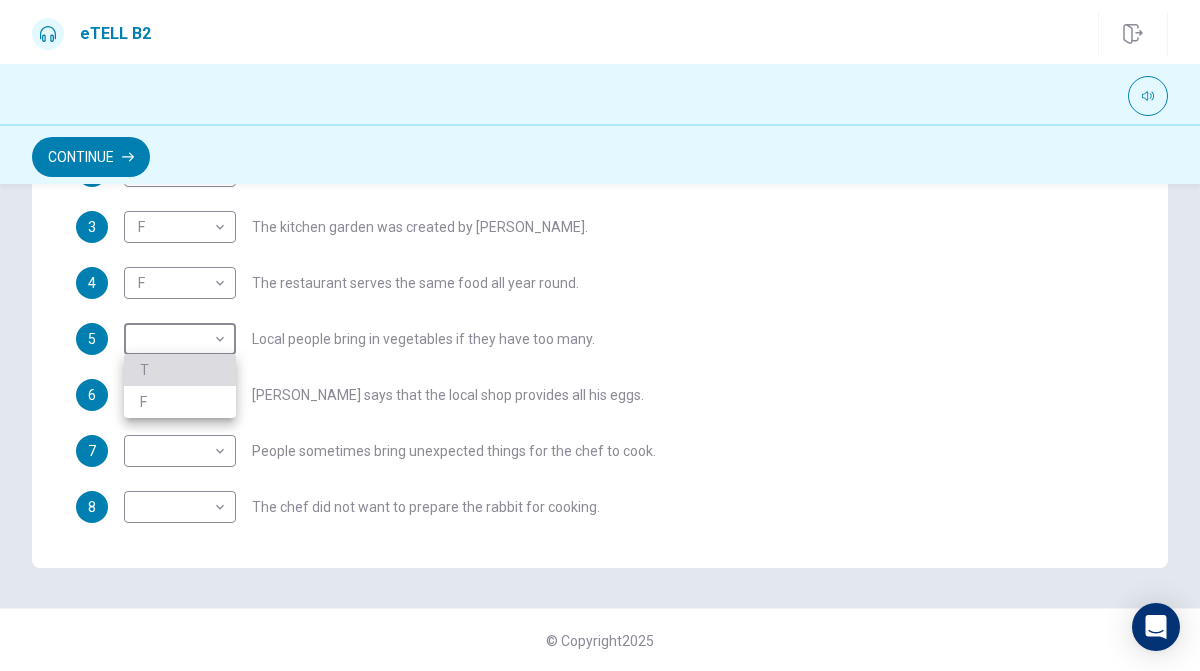 click on "T" at bounding box center [180, 370] 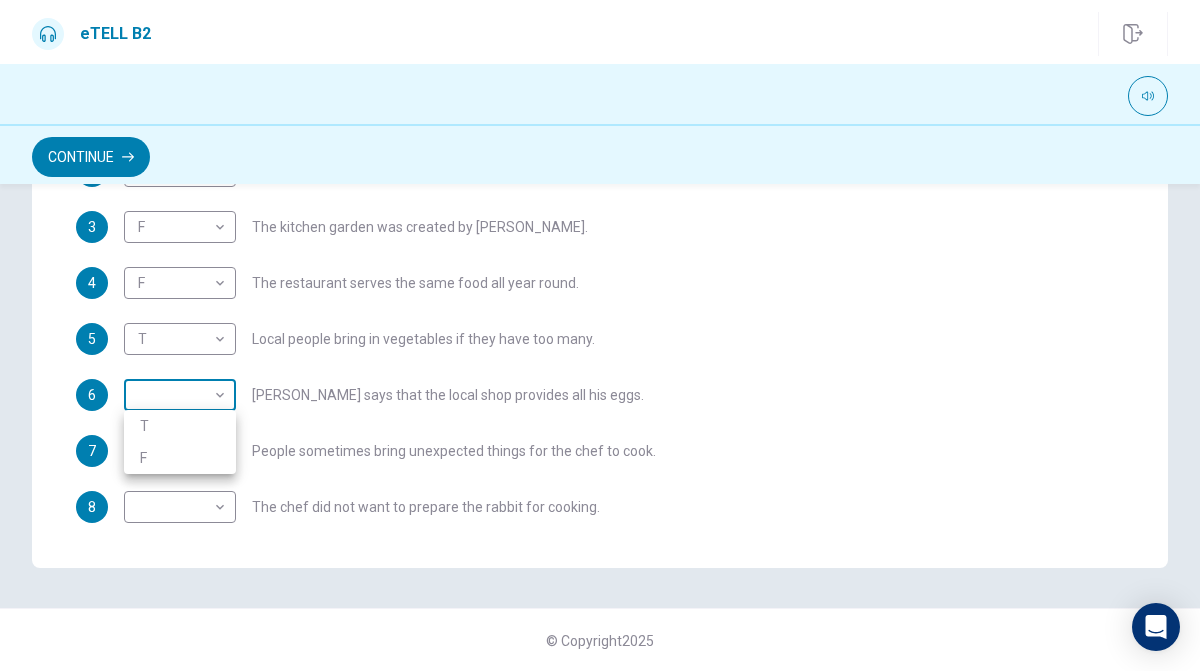 click on "This site uses cookies, as explained in our  Privacy Policy . If you agree to the use of cookies, please click the Accept button and continue to browse our site.   Privacy Policy Accept   eTELL B2 Continue Continue Question Passage Question 1 For questions 1 – 10, mark each statement True (T) or False (F). You will hear Part One  TWICE.
You have one minute to read the questions for Part One.
Questions 1 - 10 T if the statement is TRUE F if the statement is FALSE 1 T * ​ Samantha is writing a restaurant review. 2 T * ​ There used to be just a bar at the White Horse. 3 F * ​ The kitchen garden was created by George. 4 F * ​ The restaurant serves the same food all year round. 5 T * ​ Local people bring in vegetables if they have too many. 6 ​ ​ George says that the local shop provides all his eggs. 7 ​ ​ People sometimes bring unexpected things for the chef to cook. 8 ​ ​ The chef did not want to prepare the rabbit for cooking. 9 ​ ​ 10 ​ ​ e-TELL Listening - Part 1 05m 16s" at bounding box center [600, 335] 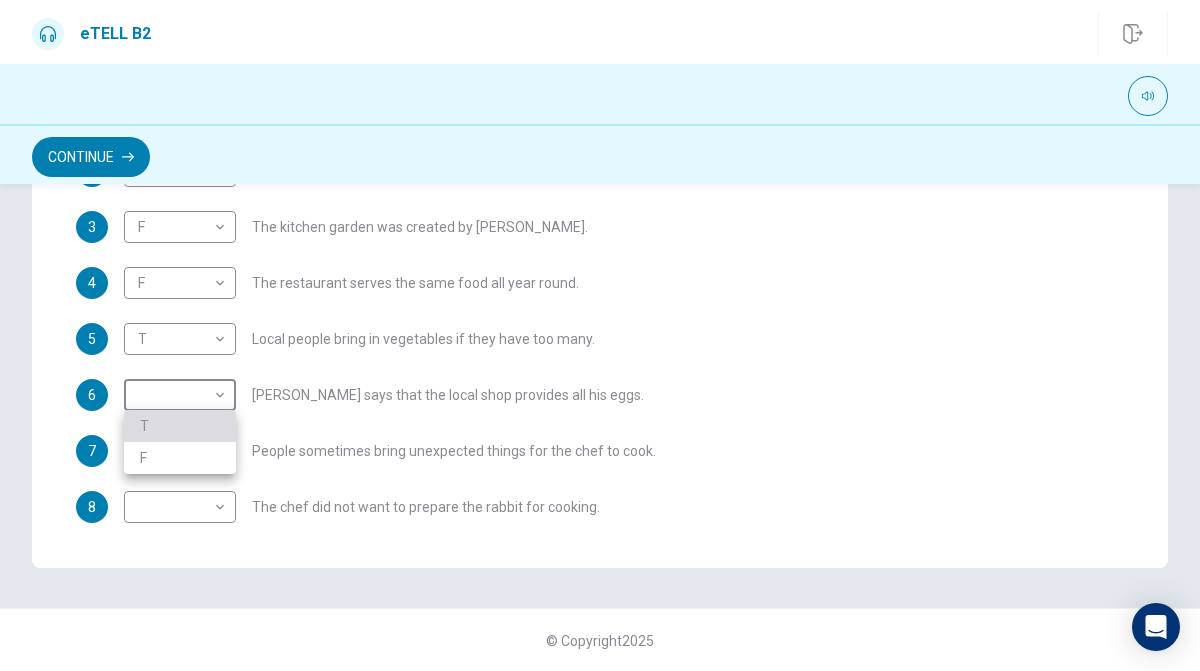 click on "T" at bounding box center [180, 426] 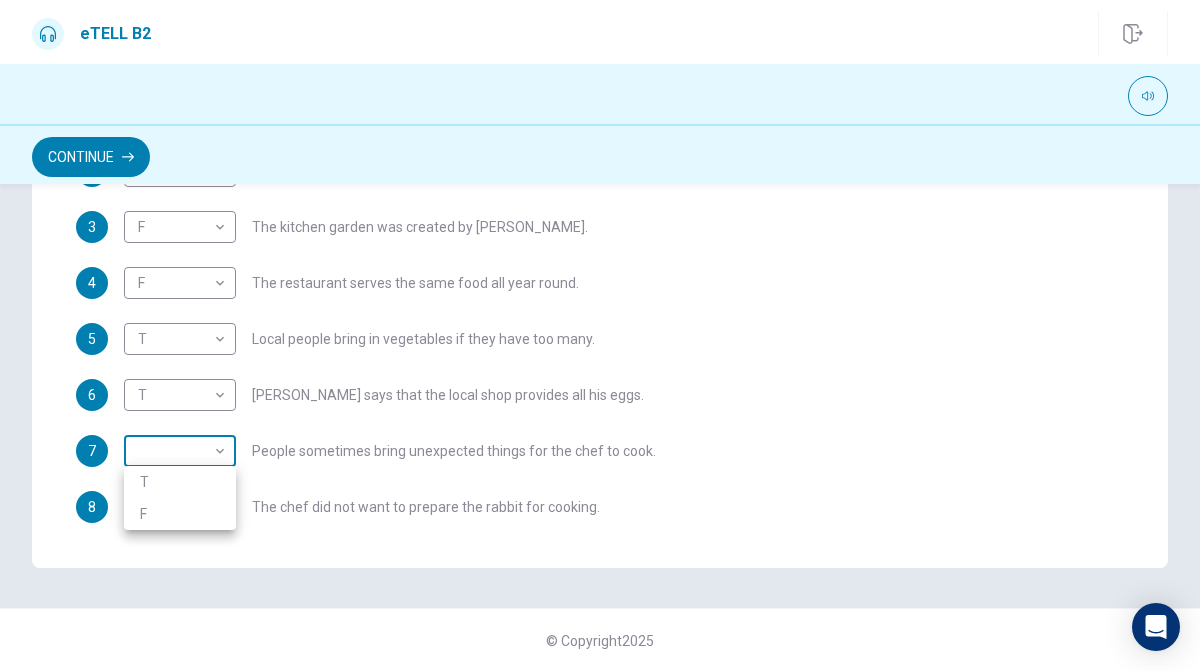 click on "This site uses cookies, as explained in our  Privacy Policy . If you agree to the use of cookies, please click the Accept button and continue to browse our site.   Privacy Policy Accept   eTELL B2 Continue Continue Question Passage Question 1 For questions 1 – 10, mark each statement True (T) or False (F). You will hear Part One  TWICE.
You have one minute to read the questions for Part One.
Questions 1 - 10 T if the statement is TRUE F if the statement is FALSE 1 T * ​ Samantha is writing a restaurant review. 2 T * ​ There used to be just a bar at the White Horse. 3 F * ​ The kitchen garden was created by George. 4 F * ​ The restaurant serves the same food all year round. 5 T * ​ Local people bring in vegetables if they have too many. 6 T * ​ George says that the local shop provides all his eggs. 7 ​ ​ People sometimes bring unexpected things for the chef to cook. 8 ​ ​ The chef did not want to prepare the rabbit for cooking. 9 ​ ​ 10 ​ ​ e-TELL Listening - Part 1 04m 58s" at bounding box center (600, 335) 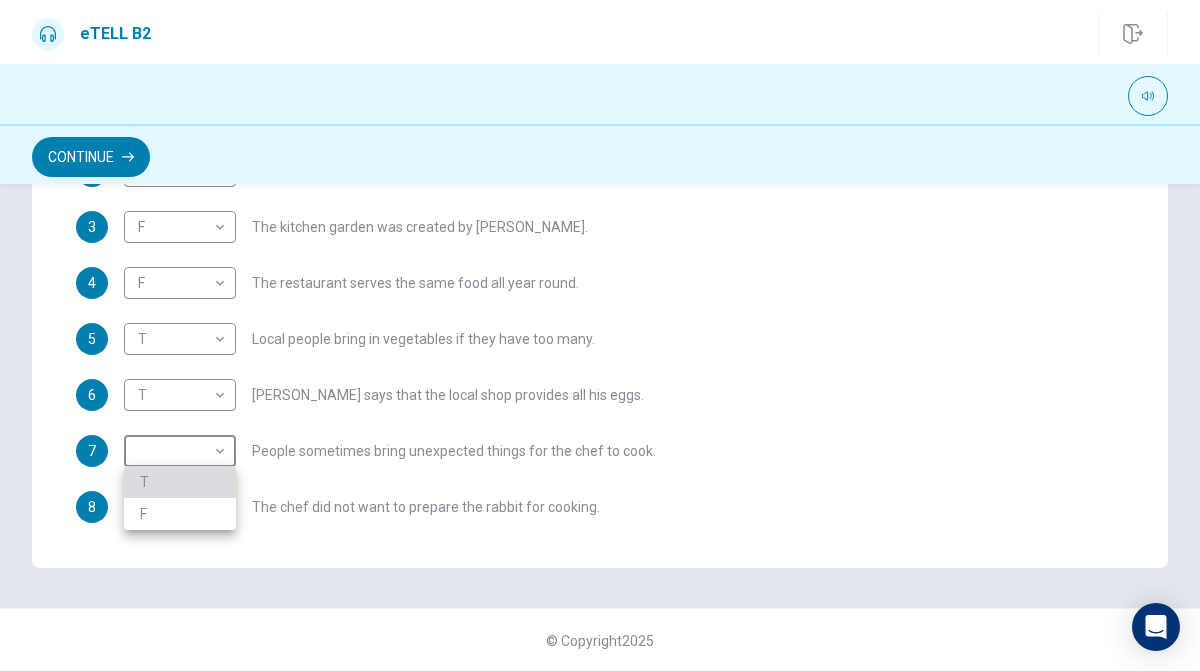 click on "T" at bounding box center [180, 482] 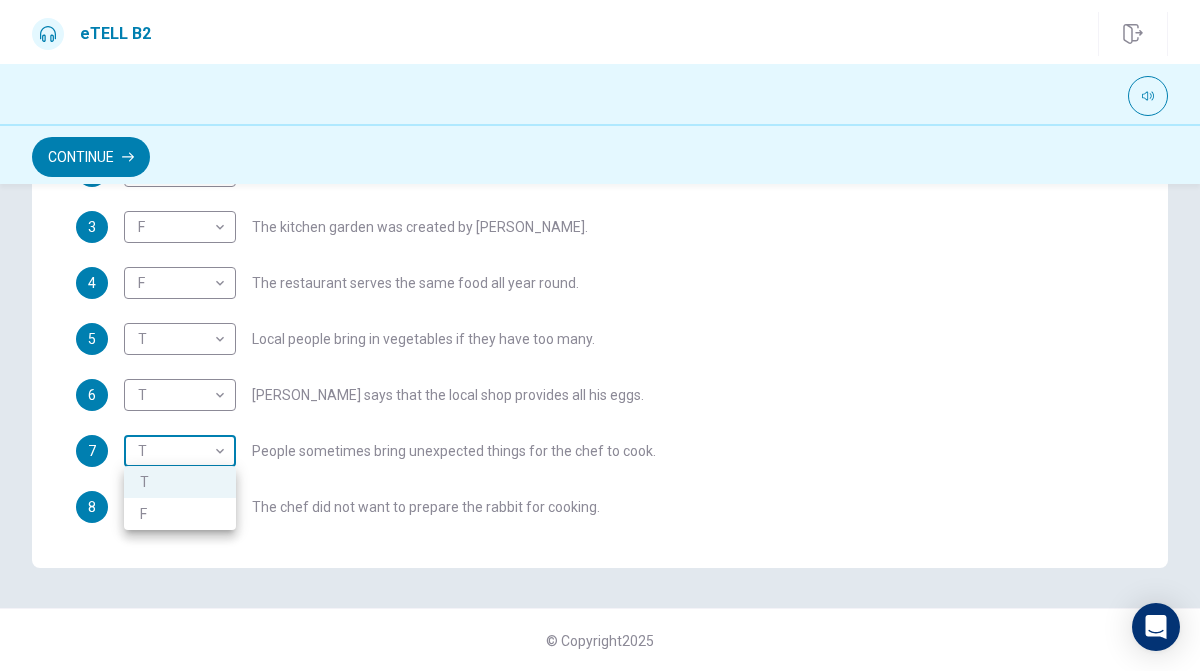 click on "This site uses cookies, as explained in our  Privacy Policy . If you agree to the use of cookies, please click the Accept button and continue to browse our site.   Privacy Policy Accept   eTELL B2 Continue Continue Question Passage Question 1 For questions 1 – 10, mark each statement True (T) or False (F). You will hear Part One  TWICE.
You have one minute to read the questions for Part One.
Questions 1 - 10 T if the statement is TRUE F if the statement is FALSE 1 T * ​ Samantha is writing a restaurant review. 2 T * ​ There used to be just a bar at the White Horse. 3 F * ​ The kitchen garden was created by George. 4 F * ​ The restaurant serves the same food all year round. 5 T * ​ Local people bring in vegetables if they have too many. 6 T * ​ George says that the local shop provides all his eggs. 7 T * ​ People sometimes bring unexpected things for the chef to cook. 8 ​ ​ The chef did not want to prepare the rabbit for cooking. 9 ​ ​ 10 ​ ​ e-TELL Listening - Part 1 04m 45s" at bounding box center (600, 335) 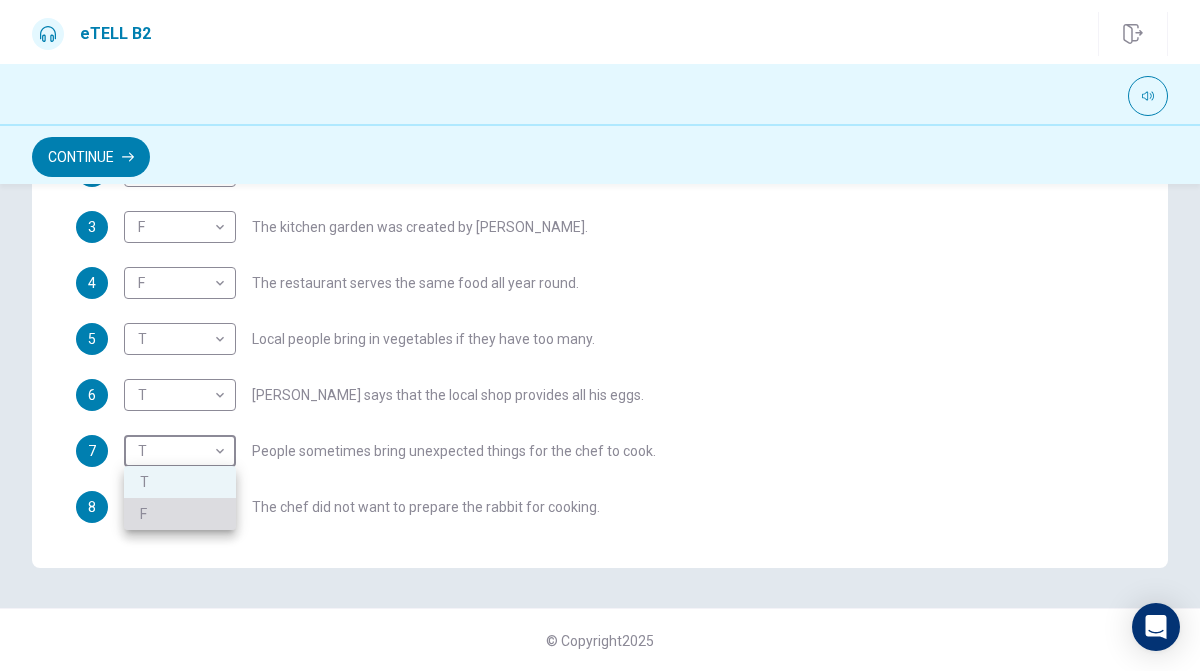 click on "F" at bounding box center (180, 514) 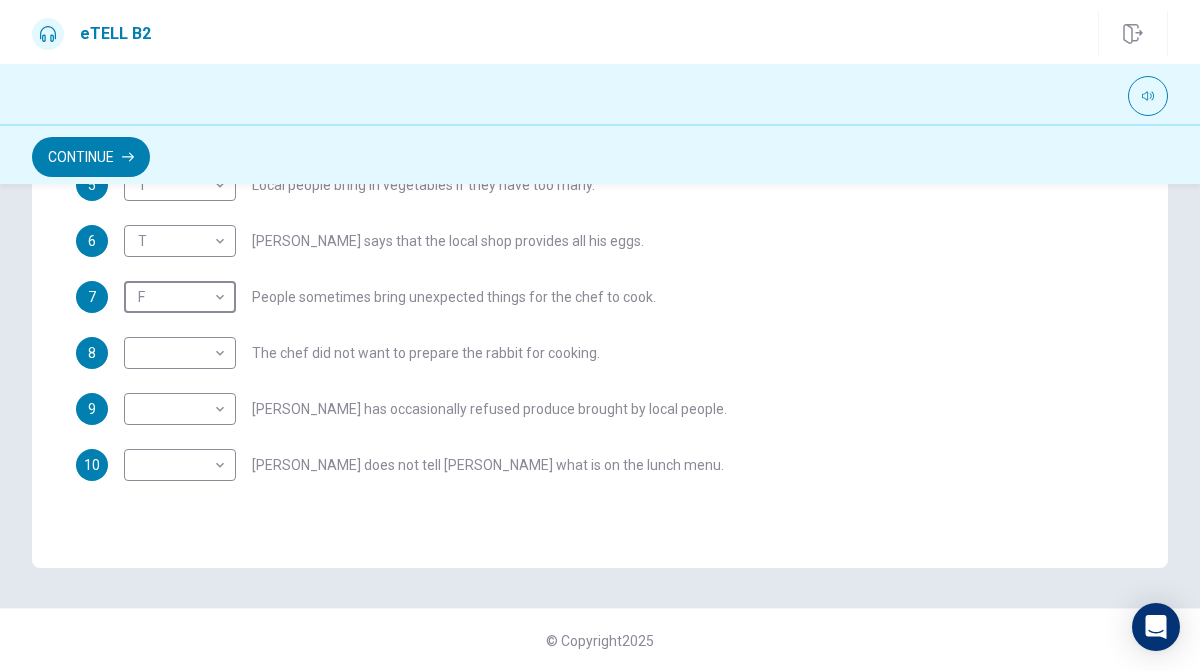 scroll, scrollTop: 306, scrollLeft: 0, axis: vertical 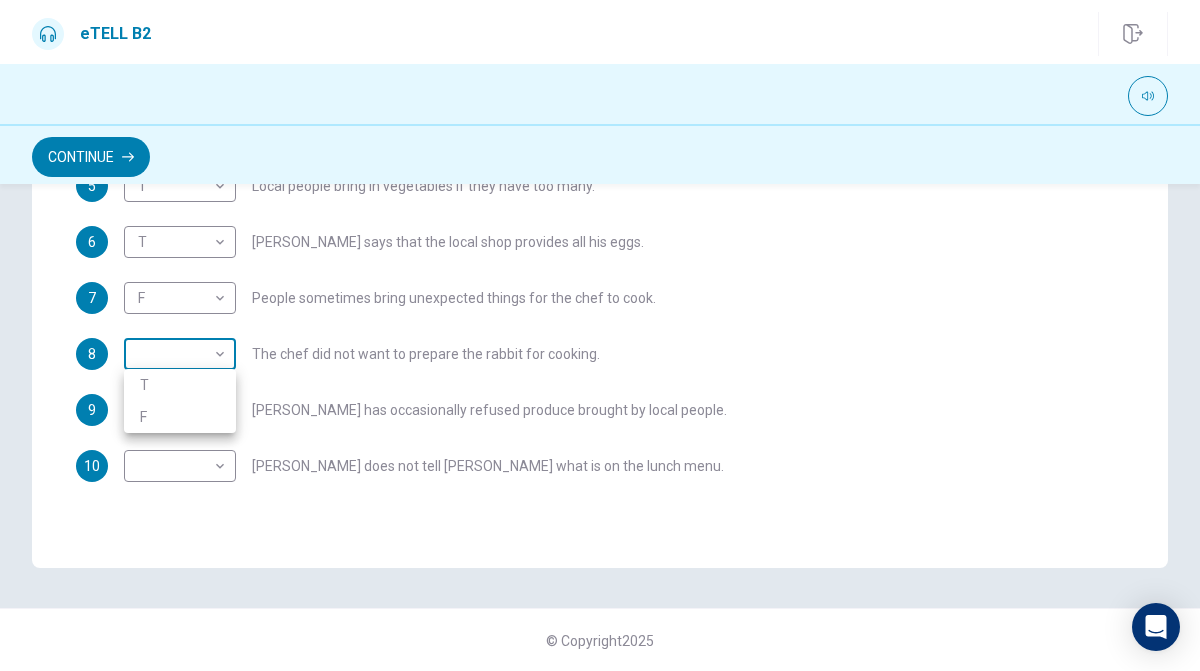 click on "This site uses cookies, as explained in our  Privacy Policy . If you agree to the use of cookies, please click the Accept button and continue to browse our site.   Privacy Policy Accept   eTELL B2 Continue Continue Question Passage Question 1 For questions 1 – 10, mark each statement True (T) or False (F). You will hear Part One  TWICE.
You have one minute to read the questions for Part One.
Questions 1 - 10 T if the statement is TRUE F if the statement is FALSE 1 T * ​ Samantha is writing a restaurant review. 2 T * ​ There used to be just a bar at the White Horse. 3 F * ​ The kitchen garden was created by George. 4 F * ​ The restaurant serves the same food all year round. 5 T * ​ Local people bring in vegetables if they have too many. 6 T * ​ George says that the local shop provides all his eggs. 7 F * ​ People sometimes bring unexpected things for the chef to cook. 8 ​ ​ The chef did not want to prepare the rabbit for cooking. 9 ​ ​ 10 ​ ​ e-TELL Listening - Part 1 04m 19s" at bounding box center [600, 335] 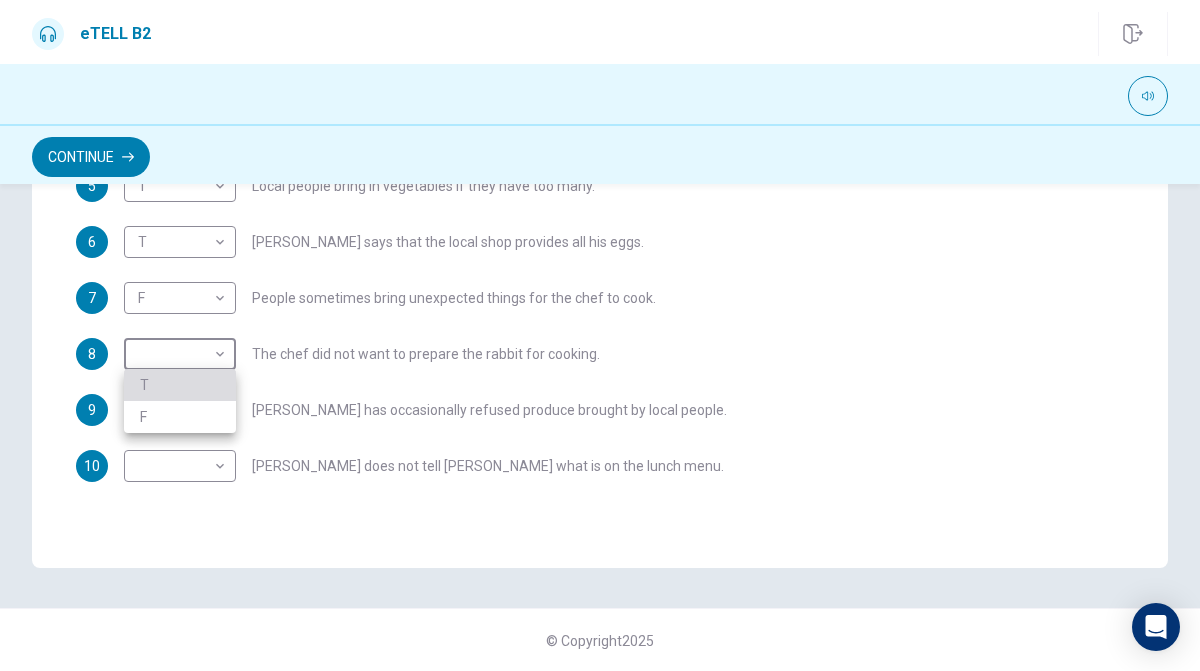 click on "T" at bounding box center [180, 385] 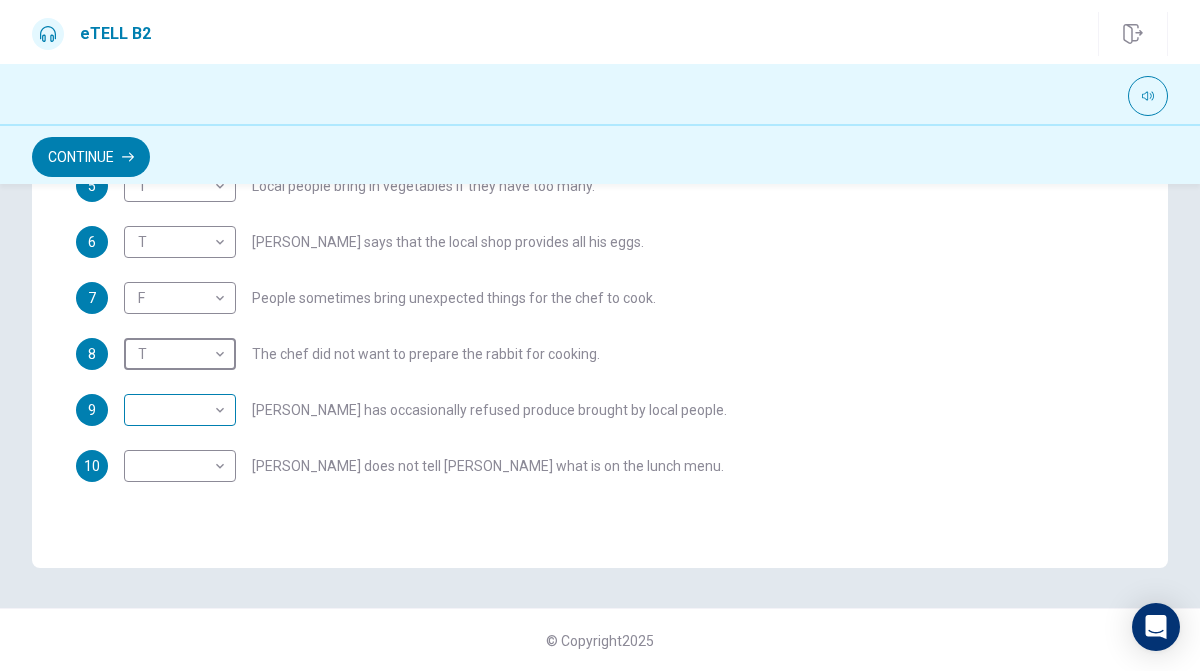 click on "This site uses cookies, as explained in our  Privacy Policy . If you agree to the use of cookies, please click the Accept button and continue to browse our site.   Privacy Policy Accept   eTELL B2 Continue Continue Question Passage Question 1 For questions 1 – 10, mark each statement True (T) or False (F). You will hear Part One  TWICE.
You have one minute to read the questions for Part One.
Questions 1 - 10 T if the statement is TRUE F if the statement is FALSE 1 T * ​ Samantha is writing a restaurant review. 2 T * ​ There used to be just a bar at the White Horse. 3 F * ​ The kitchen garden was created by George. 4 F * ​ The restaurant serves the same food all year round. 5 T * ​ Local people bring in vegetables if they have too many. 6 T * ​ George says that the local shop provides all his eggs. 7 F * ​ People sometimes bring unexpected things for the chef to cook. 8 T * ​ The chef did not want to prepare the rabbit for cooking. 9 ​ ​ 10 ​ ​ e-TELL Listening - Part 1 04m 16s" at bounding box center [600, 335] 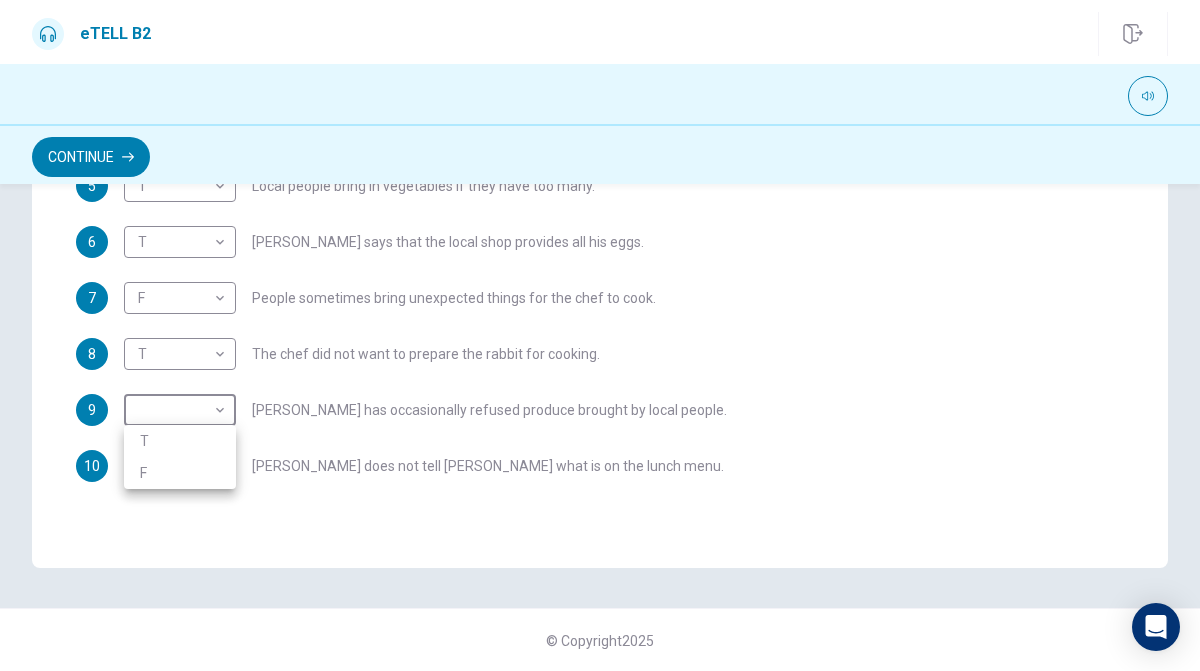 click on "F" at bounding box center (180, 473) 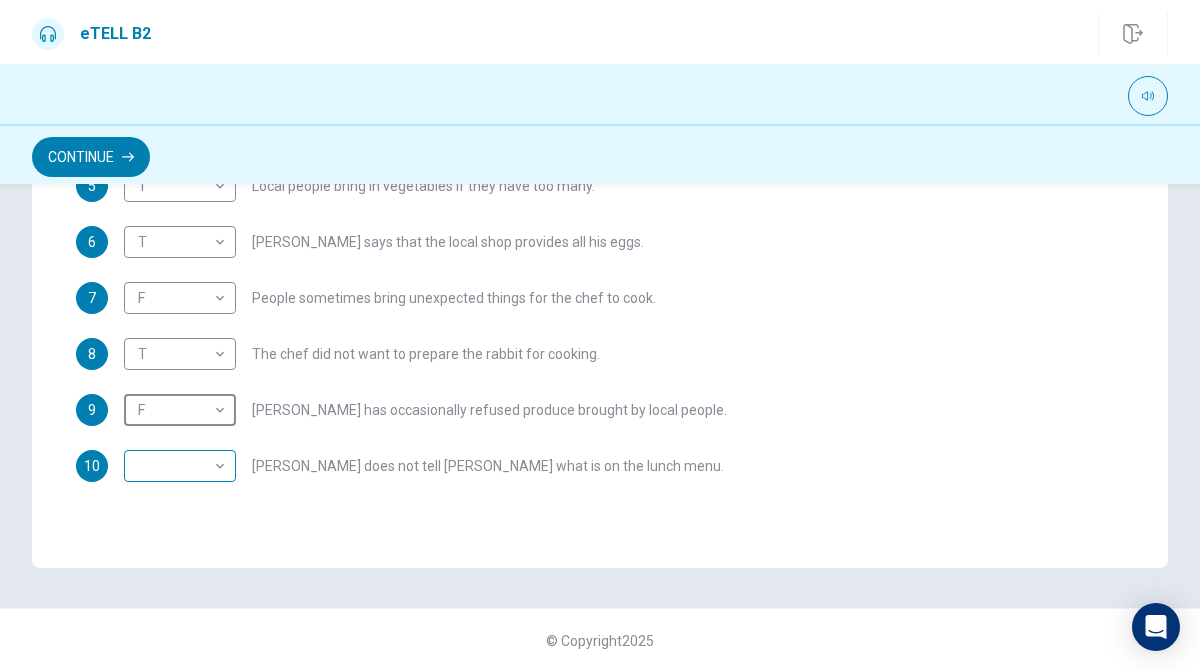 scroll, scrollTop: 12, scrollLeft: 0, axis: vertical 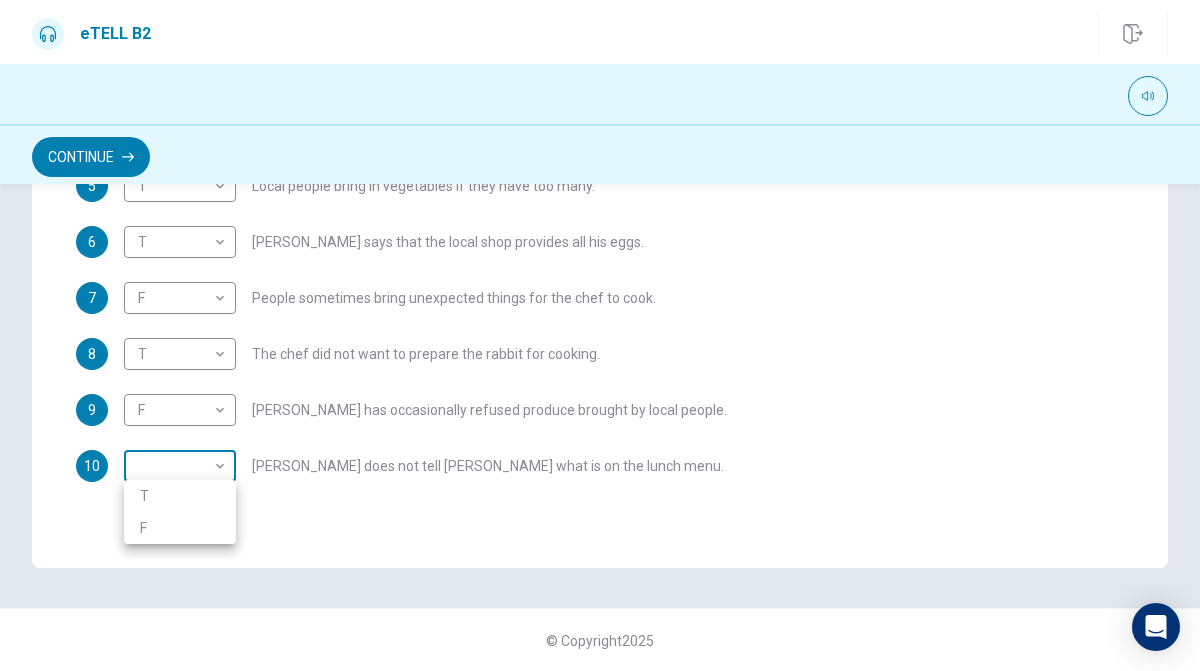 click on "This site uses cookies, as explained in our  Privacy Policy . If you agree to the use of cookies, please click the Accept button and continue to browse our site.   Privacy Policy Accept   eTELL B2 Continue Continue Question Passage Question 1 For questions 1 – 10, mark each statement True (T) or False (F). You will hear Part One  TWICE.
You have one minute to read the questions for Part One.
Questions 1 - 10 T if the statement is TRUE F if the statement is FALSE 1 T * ​ Samantha is writing a restaurant review. 2 T * ​ There used to be just a bar at the White Horse. 3 F * ​ The kitchen garden was created by George. 4 F * ​ The restaurant serves the same food all year round. 5 T * ​ Local people bring in vegetables if they have too many. 6 T * ​ George says that the local shop provides all his eggs. 7 F * ​ People sometimes bring unexpected things for the chef to cook. 8 T * ​ The chef did not want to prepare the rabbit for cooking. 9 F * ​ 10 ​ ​ e-TELL Listening - Part 1 04m 13s" at bounding box center (600, 335) 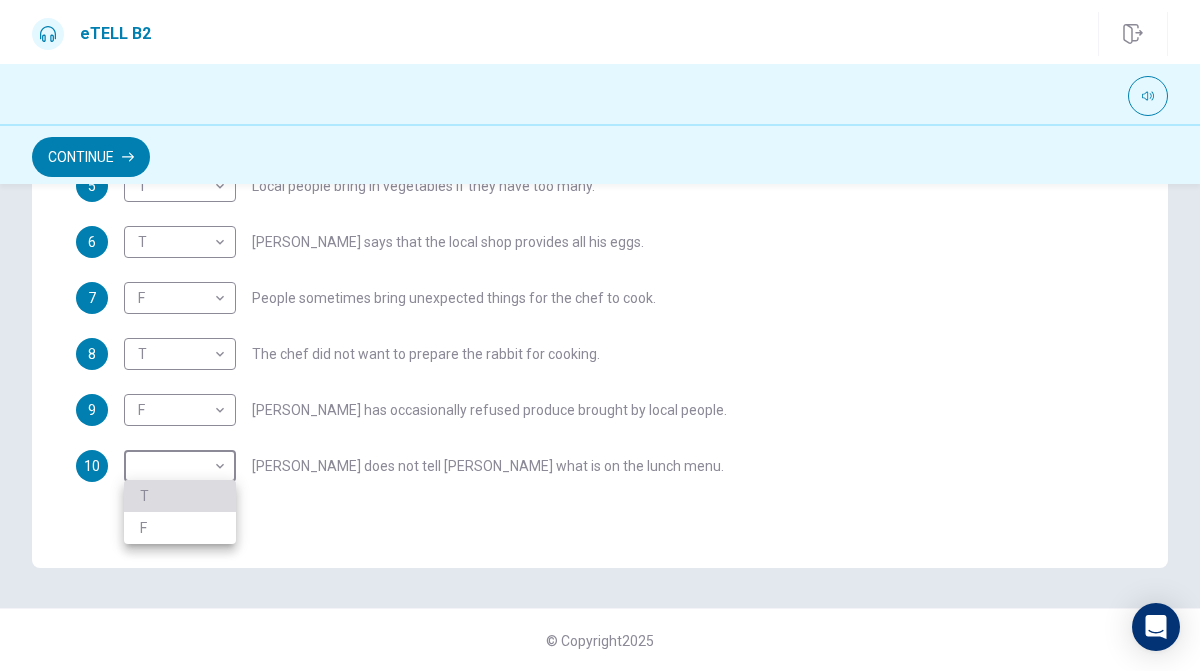 click on "T" at bounding box center (180, 496) 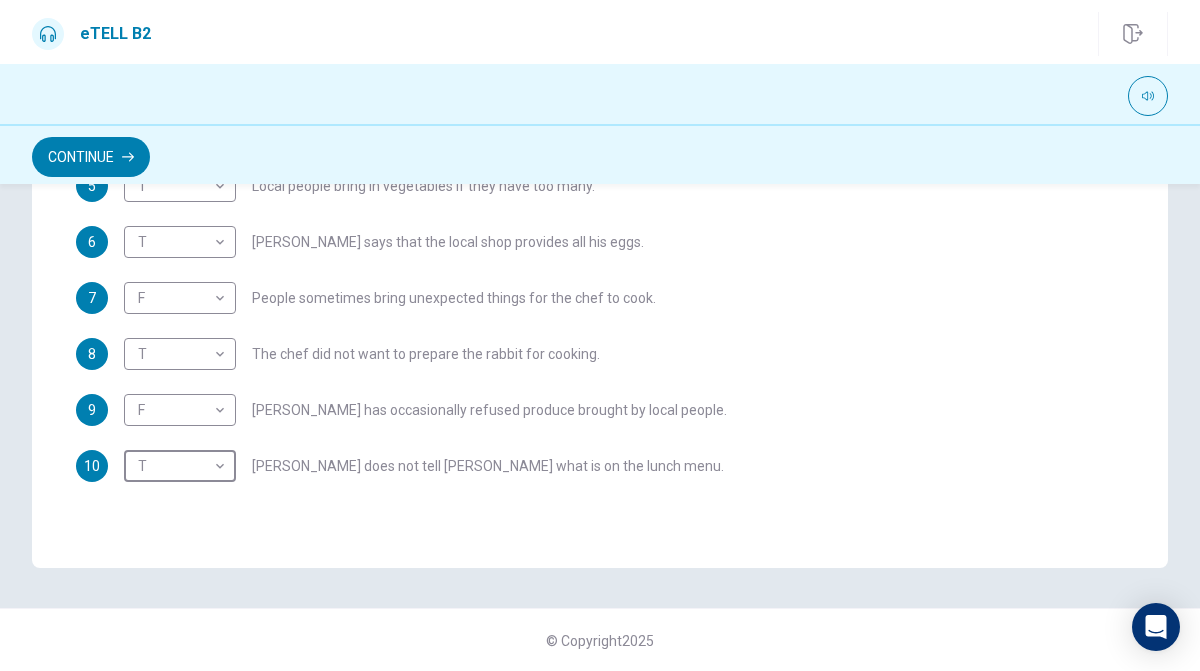 scroll, scrollTop: 12, scrollLeft: 0, axis: vertical 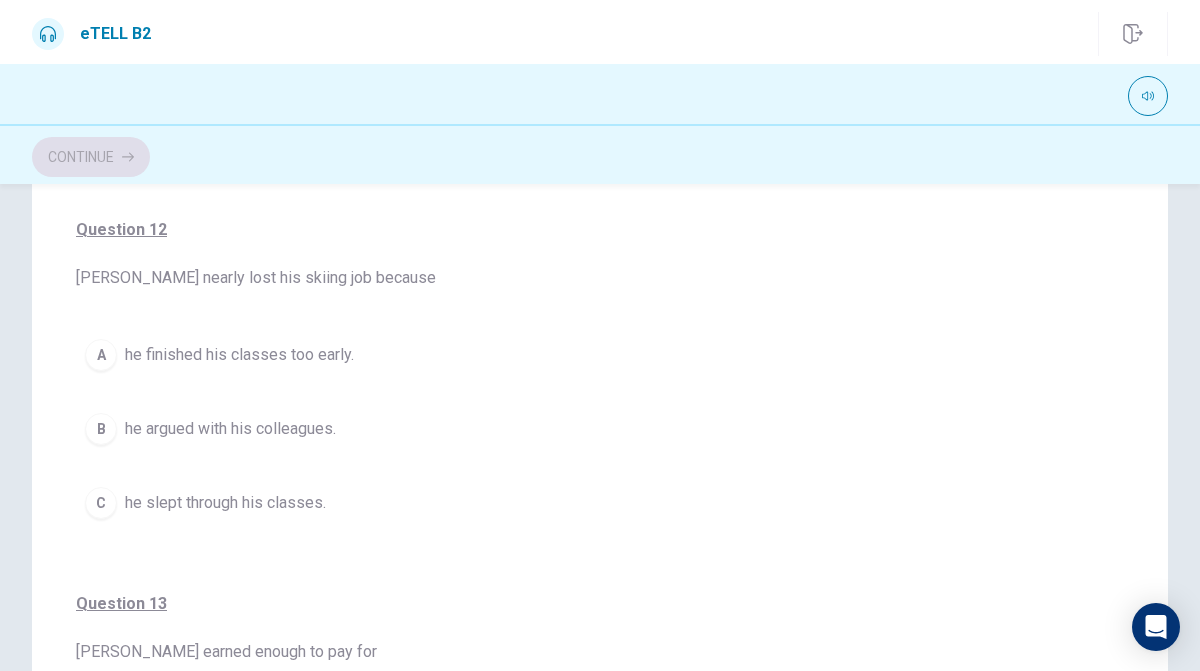 click on "Continue" at bounding box center (600, 157) 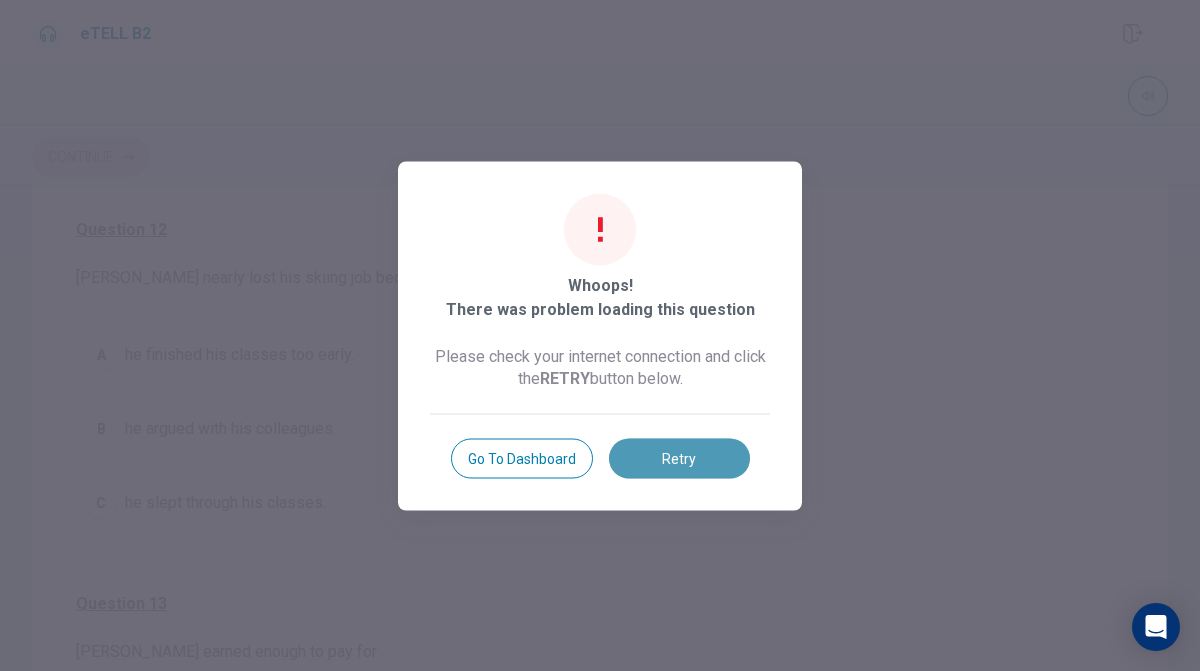 click on "Retry" at bounding box center (679, 458) 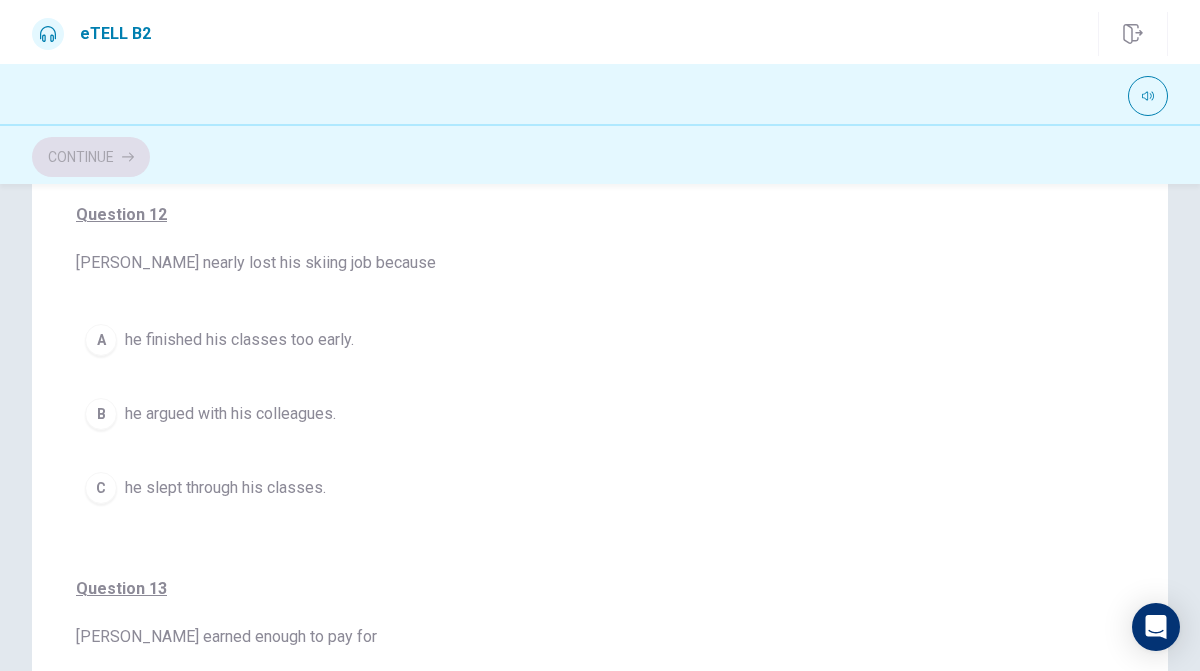 scroll, scrollTop: 315, scrollLeft: 0, axis: vertical 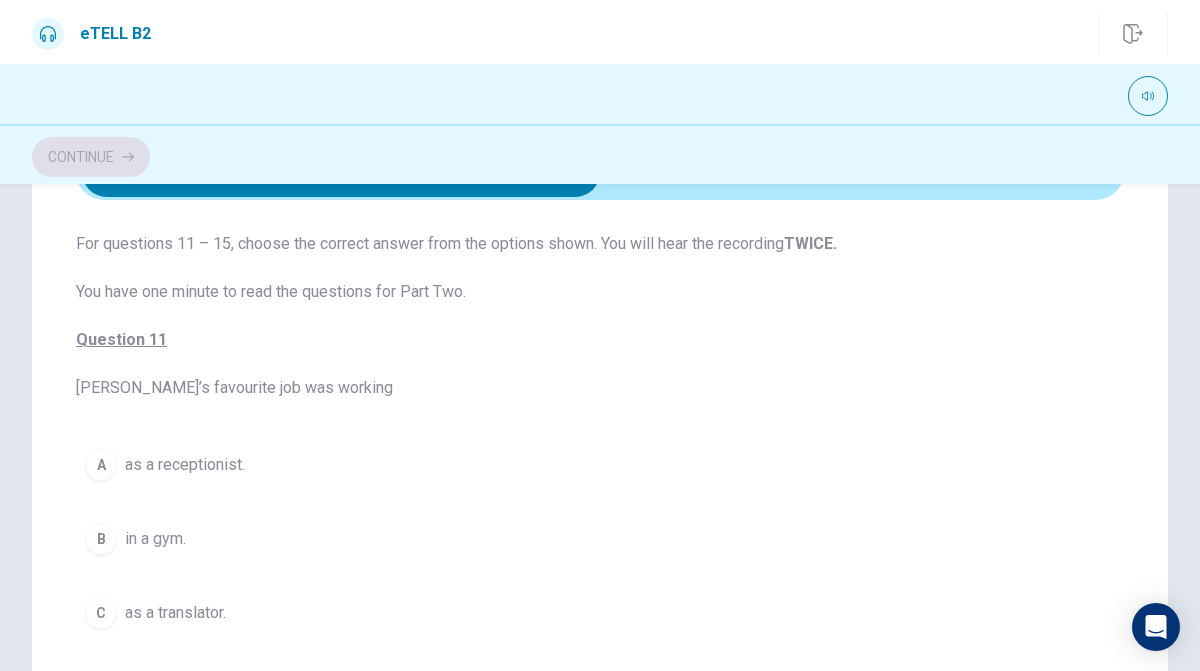 click on "A" at bounding box center (101, 465) 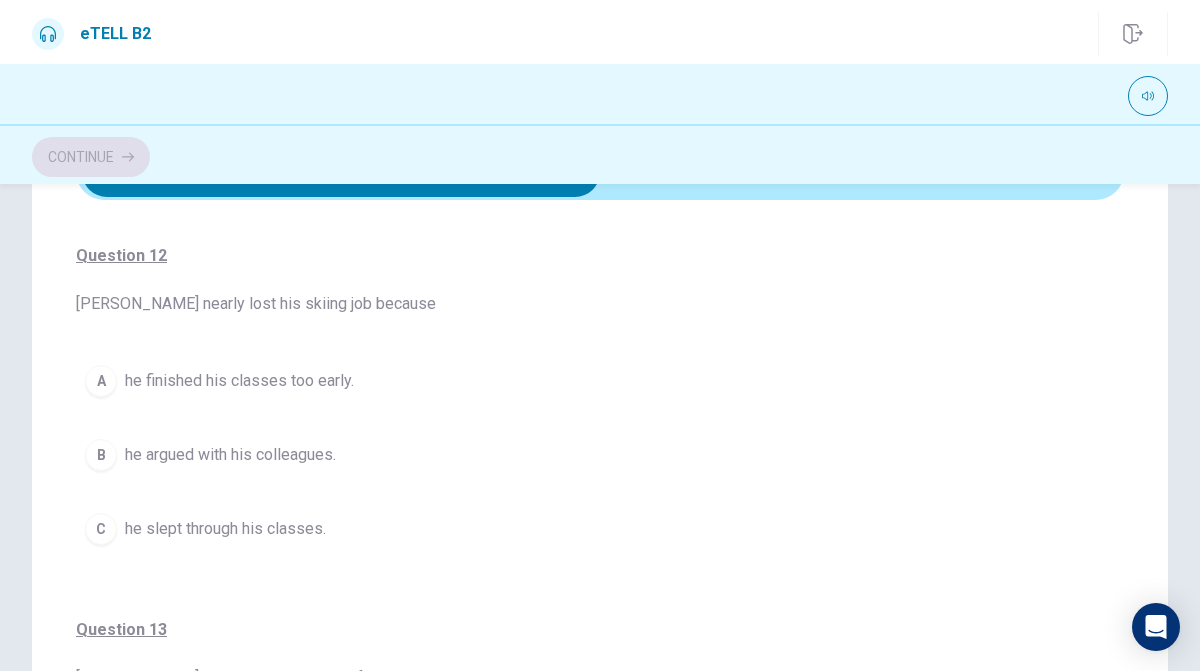 scroll, scrollTop: 461, scrollLeft: 0, axis: vertical 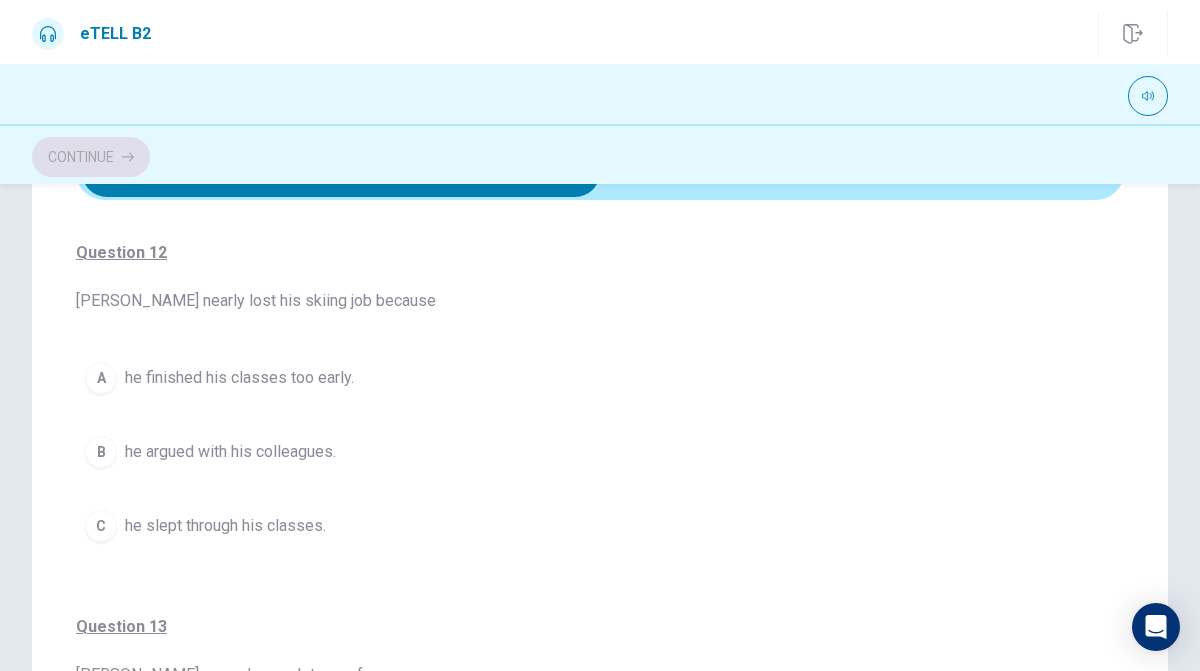 click on "C" at bounding box center [101, 526] 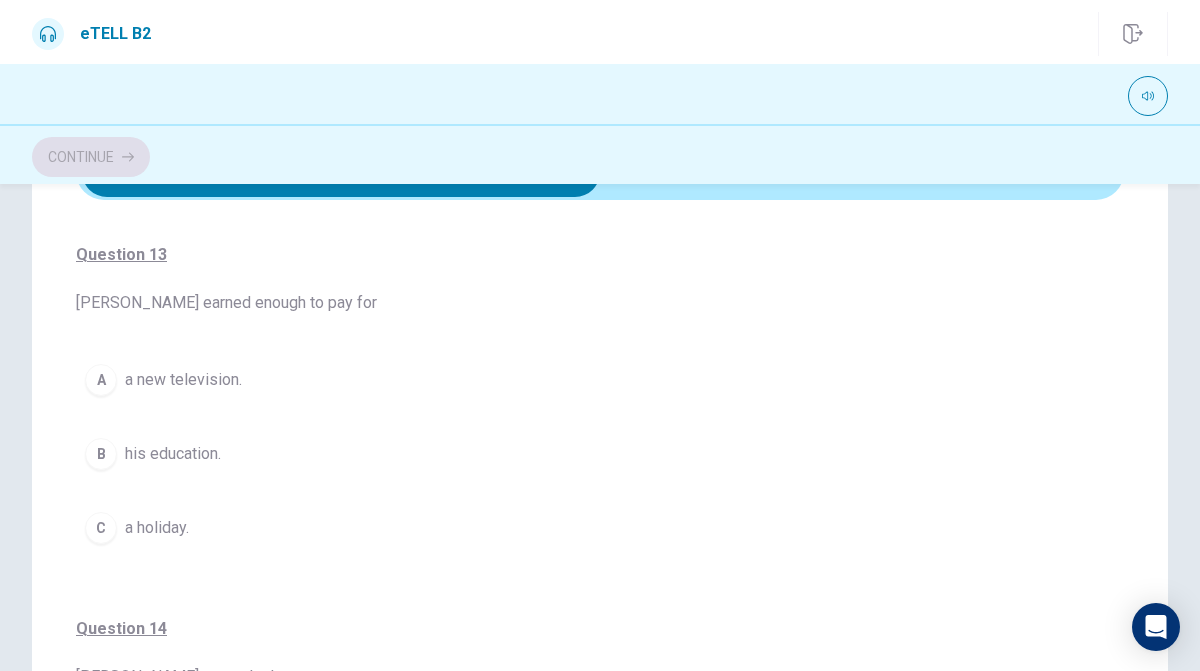scroll, scrollTop: 834, scrollLeft: 0, axis: vertical 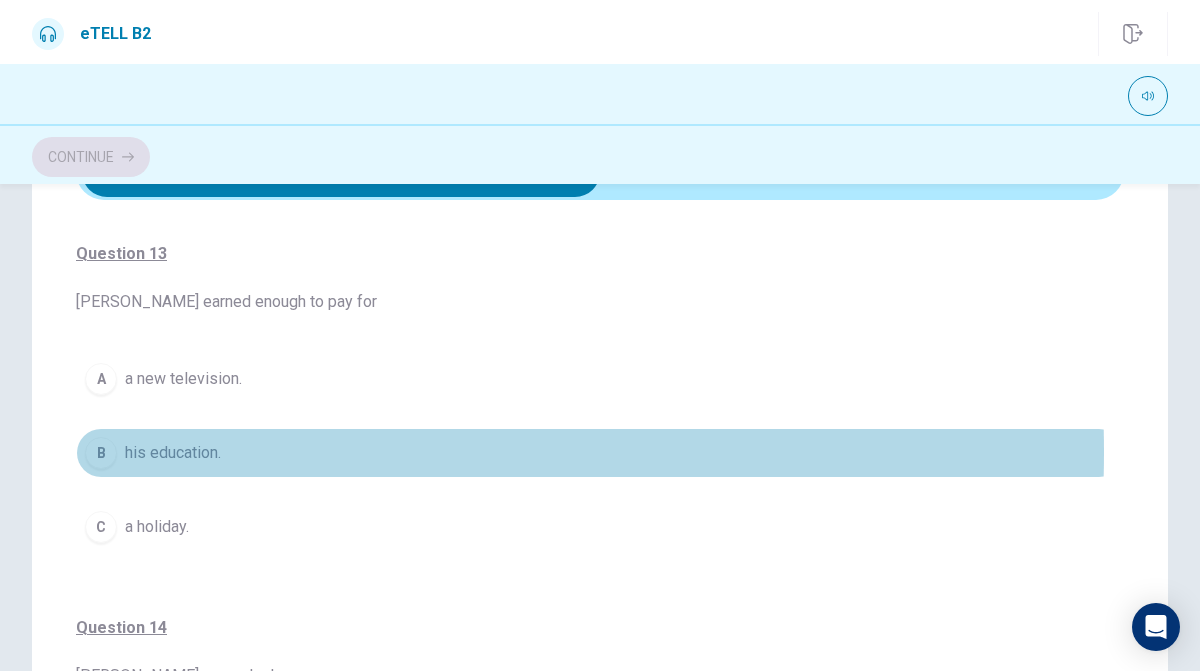 click on "his education." at bounding box center (173, 453) 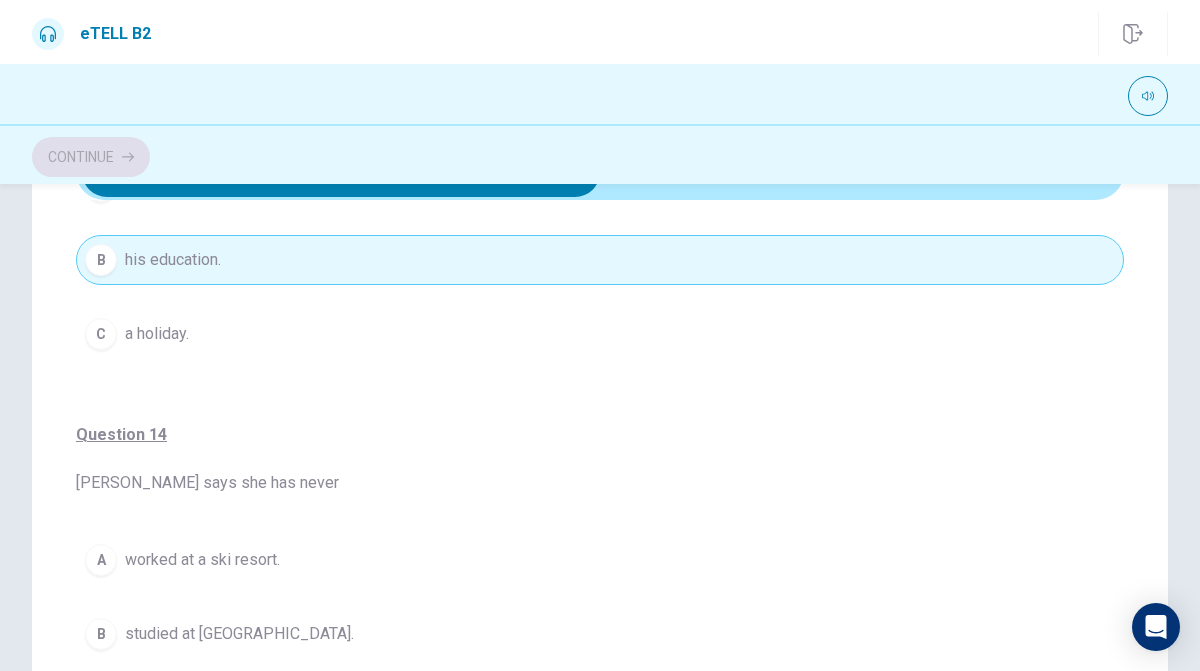 scroll, scrollTop: 1049, scrollLeft: 0, axis: vertical 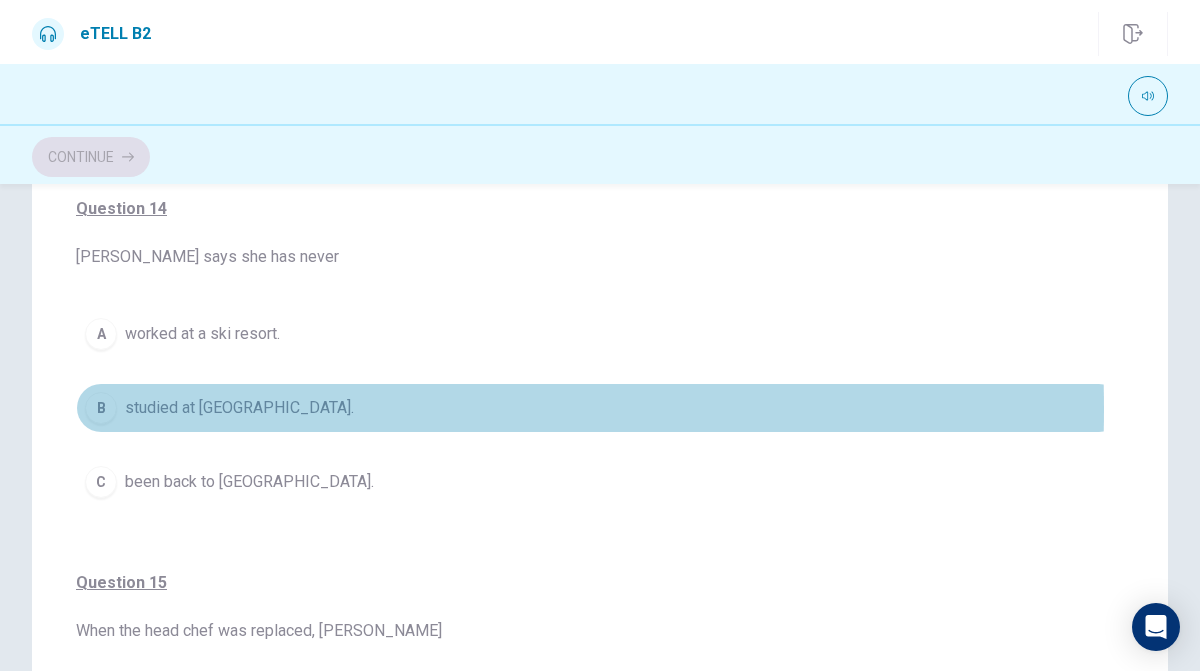 click on "B" at bounding box center (101, 408) 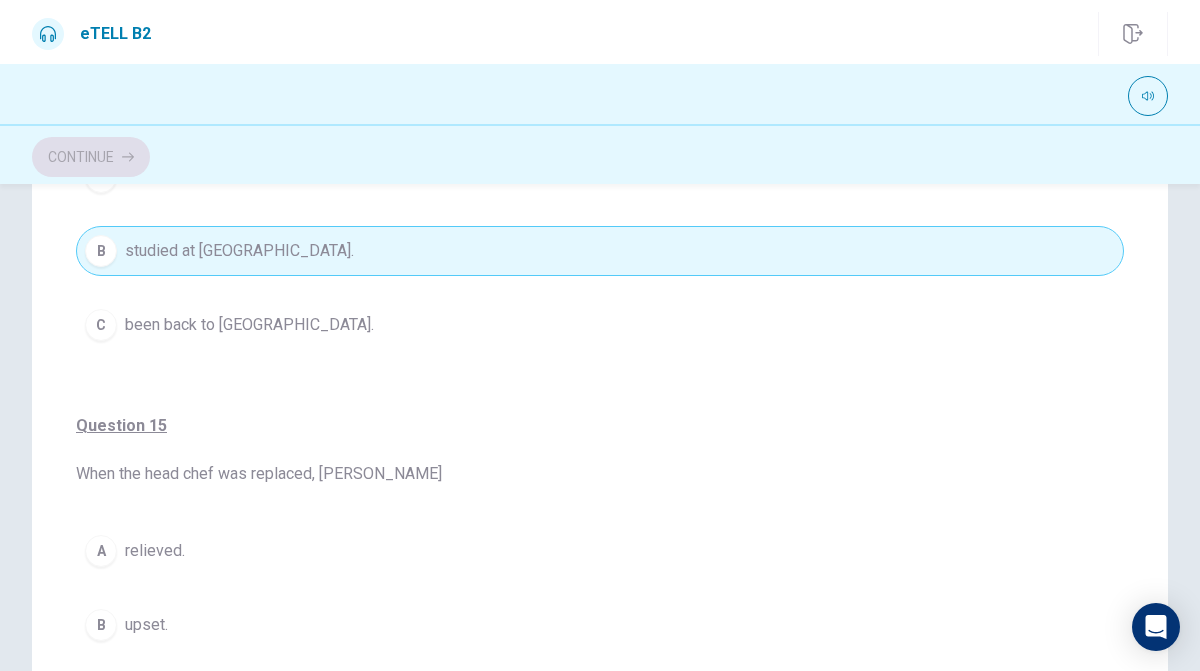 scroll, scrollTop: 1302, scrollLeft: 0, axis: vertical 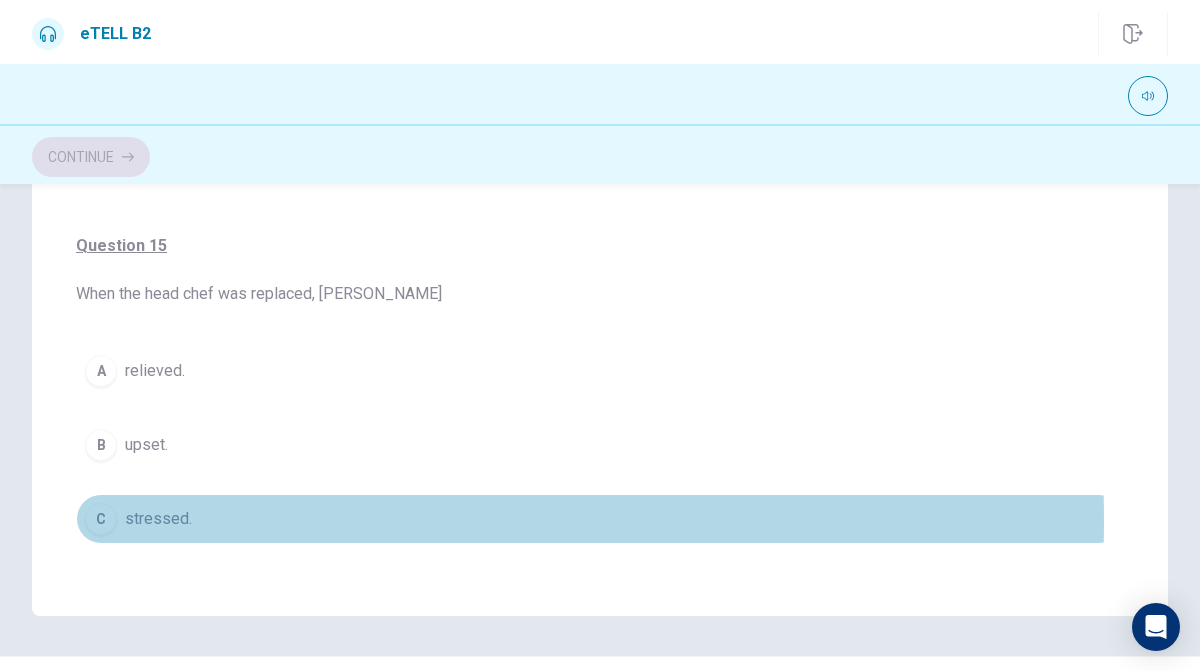 click on "C" at bounding box center (101, 519) 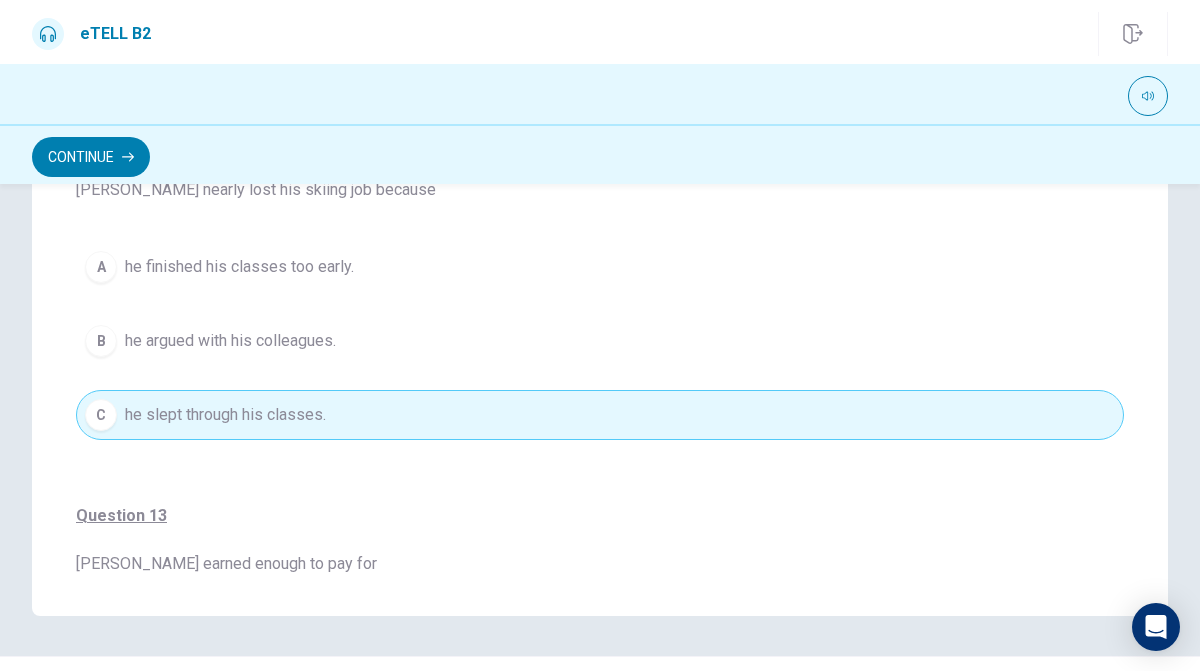 scroll, scrollTop: 0, scrollLeft: 0, axis: both 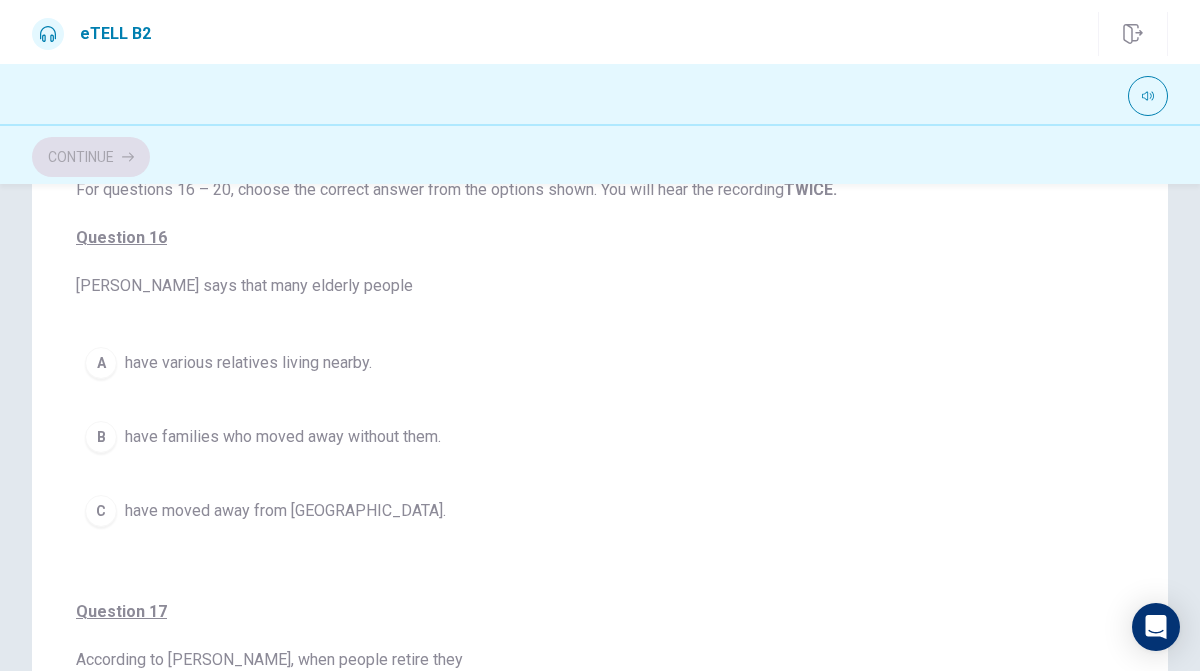 click on "C" at bounding box center (101, 511) 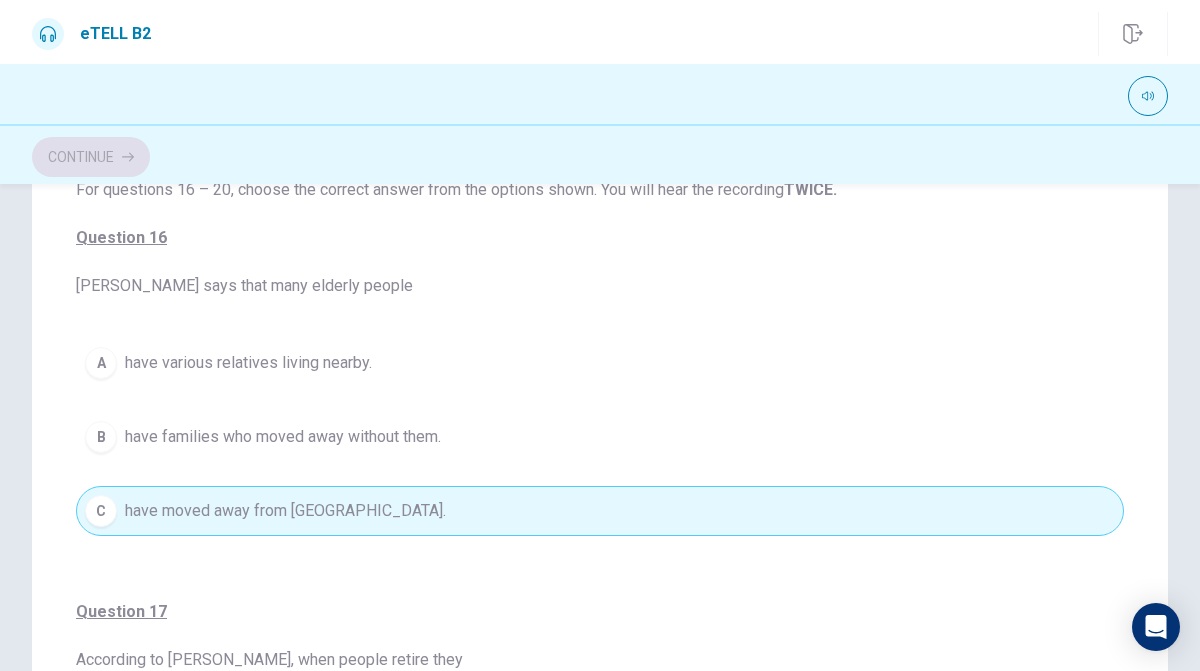 click on "B" at bounding box center (101, 437) 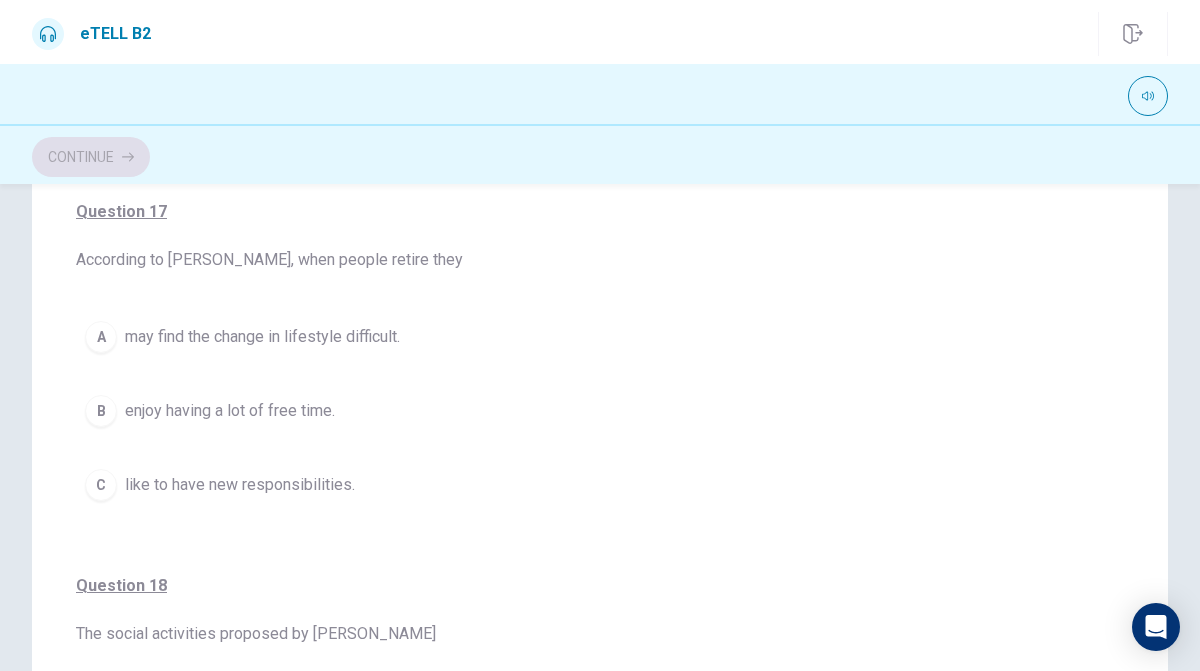 scroll, scrollTop: 406, scrollLeft: 0, axis: vertical 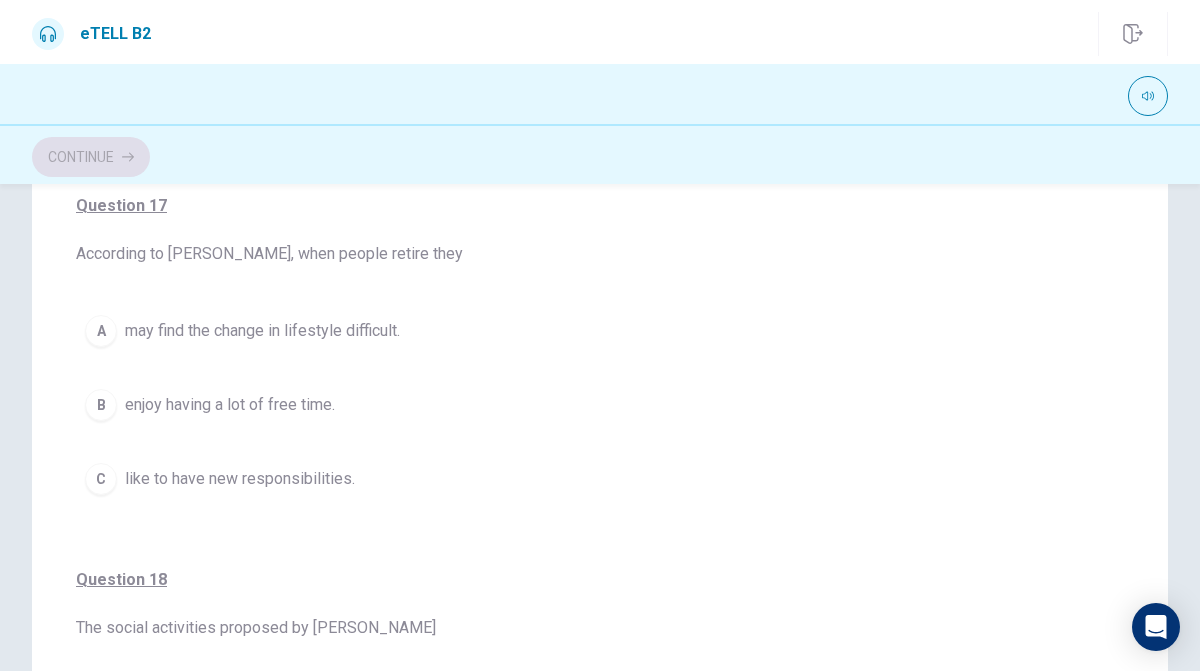 click on "A" at bounding box center [101, 331] 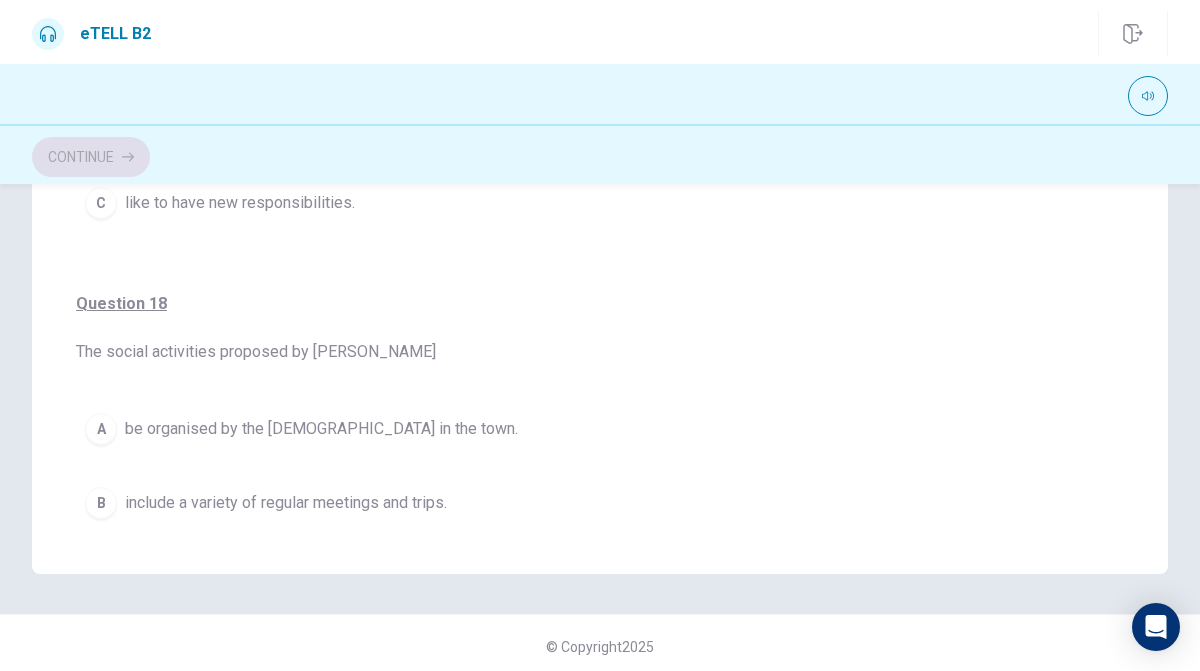 scroll, scrollTop: 460, scrollLeft: 0, axis: vertical 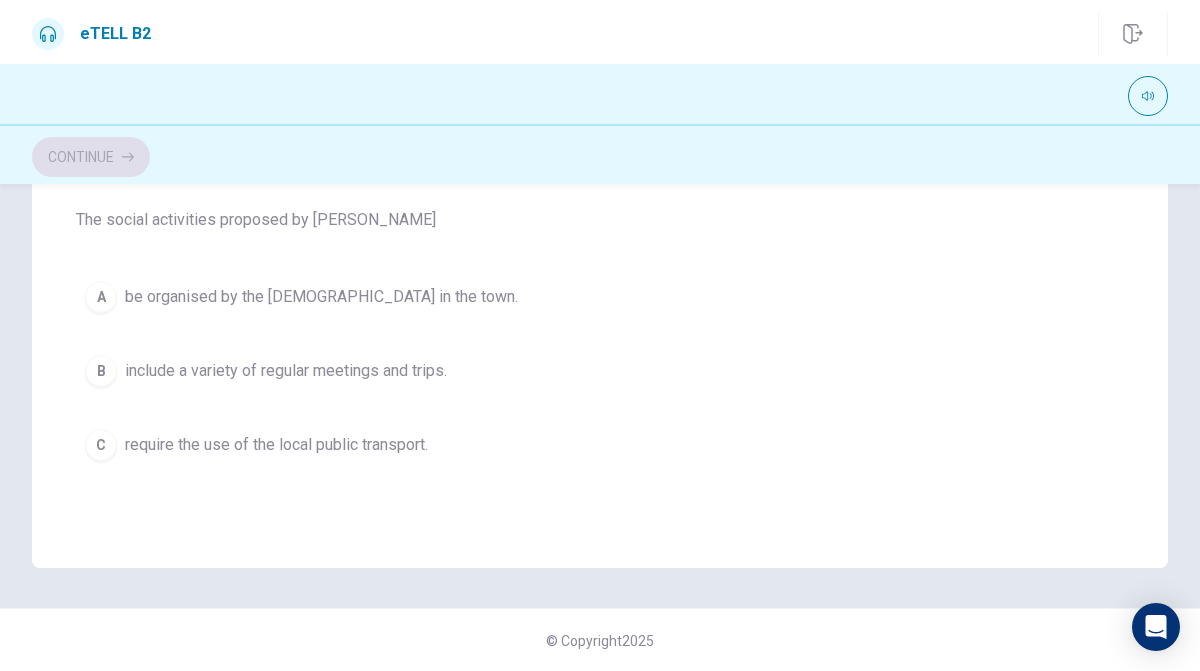 click on "C" at bounding box center (101, 445) 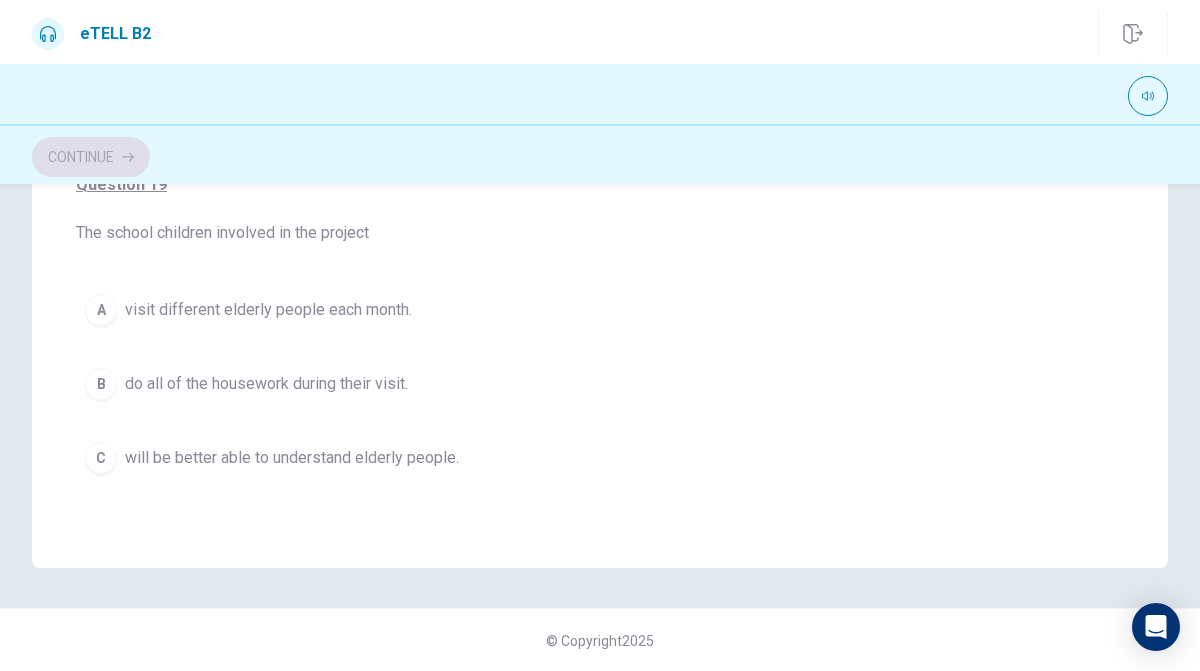 scroll, scrollTop: 899, scrollLeft: 0, axis: vertical 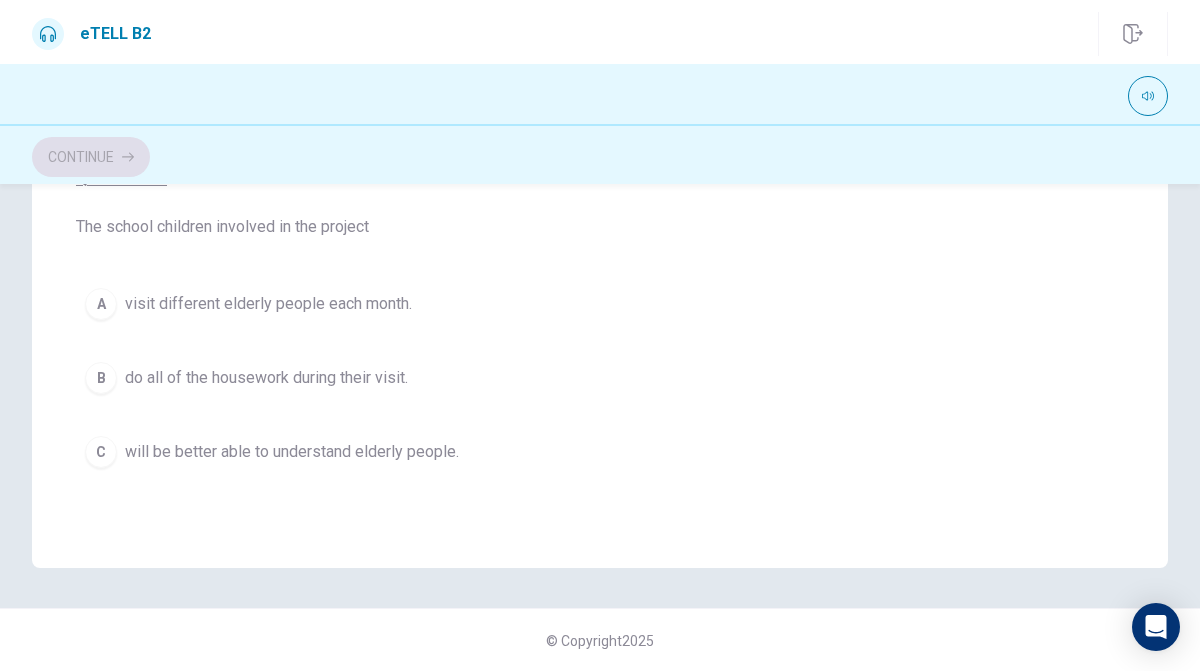 click on "C" at bounding box center [101, 452] 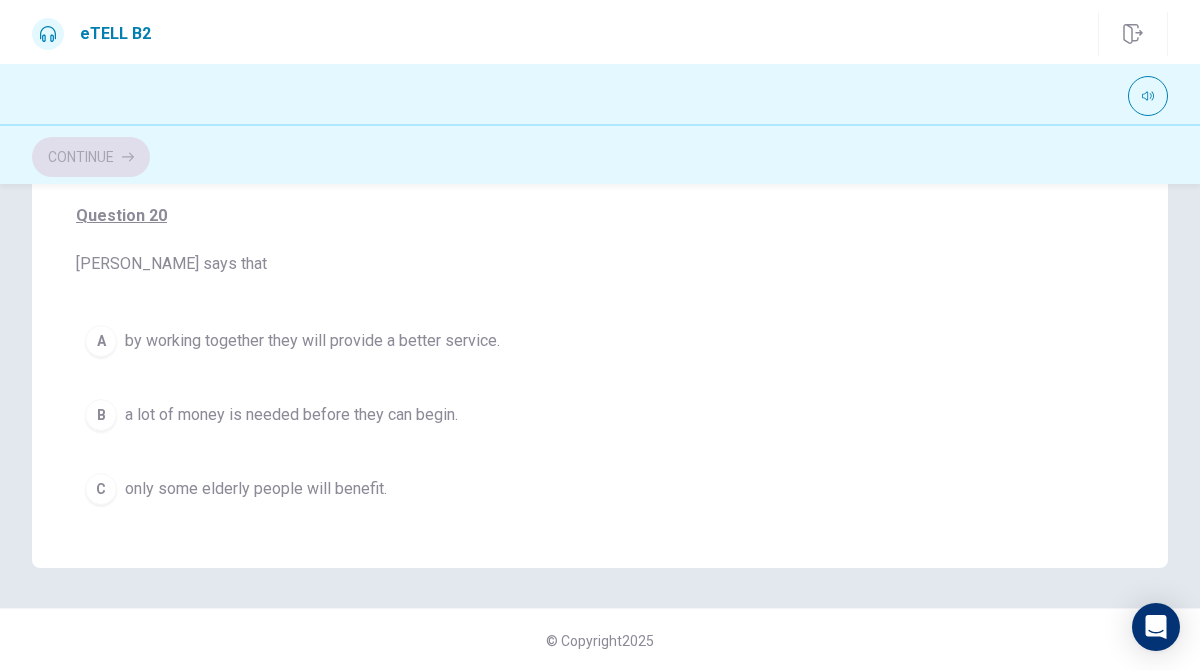 scroll, scrollTop: 1253, scrollLeft: 0, axis: vertical 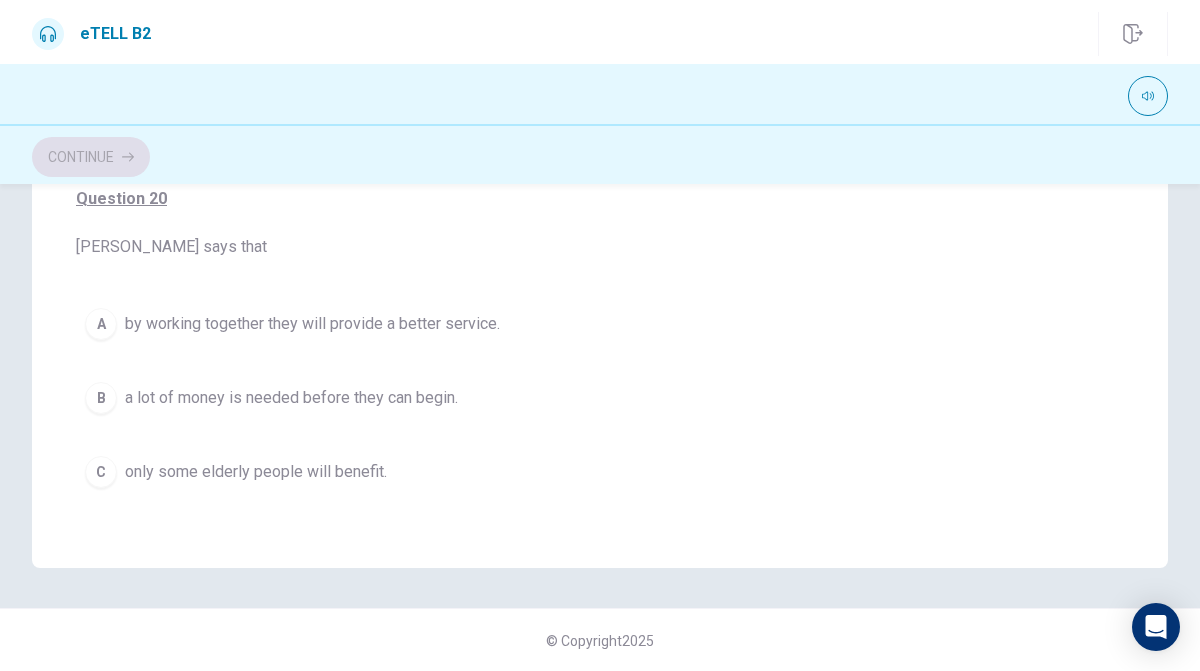 click on "A" at bounding box center (101, 324) 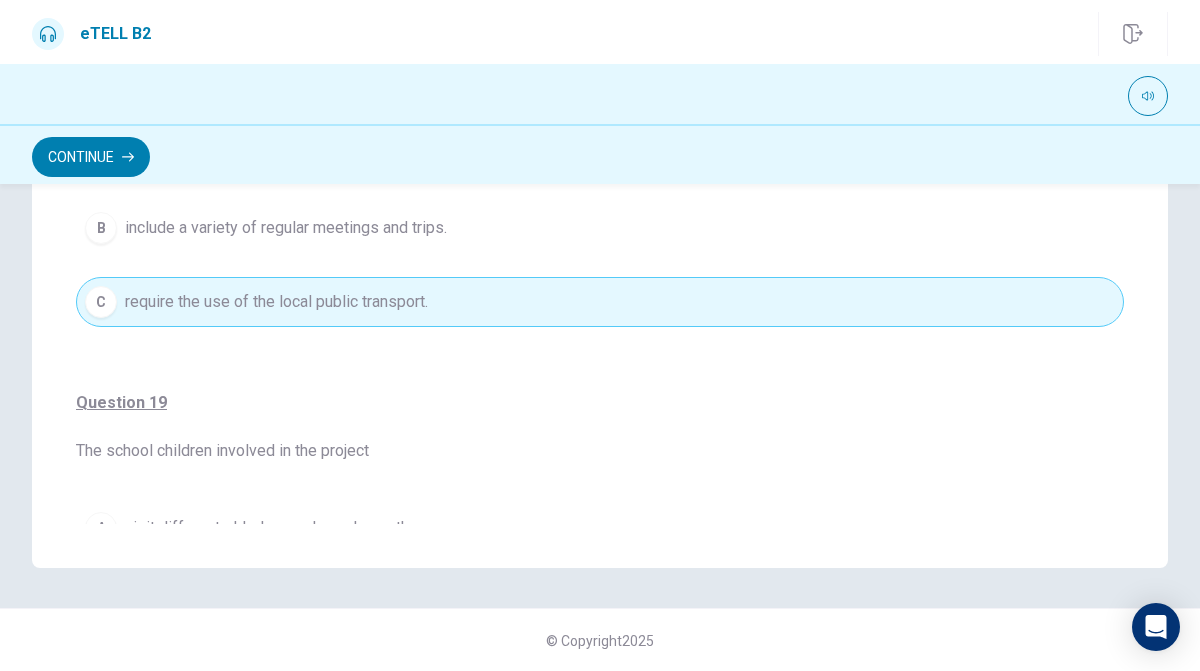 scroll, scrollTop: 675, scrollLeft: 0, axis: vertical 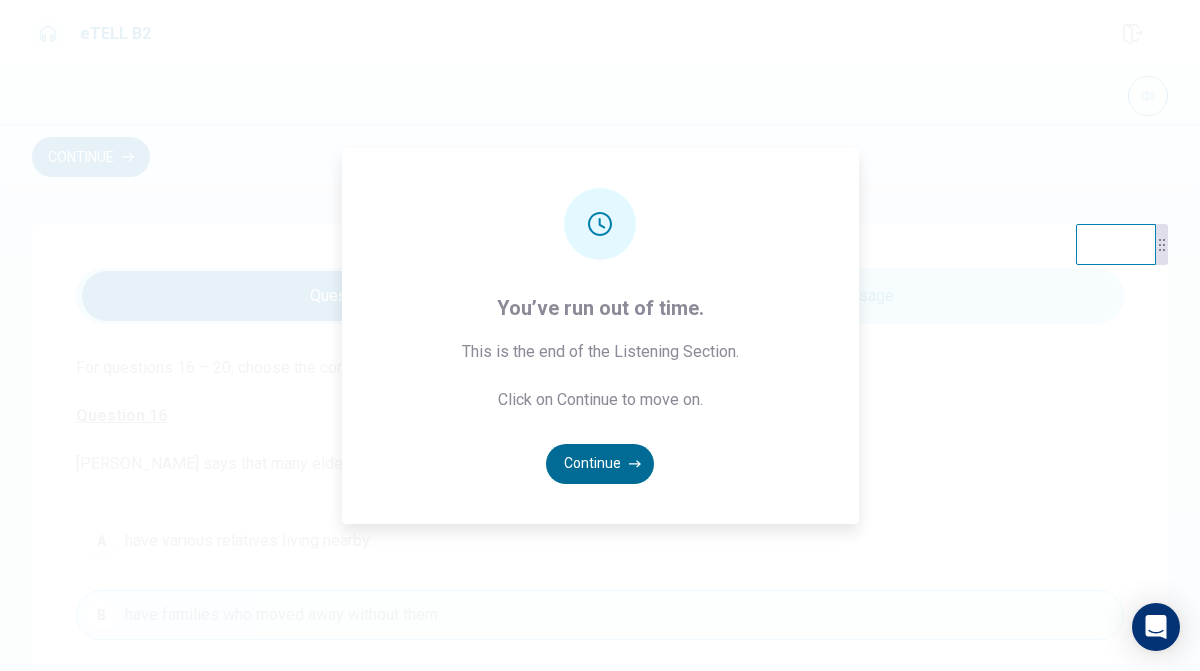 click on "Continue" at bounding box center (600, 464) 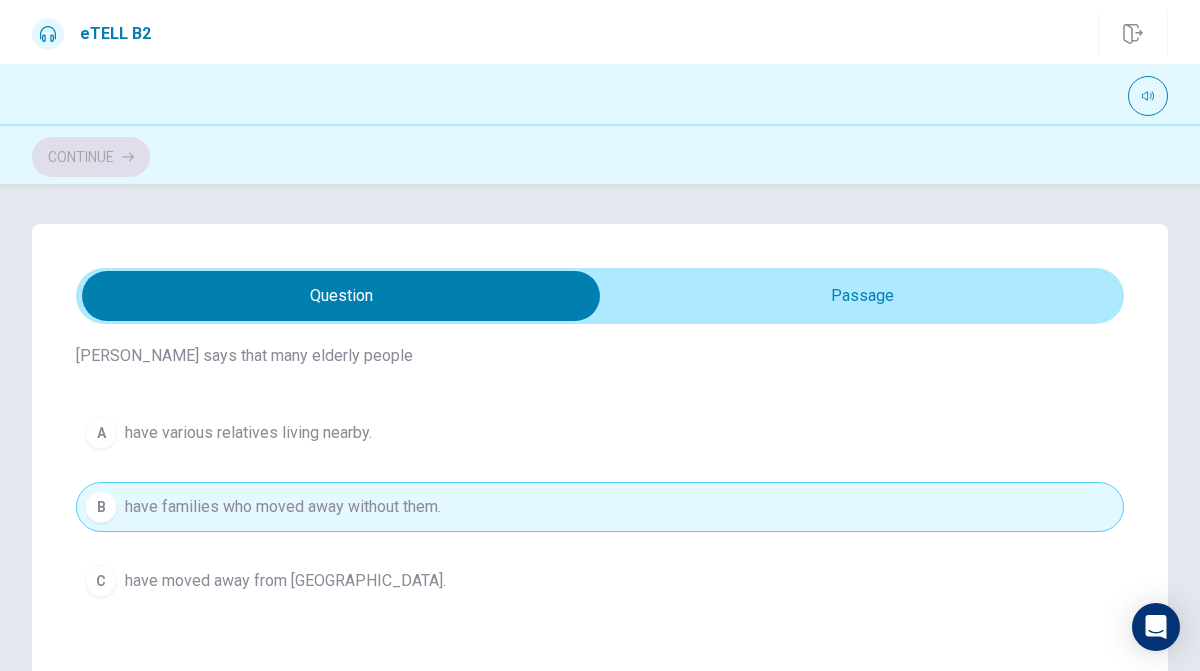 scroll, scrollTop: 110, scrollLeft: 0, axis: vertical 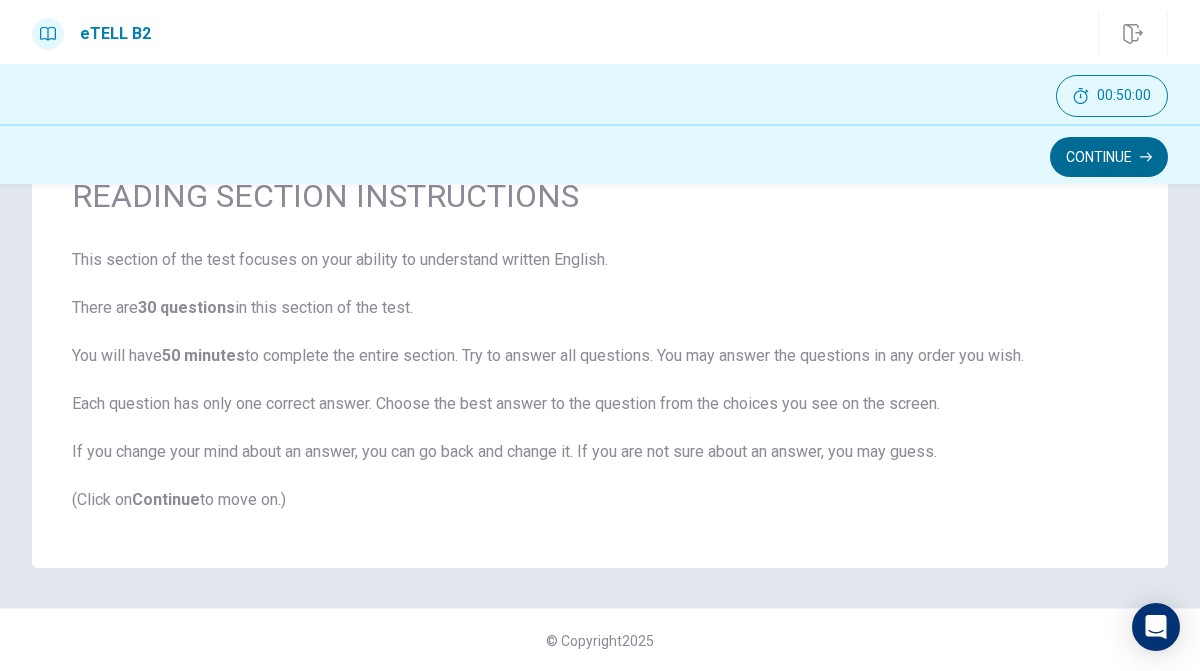 click on "Continue" at bounding box center (1109, 157) 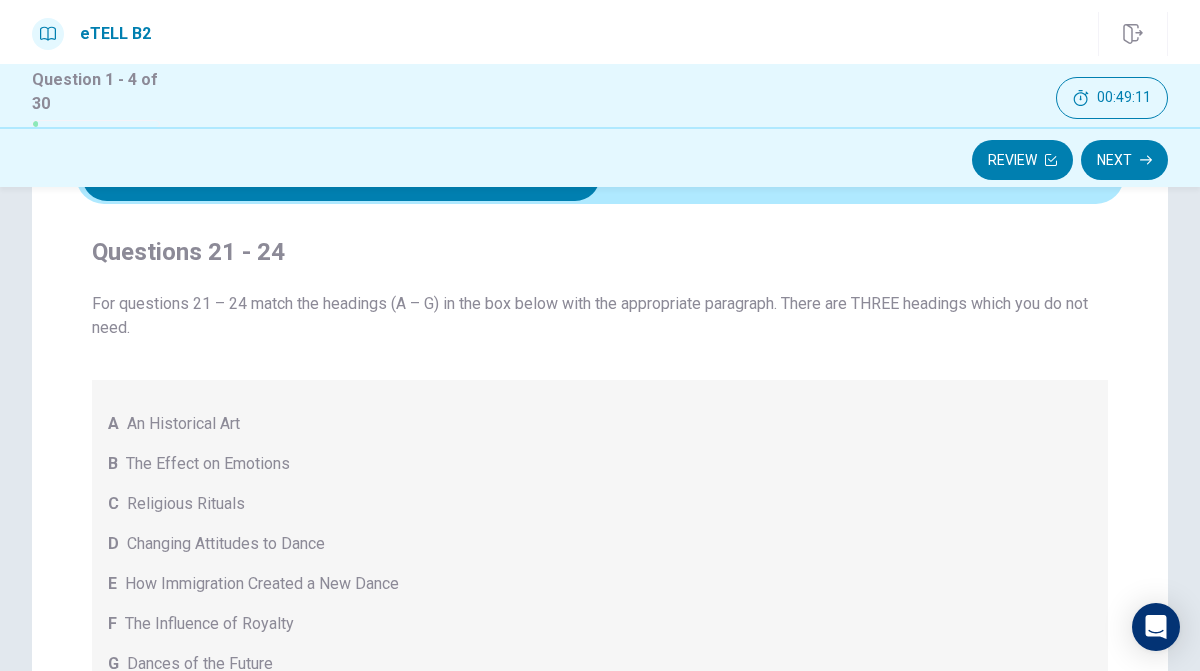 scroll, scrollTop: 0, scrollLeft: 0, axis: both 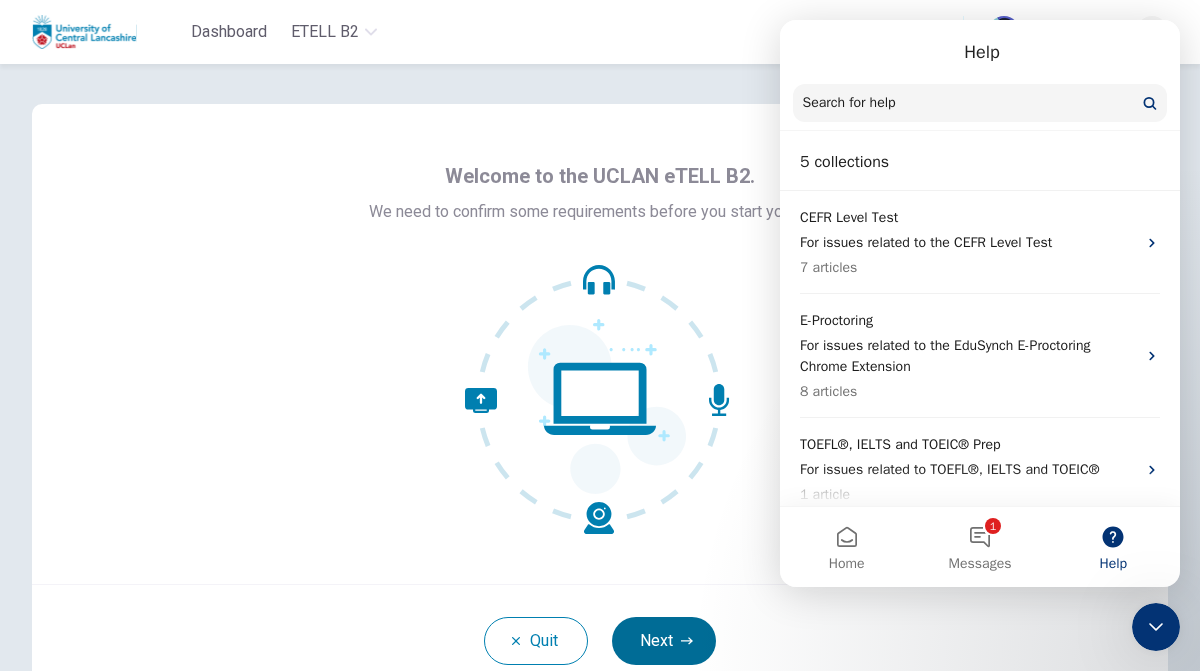 click 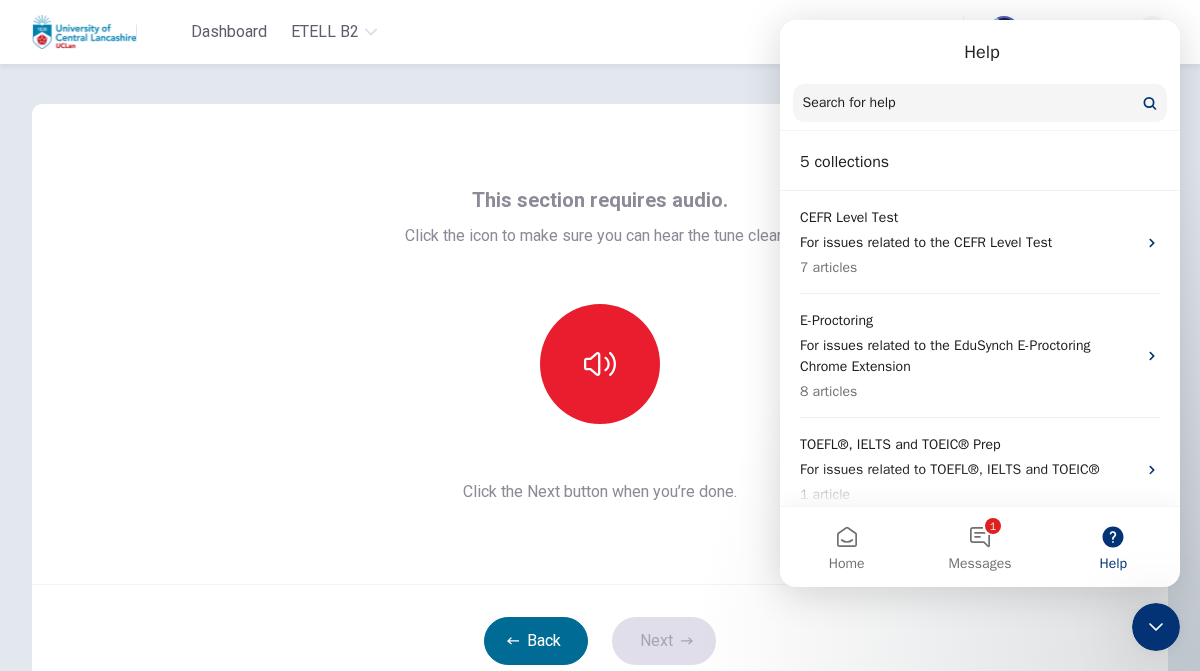 click 